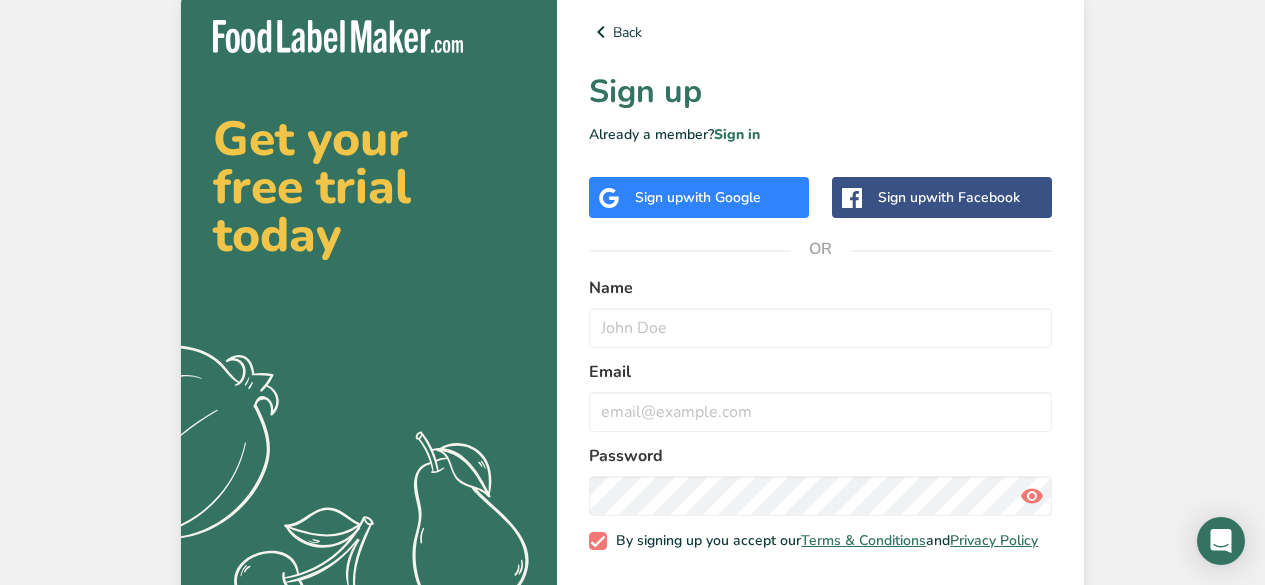 scroll, scrollTop: 0, scrollLeft: 0, axis: both 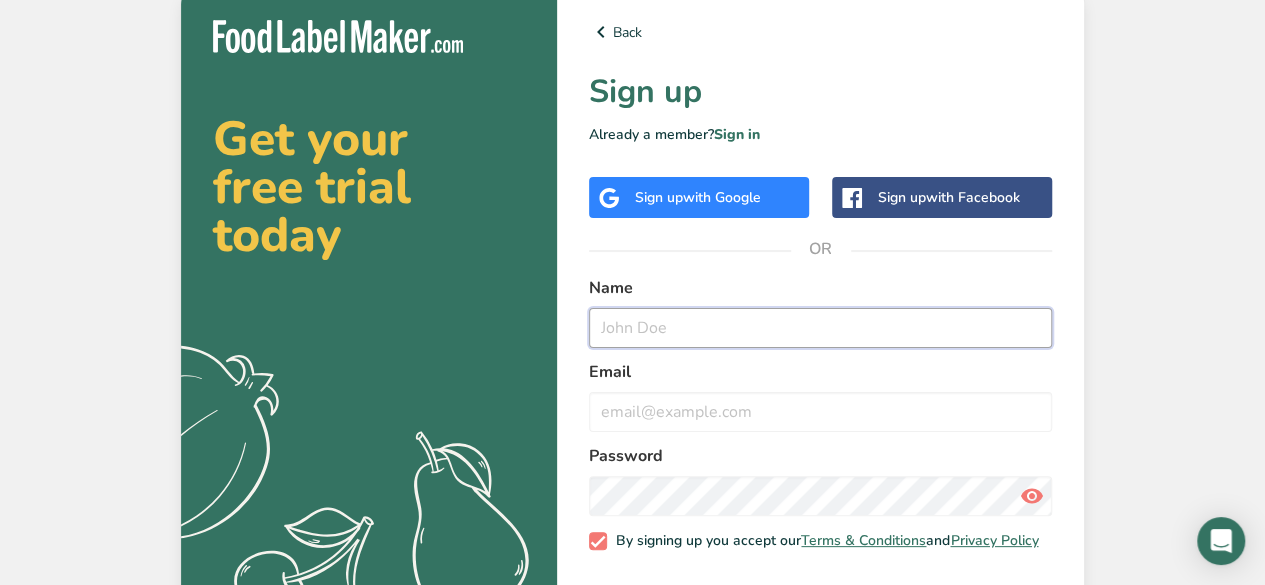 click at bounding box center [820, 328] 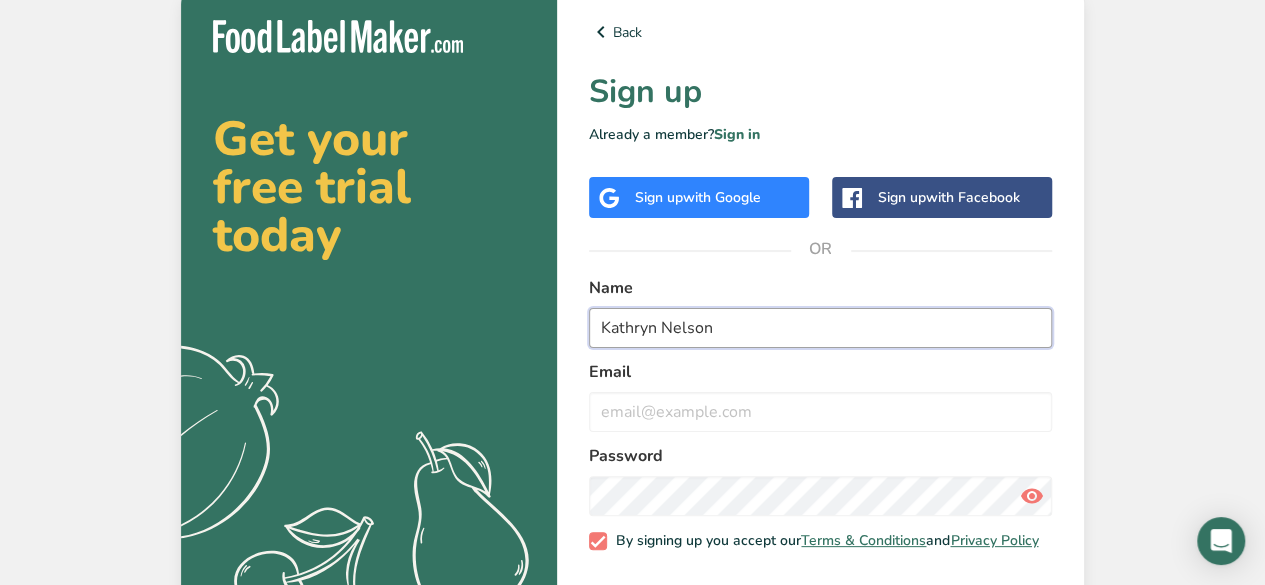 type on "Kathryn Nelson" 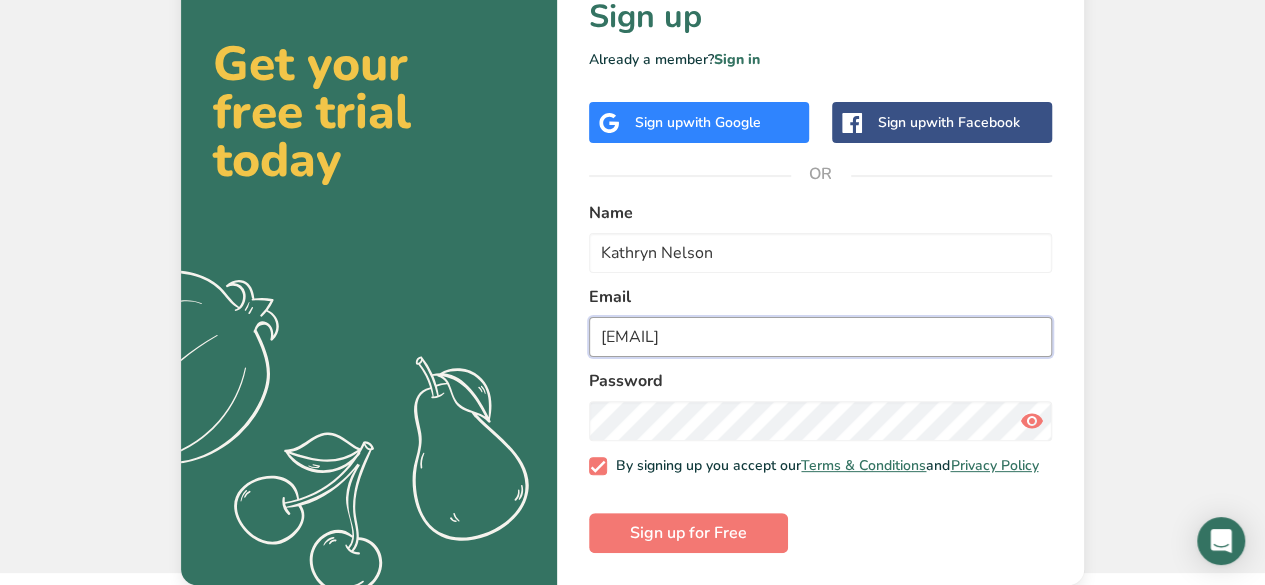 scroll, scrollTop: 86, scrollLeft: 0, axis: vertical 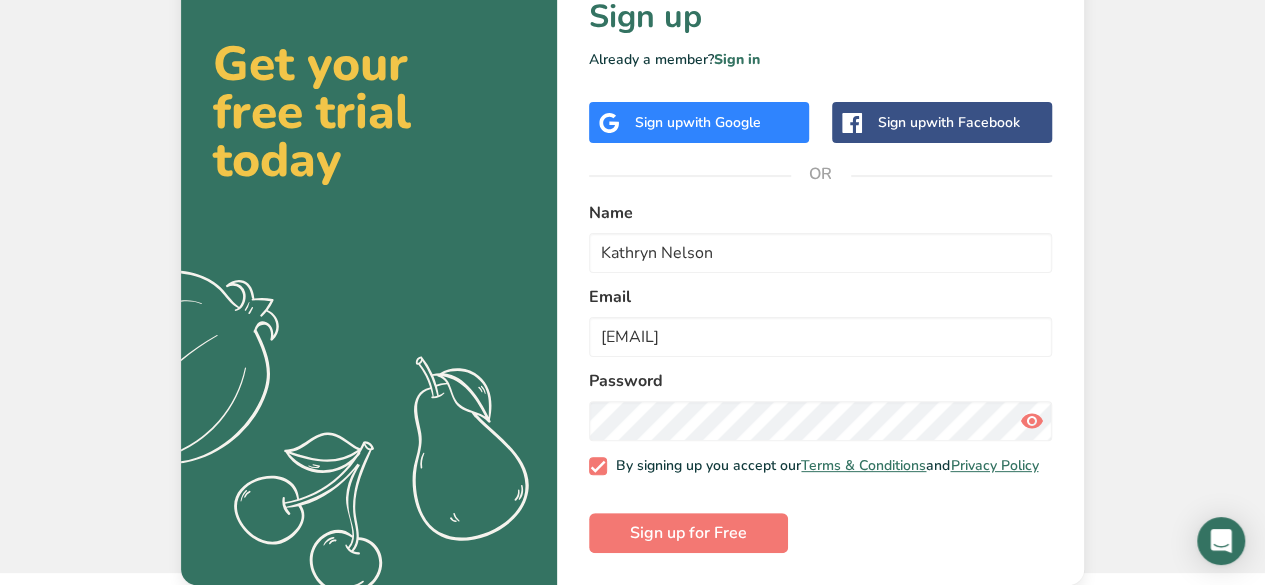 click at bounding box center (1032, 421) 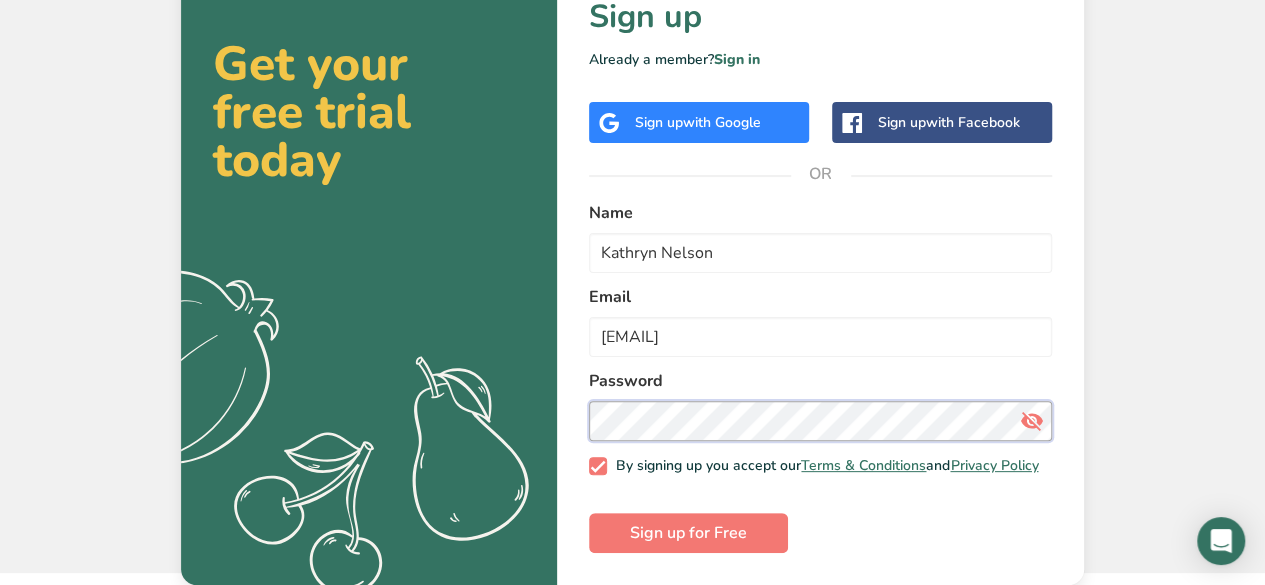 click on "Back
Sign up
Already a member?
Sign in
Sign up  with Google
Sign up  with Facebook   OR   Name [FIRST] [LAST]   Email [EMAIL]   Password
By signing up you accept our
Terms & Conditions
and
Privacy Policy
Sign up for Free" at bounding box center (820, 249) 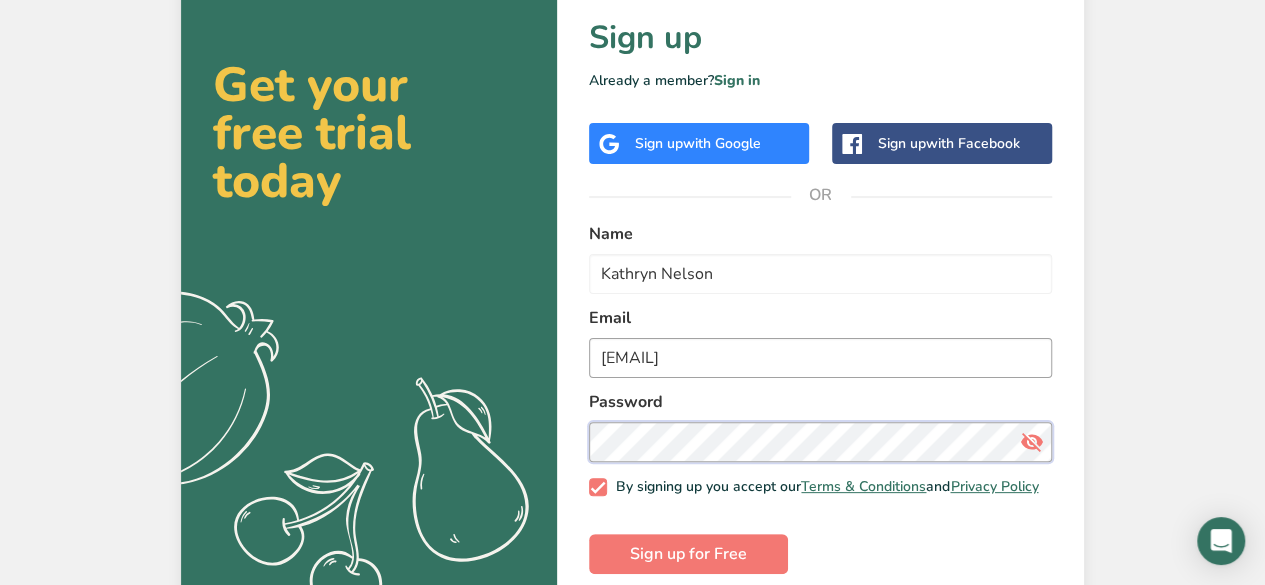 scroll, scrollTop: 0, scrollLeft: 0, axis: both 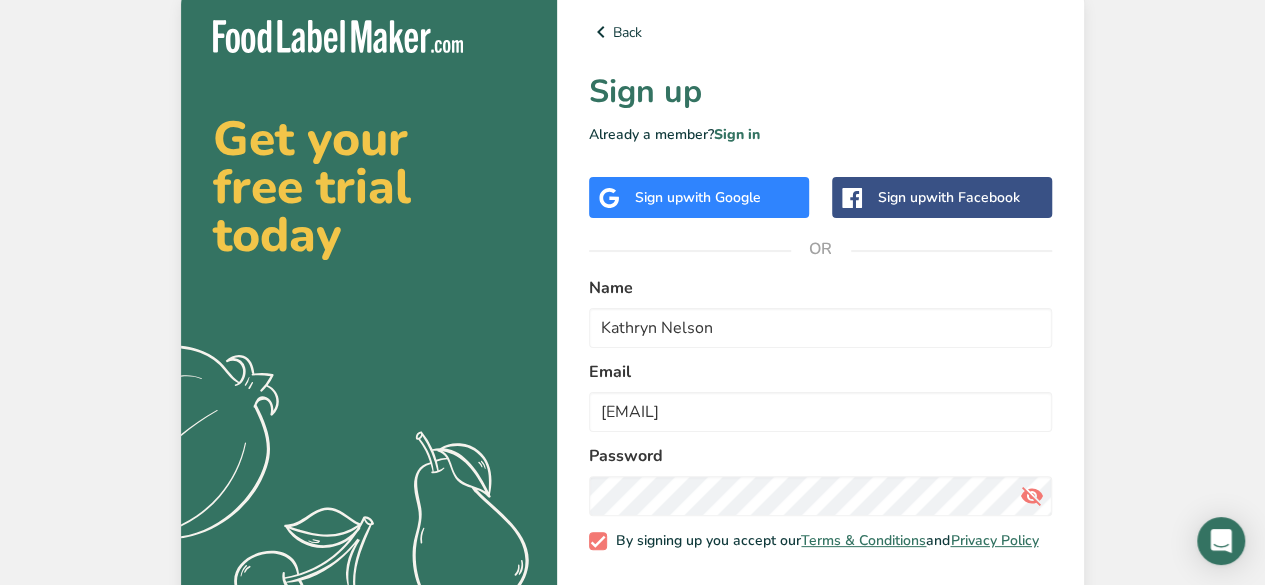 click on "Password" at bounding box center [820, 456] 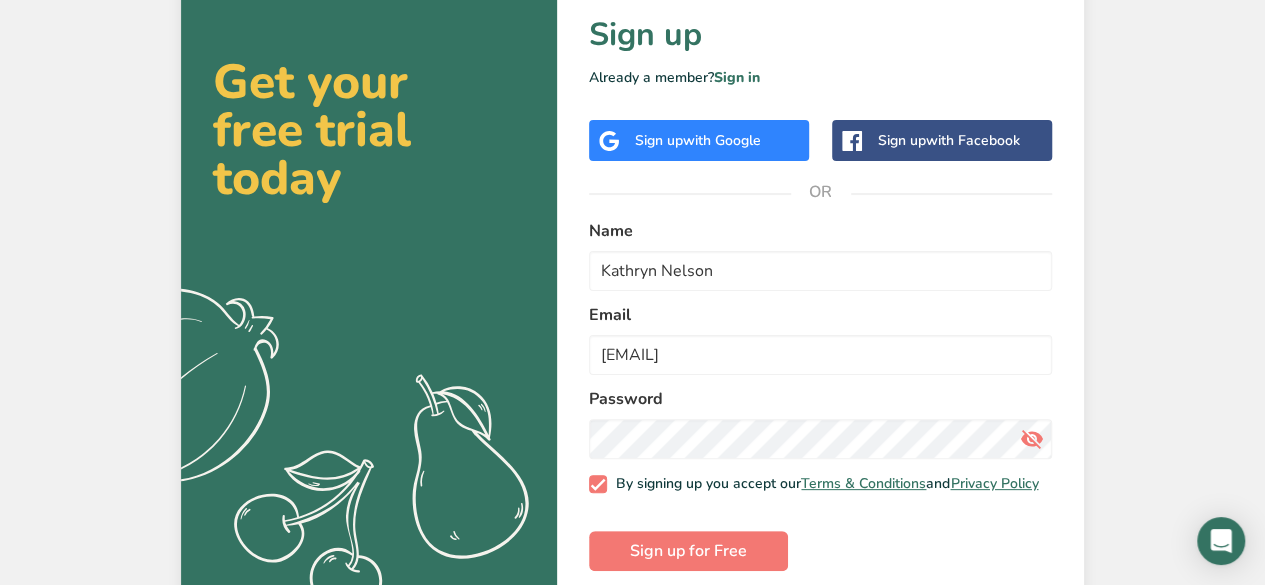 scroll, scrollTop: 86, scrollLeft: 0, axis: vertical 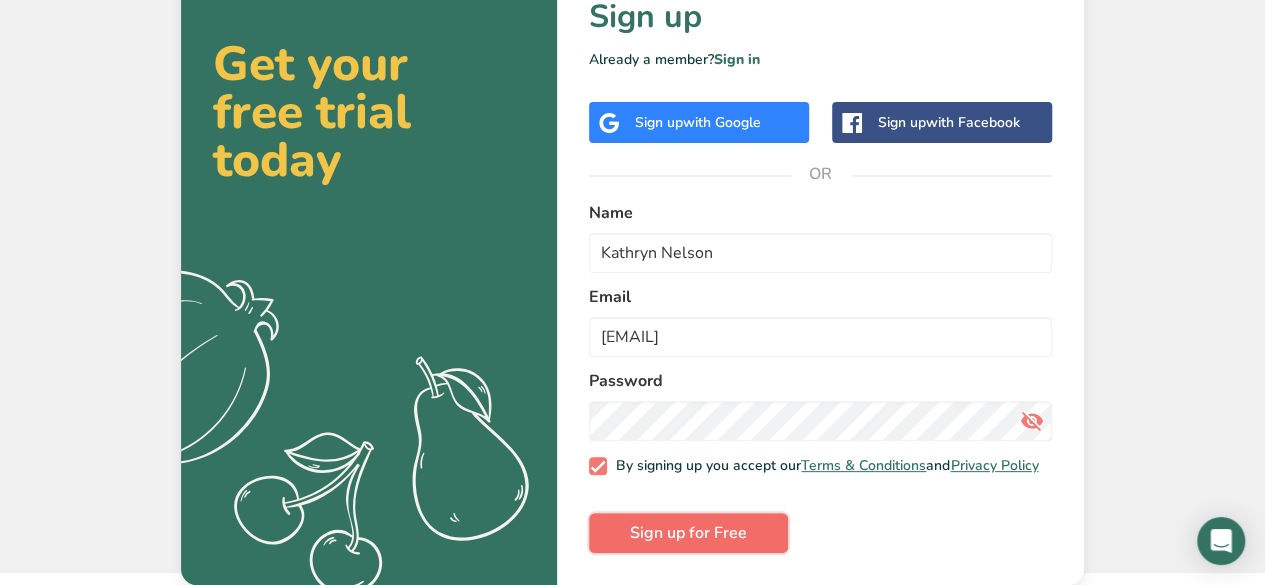 click on "Sign up for Free" at bounding box center [688, 533] 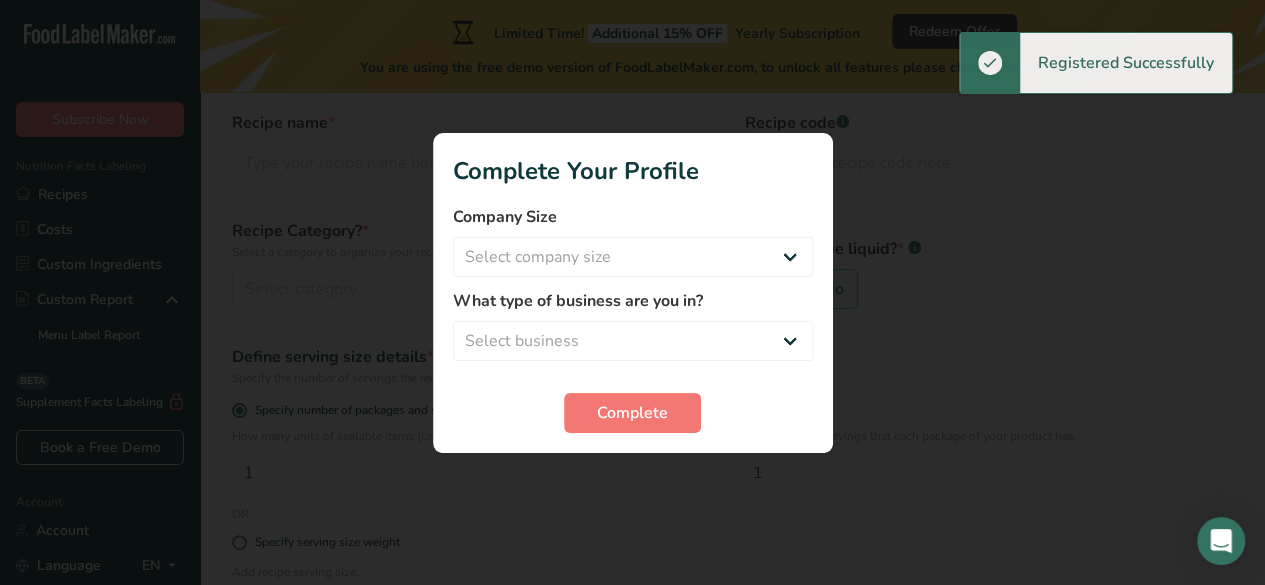 scroll, scrollTop: 0, scrollLeft: 0, axis: both 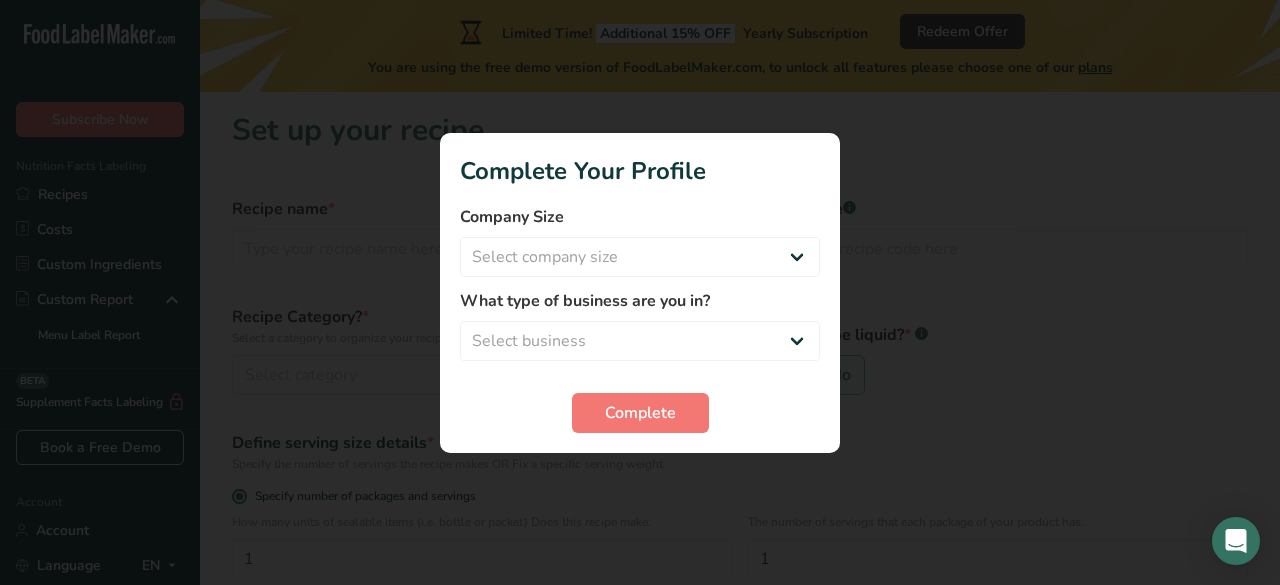 click on "Company Size  Select company size
Fewer than 10 Employees
10 to 50 Employees
51 to 500 Employees
Over 500 Employees
What type of business are you in?  Select business
Packaged Food Manufacturer
Restaurant & Cafe
Bakery
Meal Plans & Catering Company
Nutritionist
Food Blogger
Personal Trainer
Other
Complete" at bounding box center [640, 319] 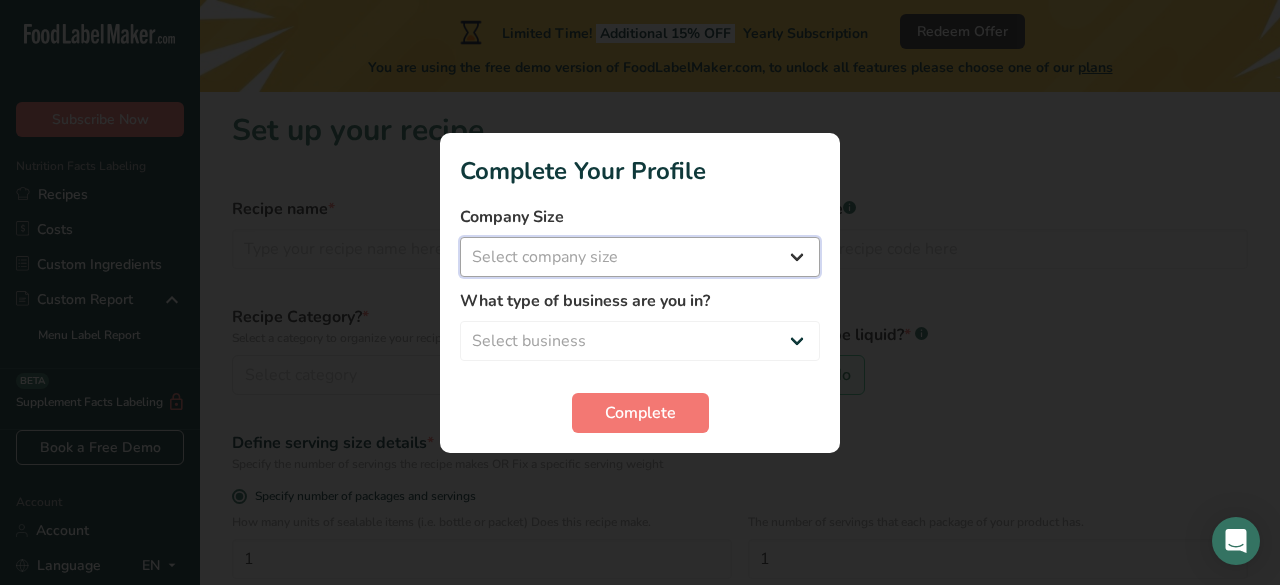 click on "Select company size
Fewer than 10 Employees
10 to 50 Employees
51 to 500 Employees
Over 500 Employees" at bounding box center (640, 257) 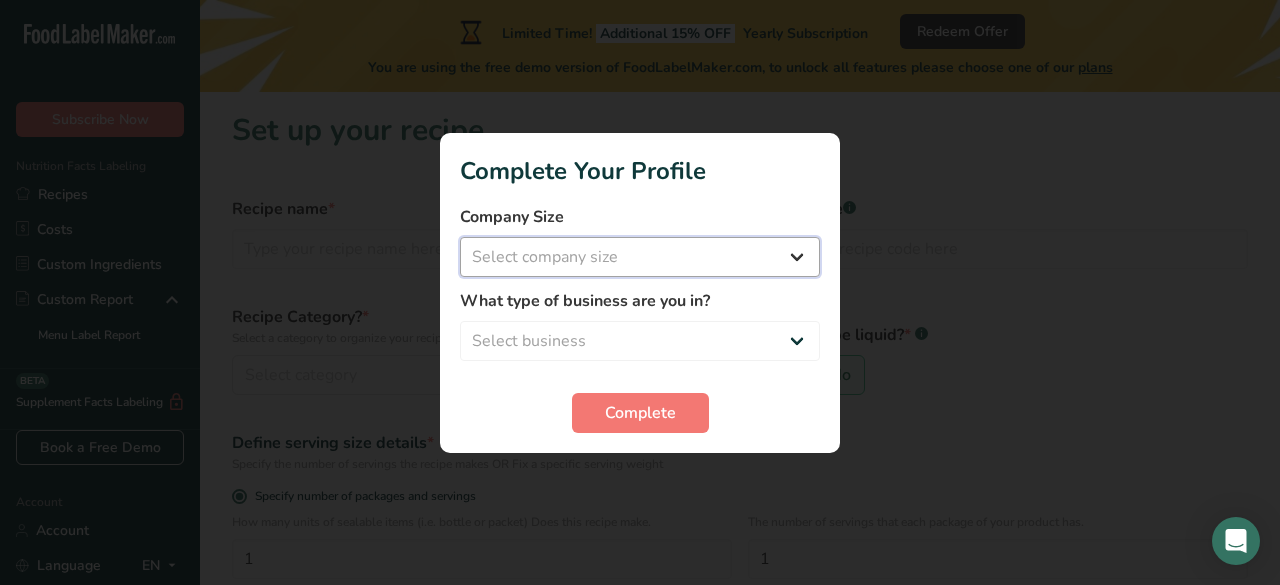 select on "1" 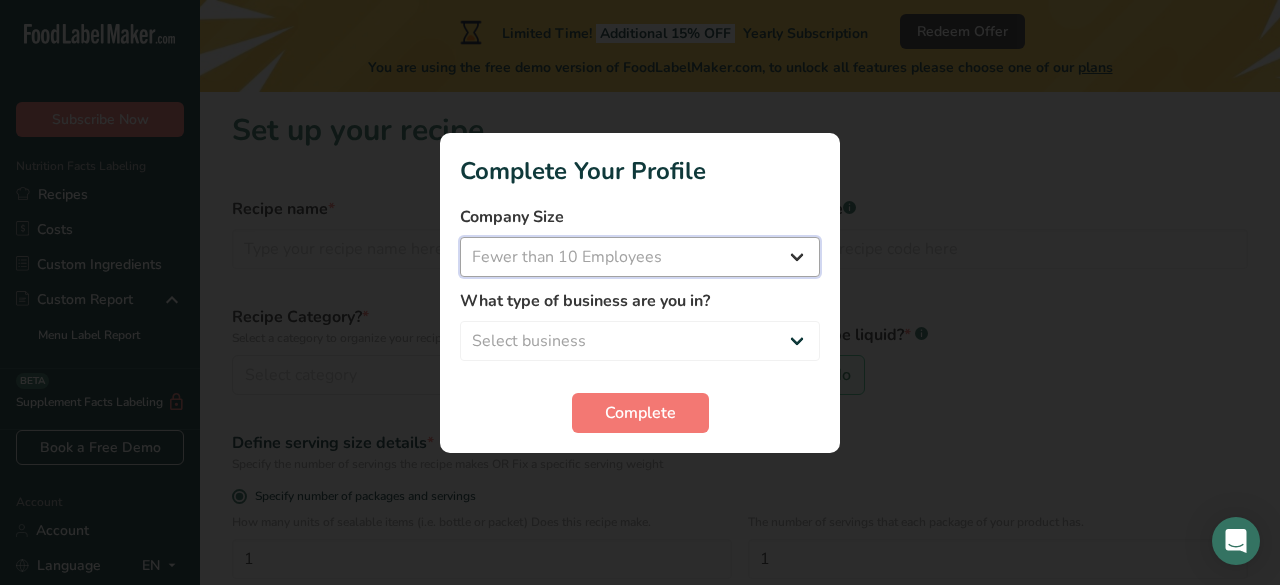 click on "Select company size
Fewer than 10 Employees
10 to 50 Employees
51 to 500 Employees
Over 500 Employees" at bounding box center [640, 257] 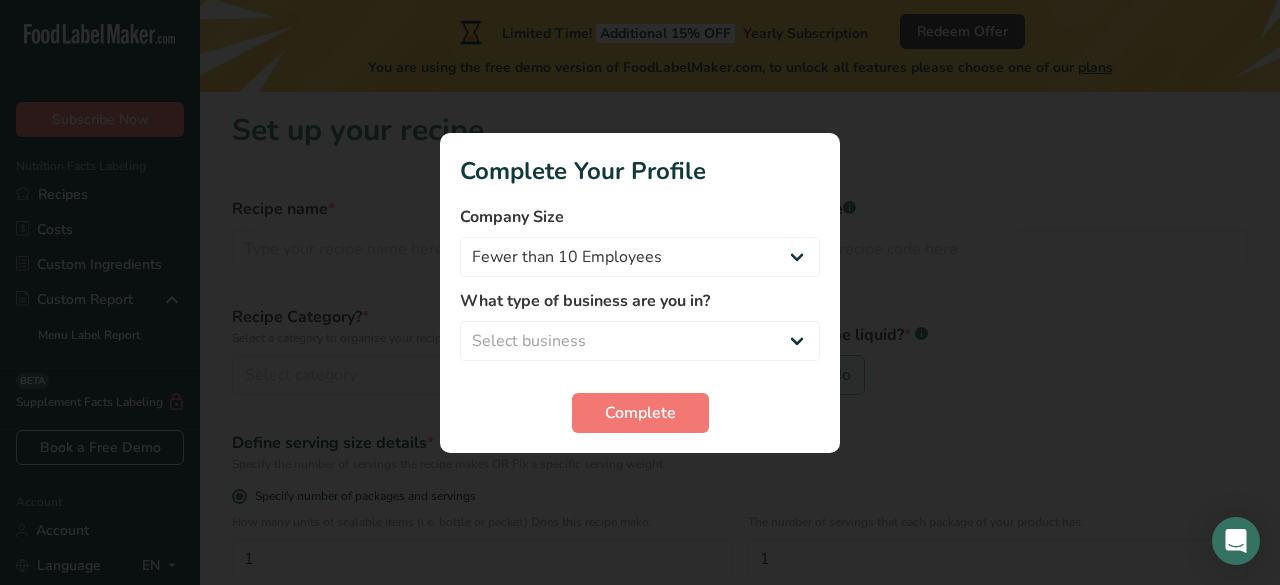 click on "What type of business are you in?" at bounding box center (640, 301) 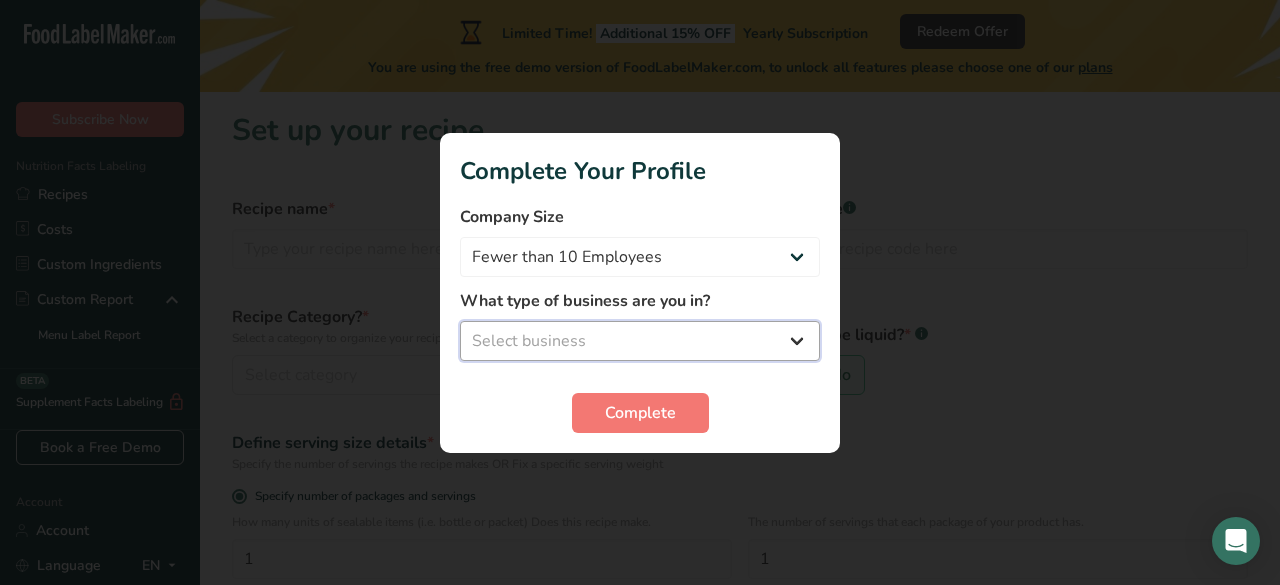click on "Select business
Packaged Food Manufacturer
Restaurant & Cafe
Bakery
Meal Plans & Catering Company
Nutritionist
Food Blogger
Personal Trainer
Other" at bounding box center (640, 341) 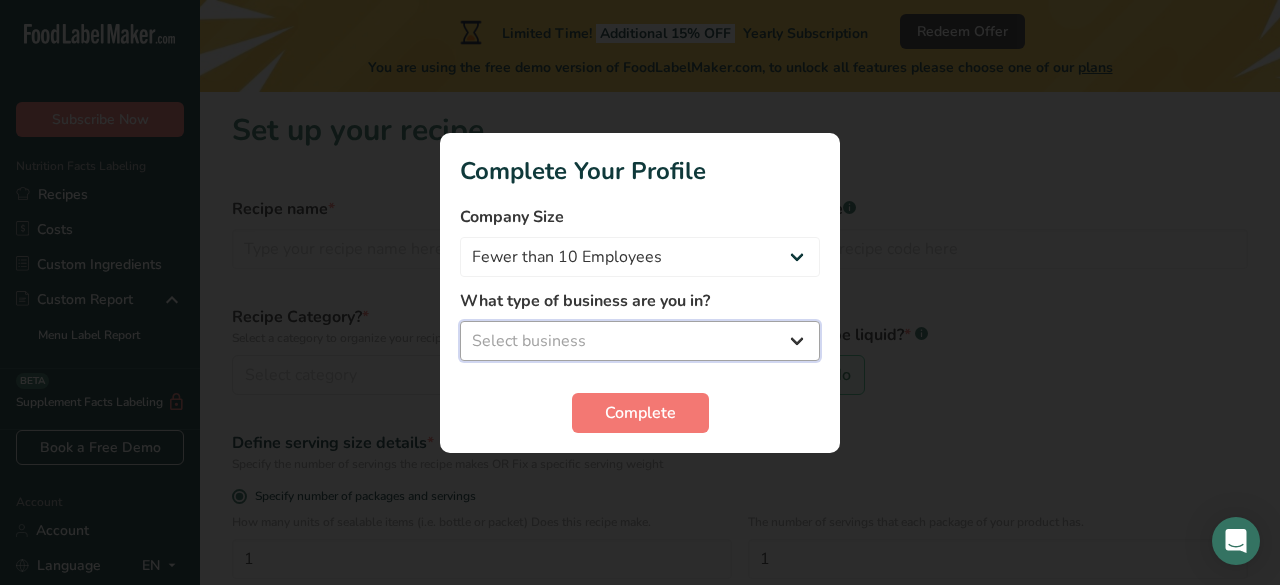 select on "1" 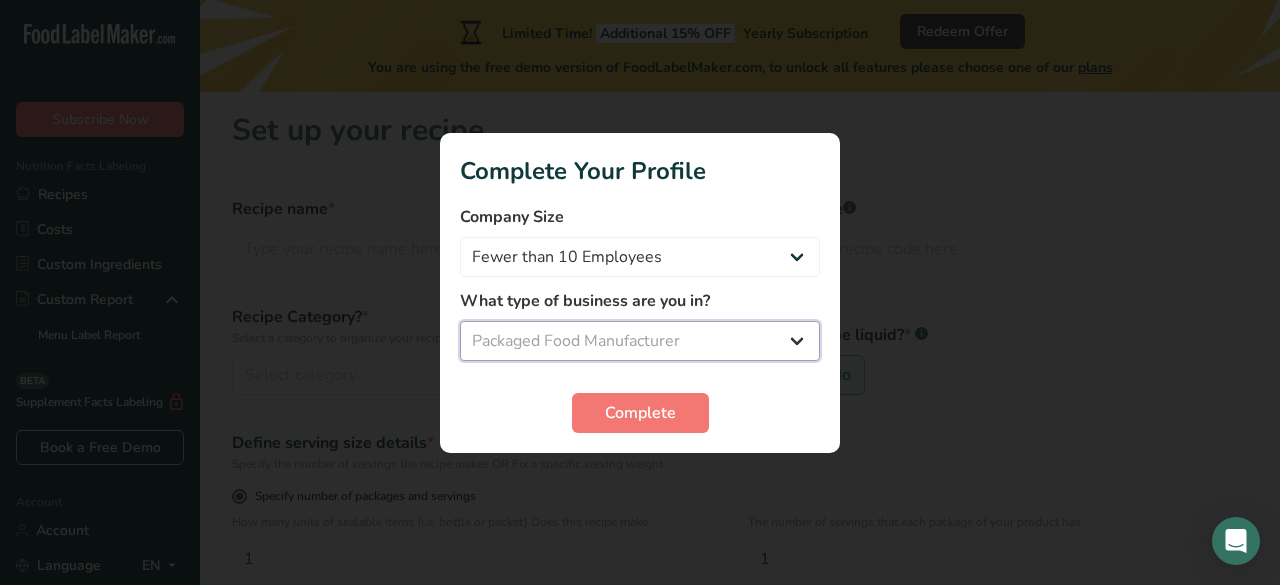 click on "Select business
Packaged Food Manufacturer
Restaurant & Cafe
Bakery
Meal Plans & Catering Company
Nutritionist
Food Blogger
Personal Trainer
Other" at bounding box center (640, 341) 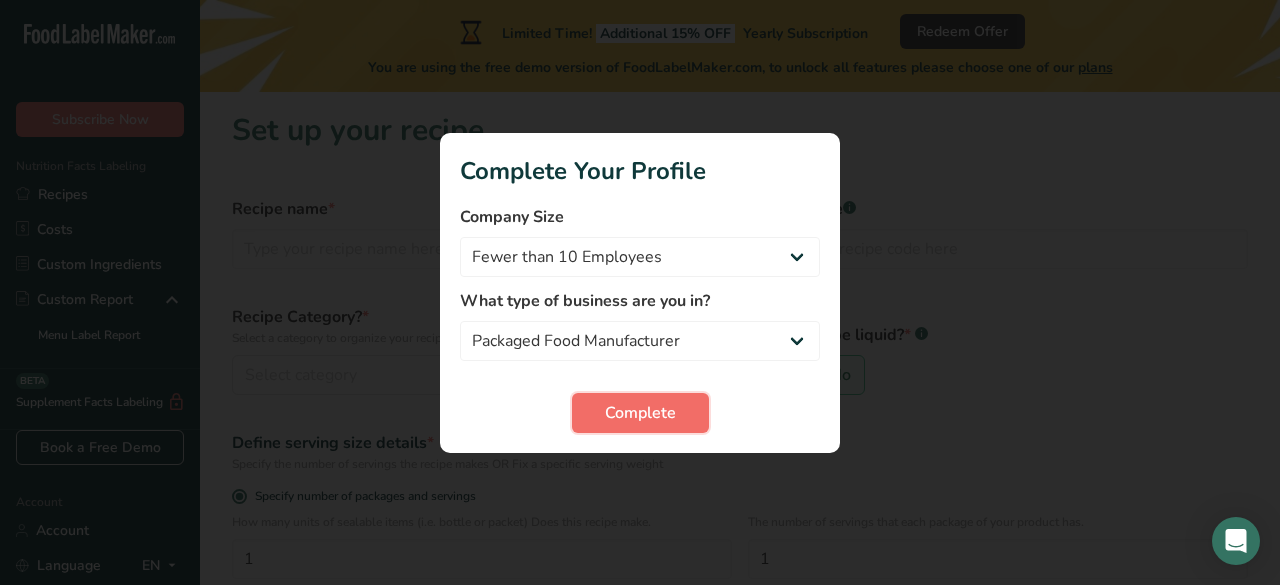 click on "Complete" at bounding box center (640, 413) 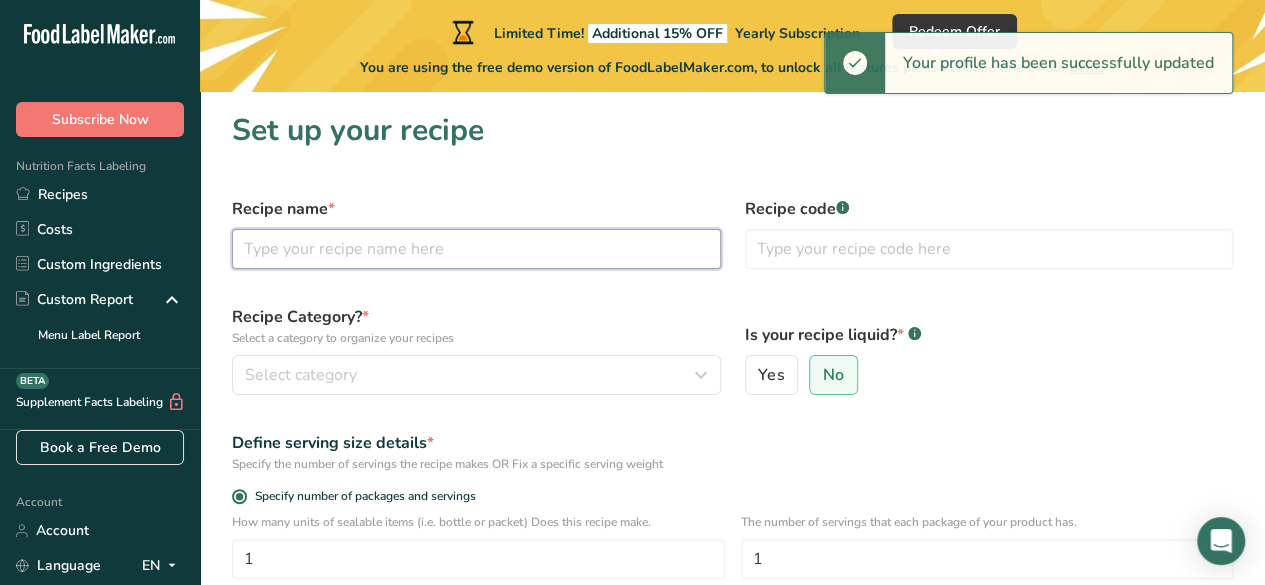 click at bounding box center [476, 249] 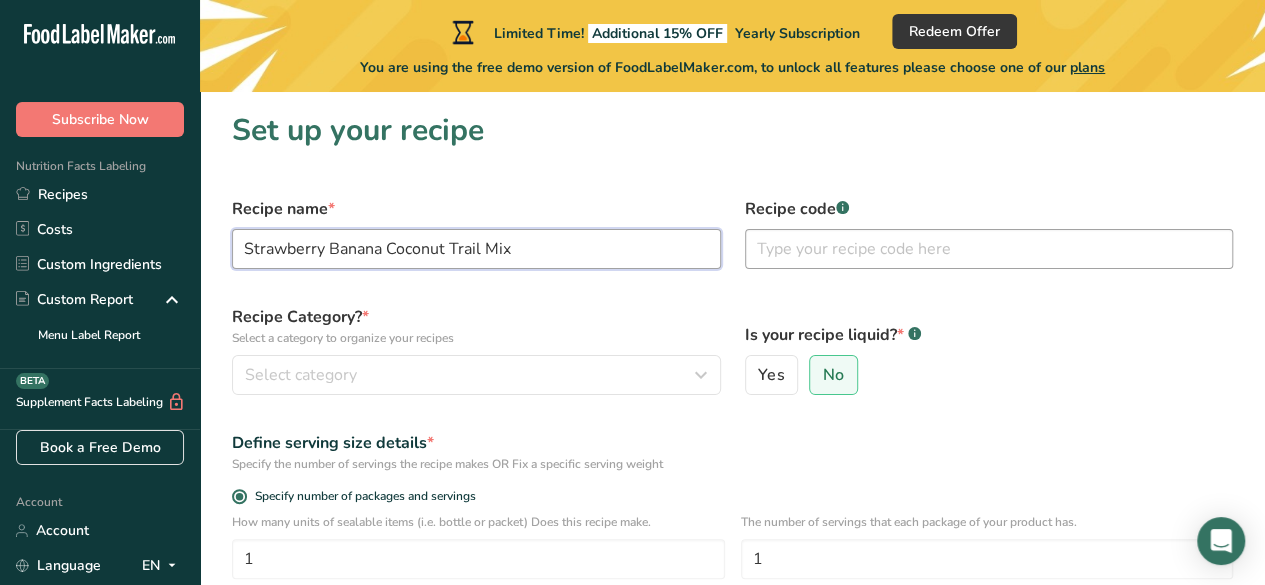 type on "Strawberry Banana Coconut Trail Mix" 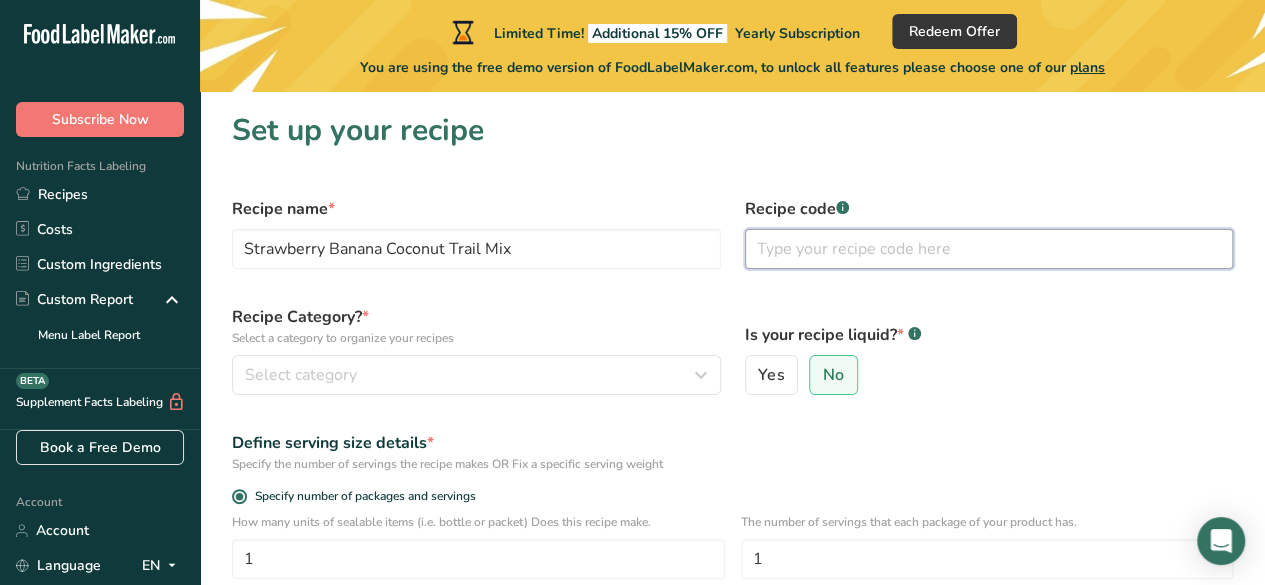 click at bounding box center [989, 249] 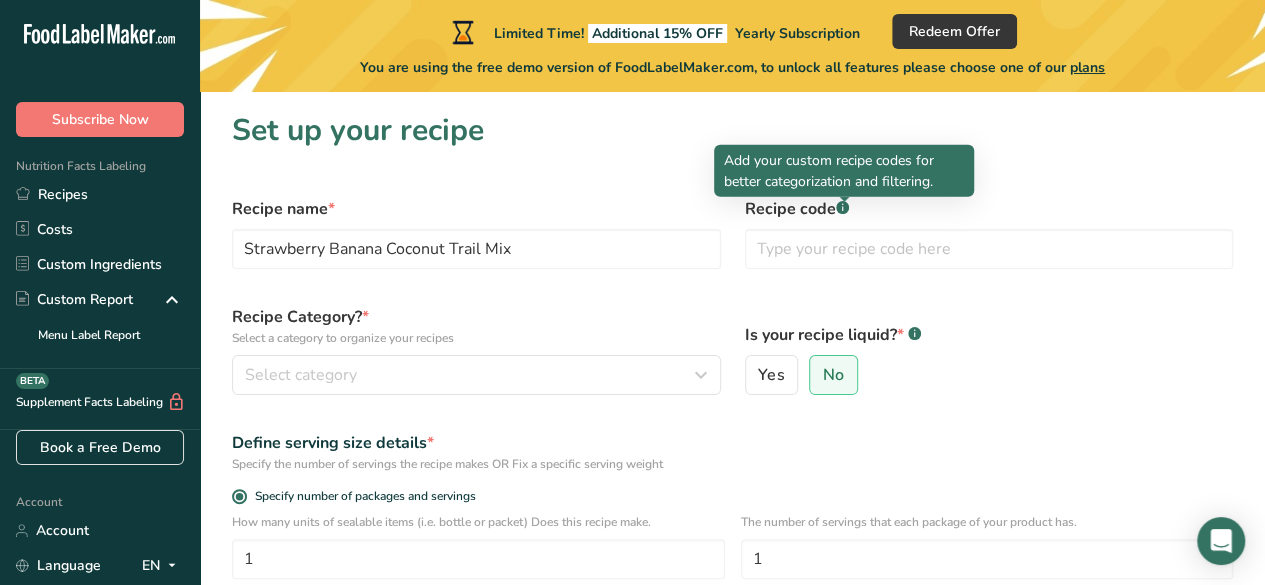 click on "Recipe code
.a-a{fill:#347362;}.b-a{fill:#fff;}" at bounding box center (989, 209) 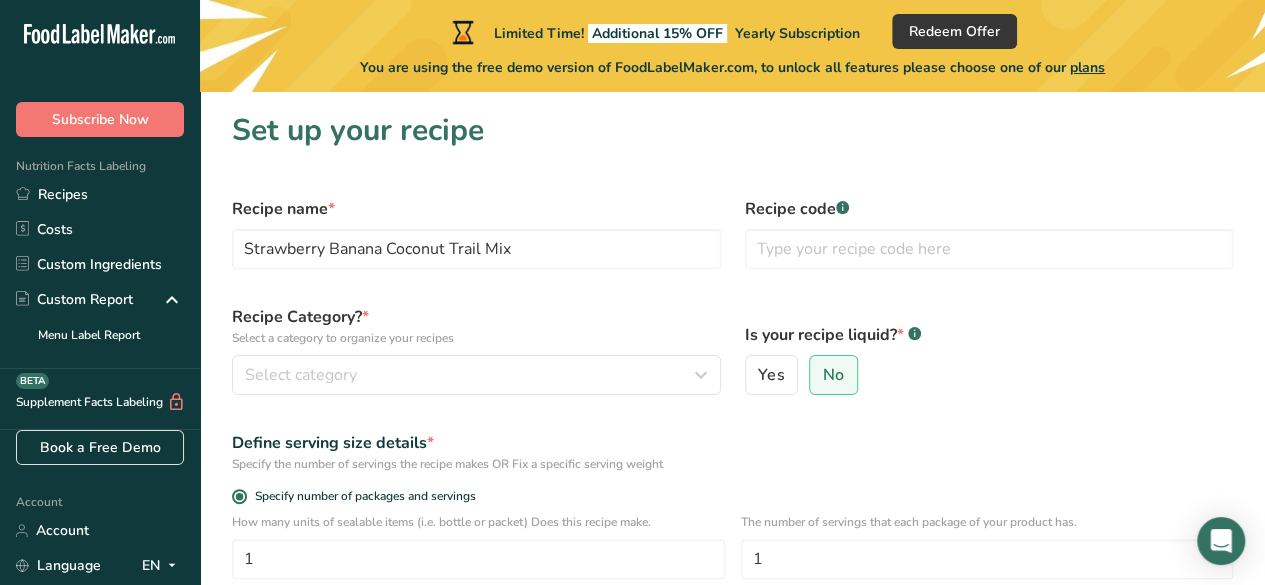 click 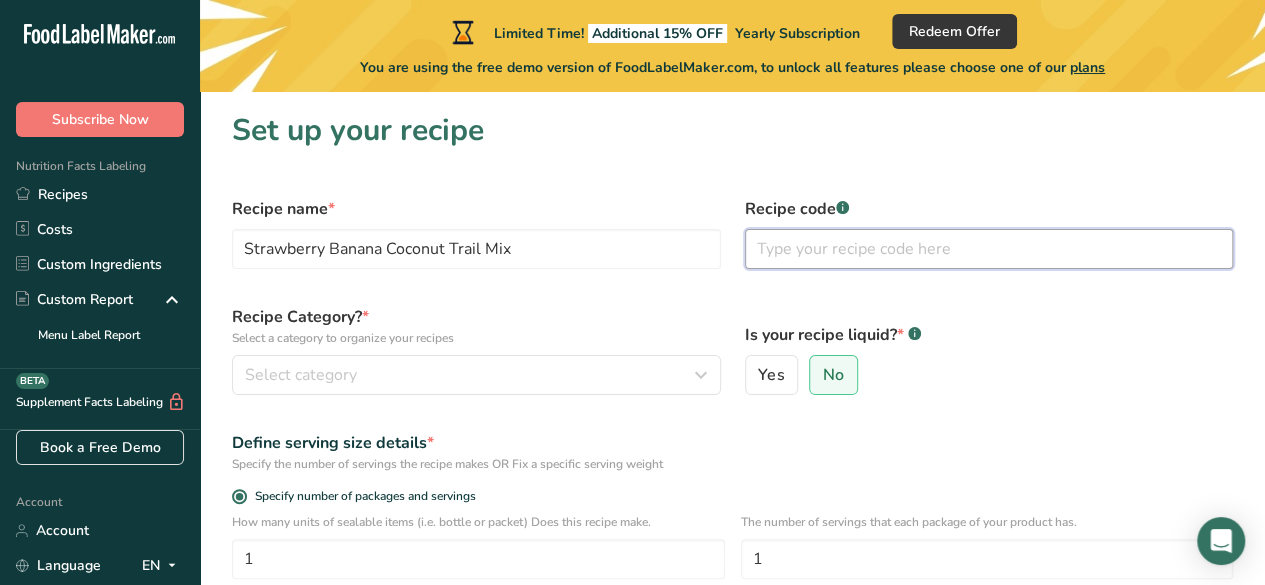 click at bounding box center (989, 249) 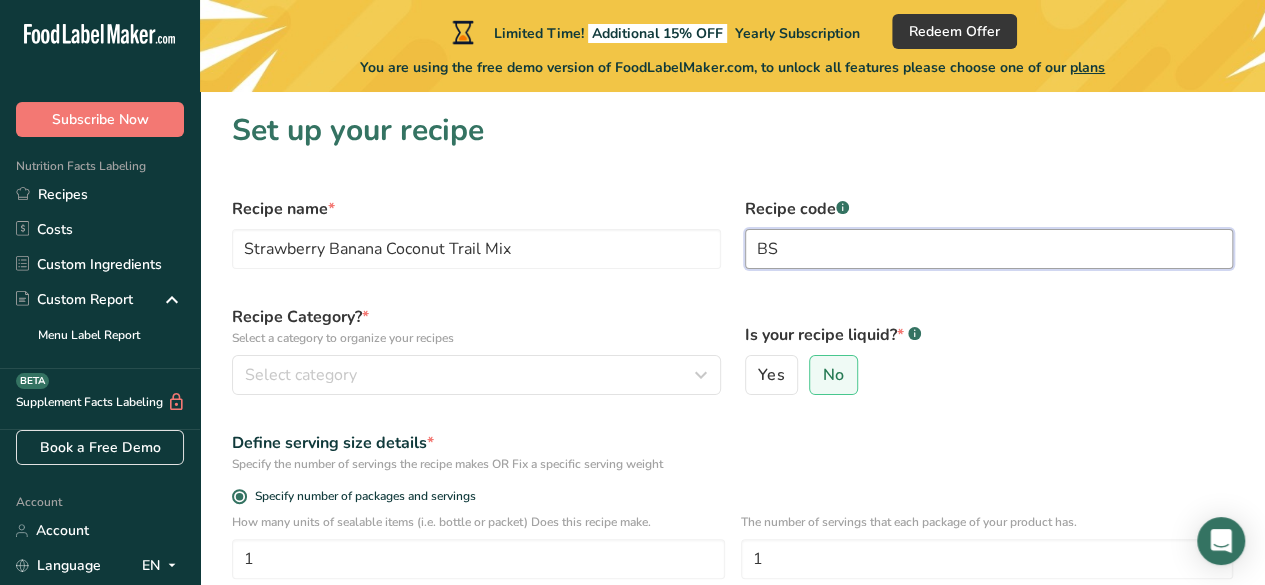 type on "B" 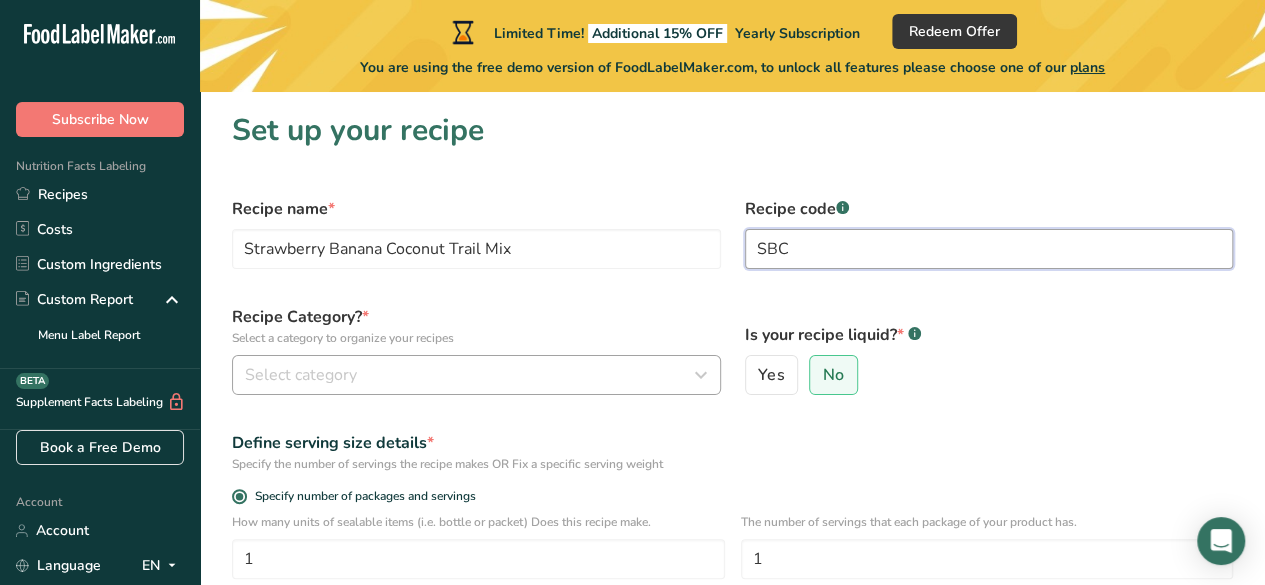 type on "SBC" 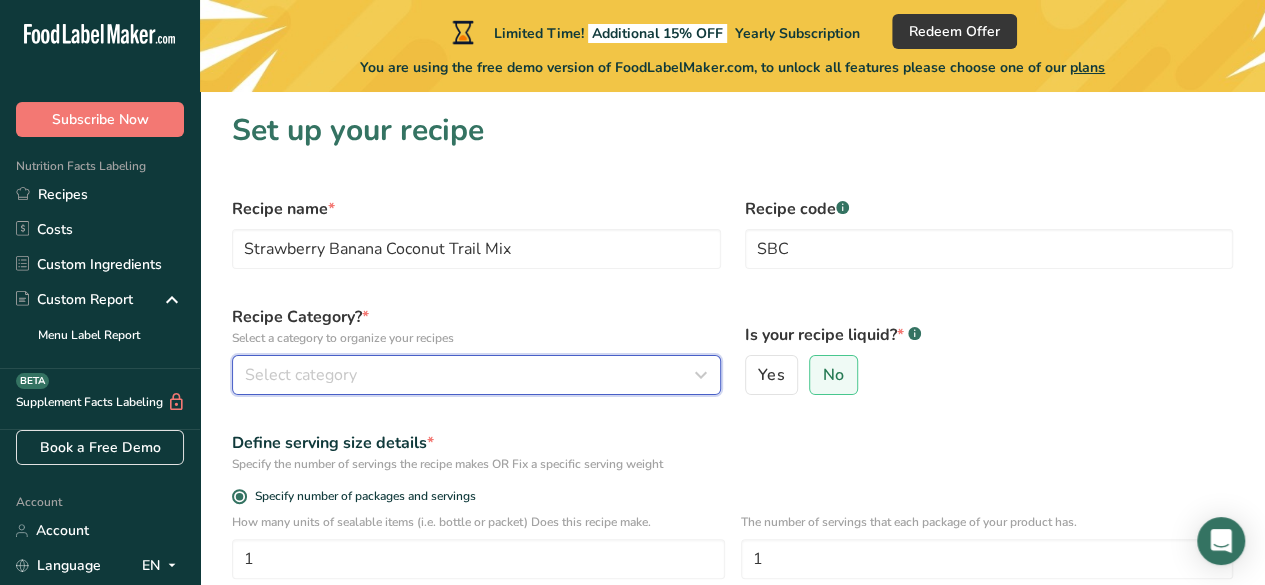 click on "Select category" at bounding box center (476, 375) 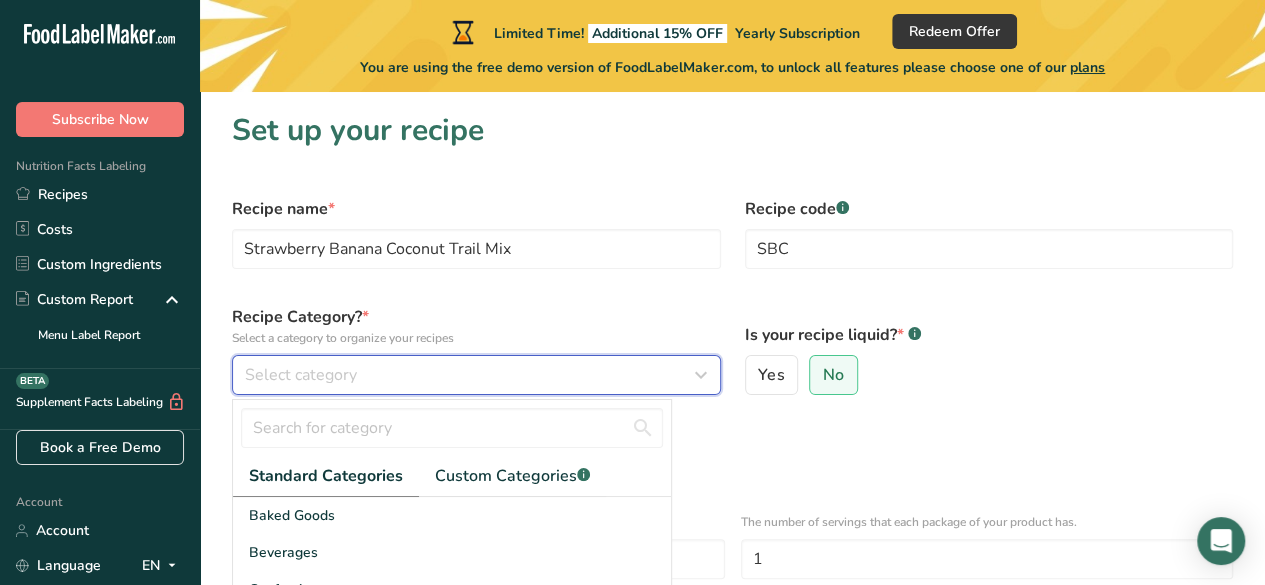scroll, scrollTop: 200, scrollLeft: 0, axis: vertical 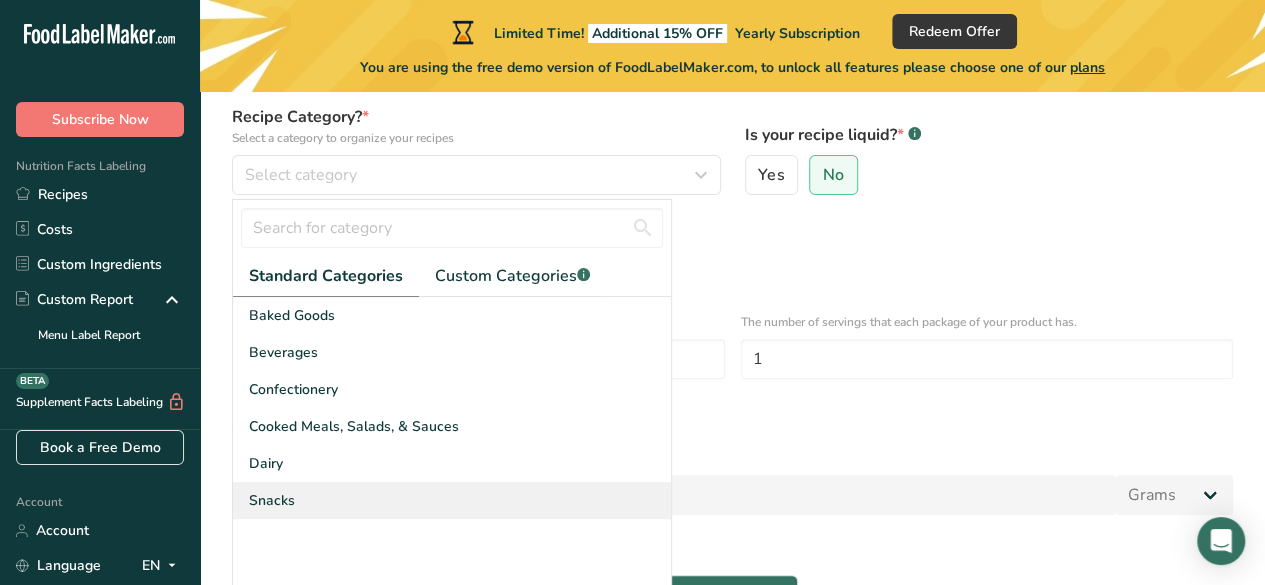 click on "Snacks" at bounding box center [452, 500] 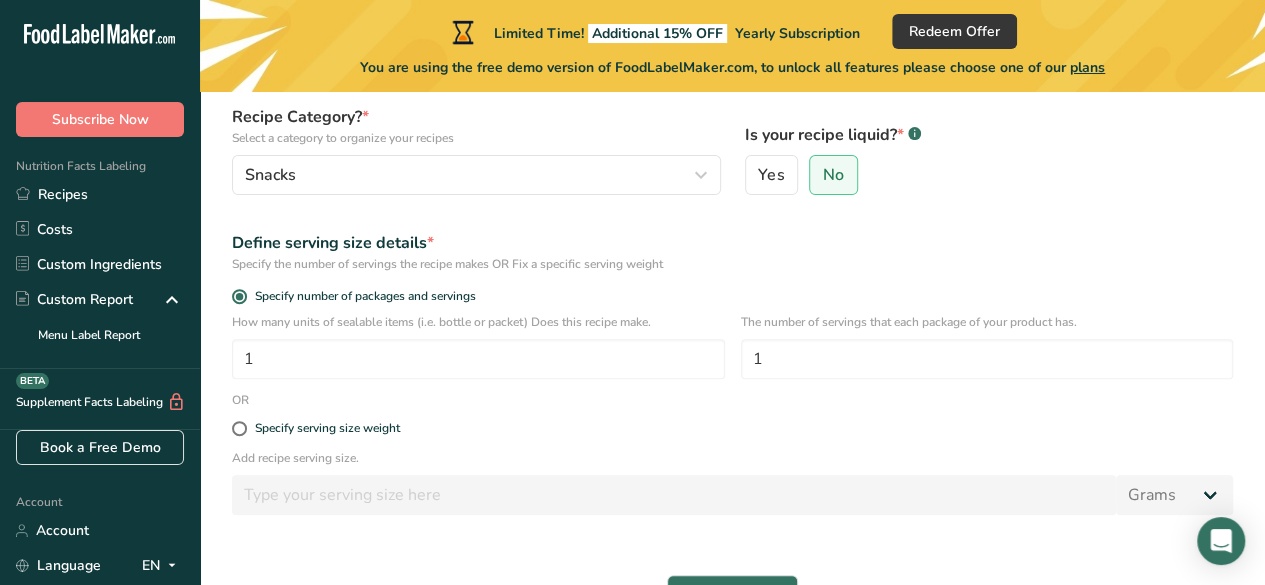 click on "Specify the number of servings the recipe makes OR Fix a specific serving weight" at bounding box center [732, 264] 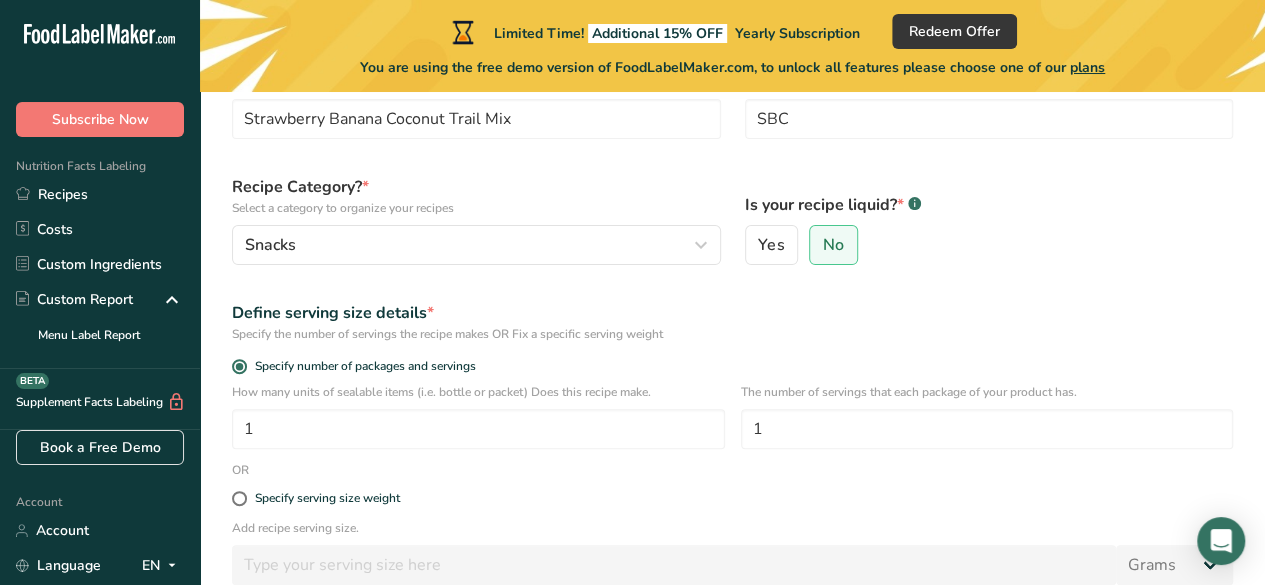 scroll, scrollTop: 100, scrollLeft: 0, axis: vertical 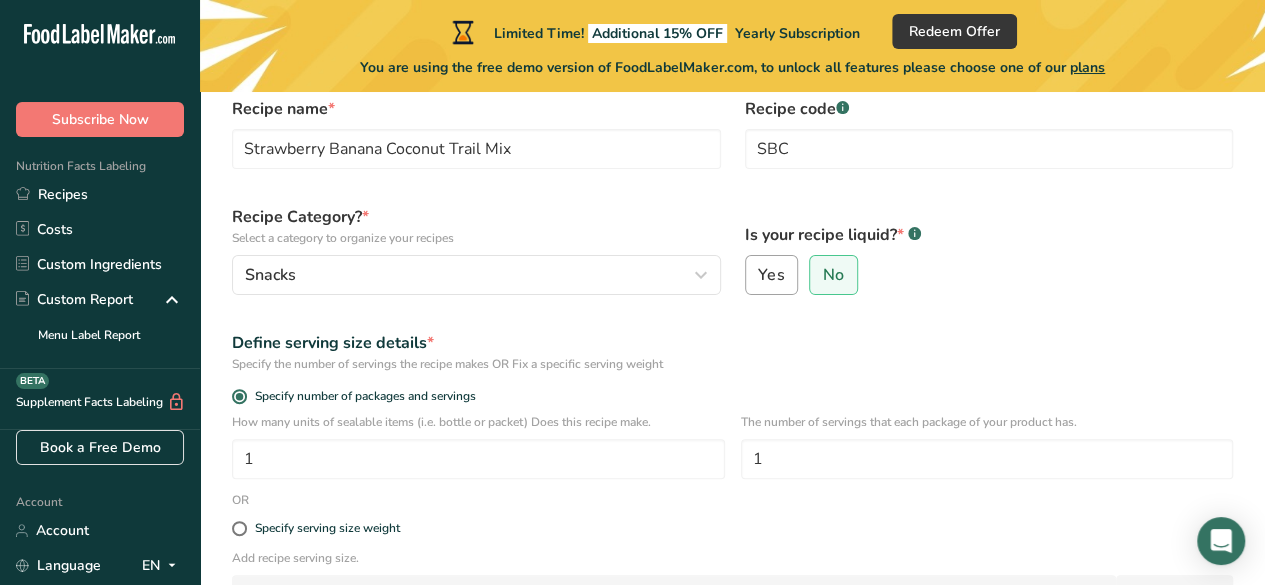 click on "Yes" at bounding box center (771, 275) 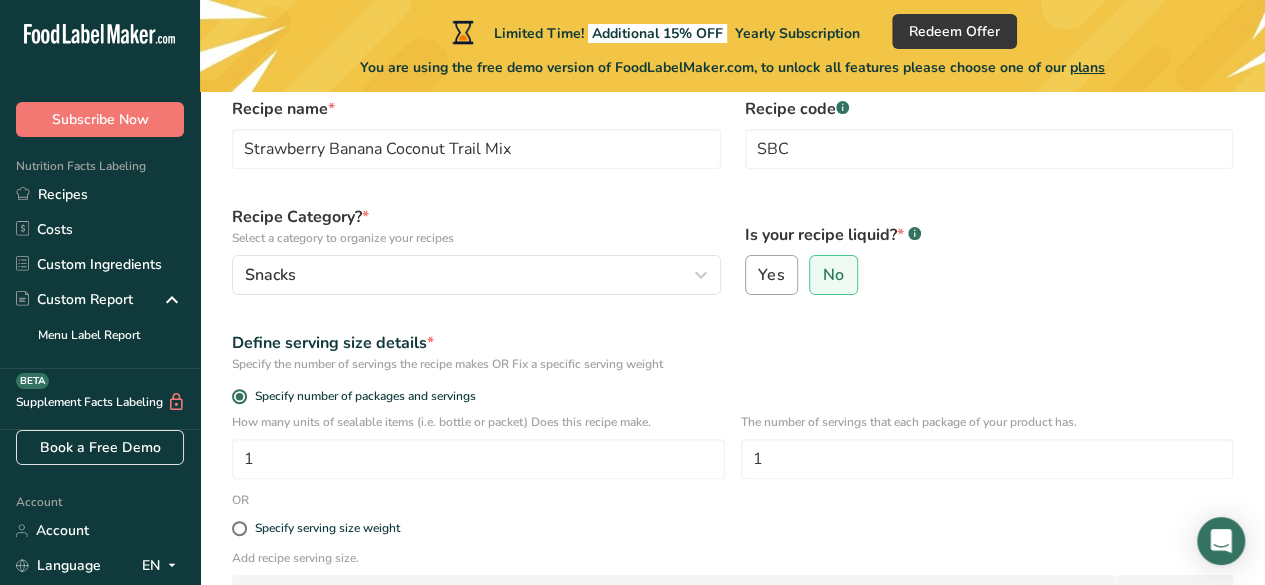 click on "Yes" at bounding box center (752, 275) 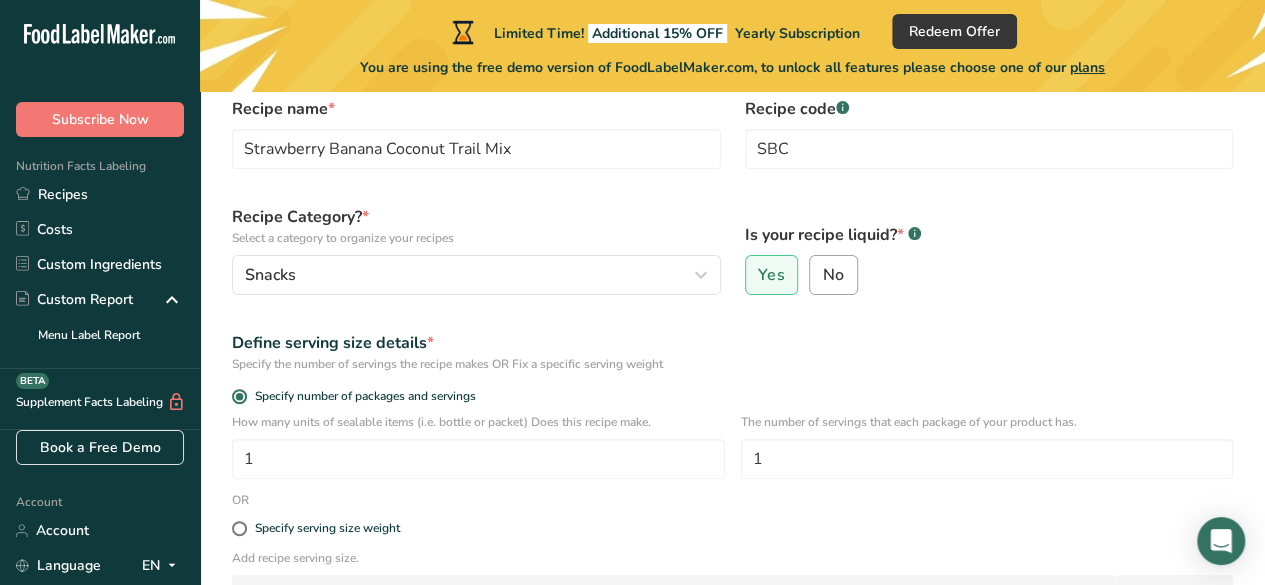 click on "No" at bounding box center (833, 275) 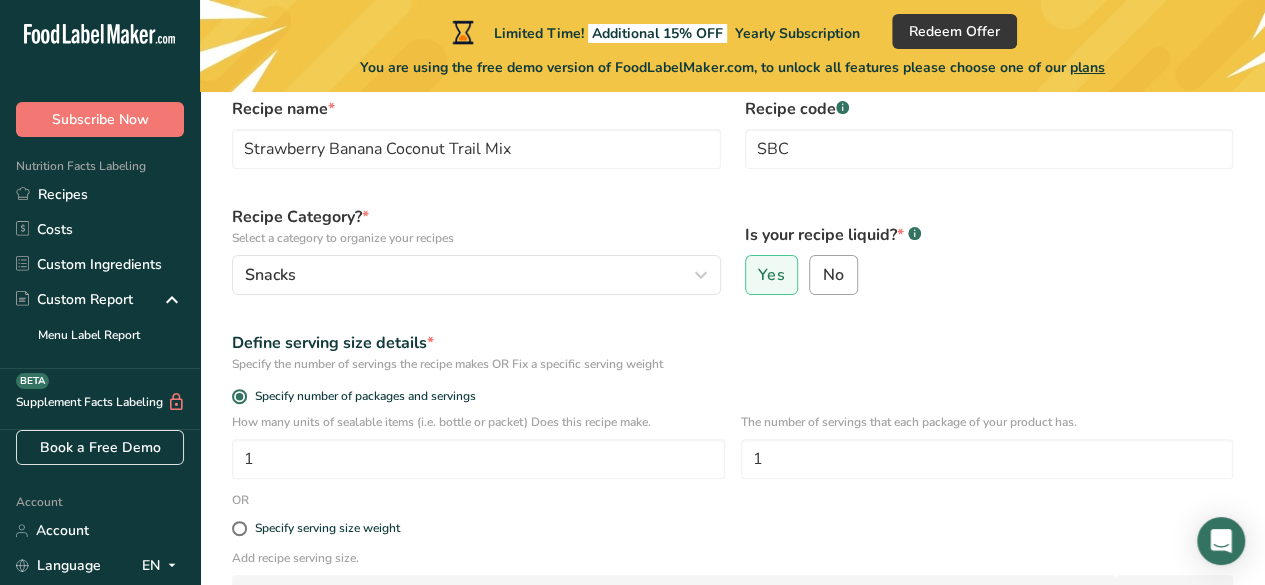 click on "No" at bounding box center (816, 275) 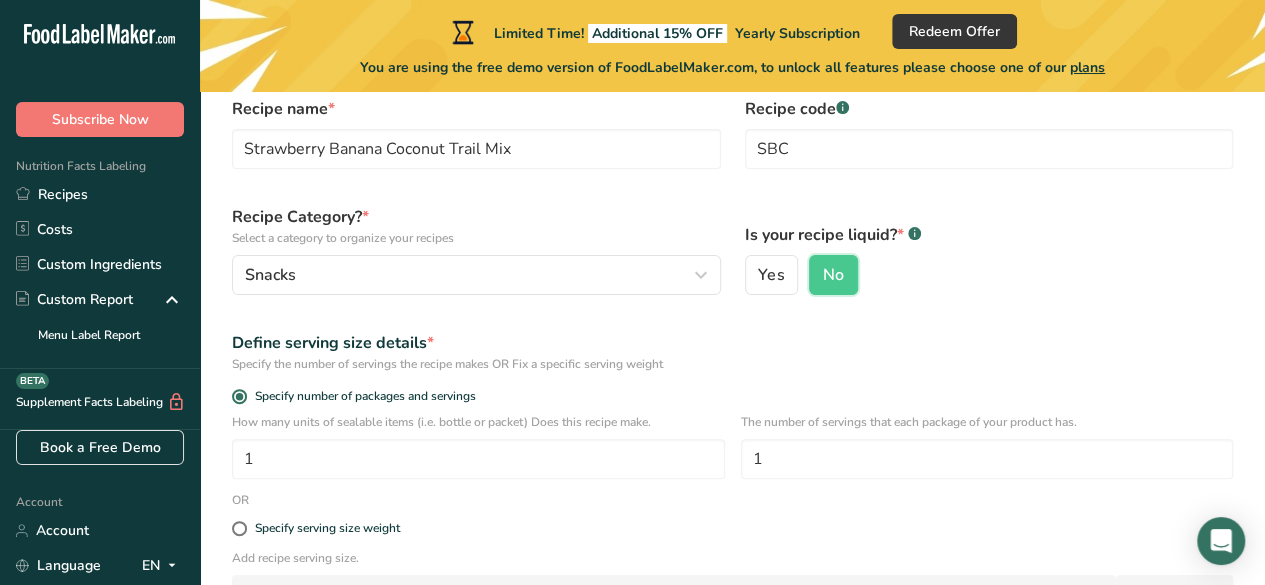 click on "Recipe name *   Strawberry Banana Coconut Trail Mix
Recipe code
.a-a{fill:#347362;}.b-a{fill:#fff;}           SBC
Recipe Category? *
Select a category to organize your recipes
Snacks
Standard Categories
Custom Categories
.a-a{fill:#347362;}.b-a{fill:#fff;}
Baked Goods
Beverages
Confectionery
Cooked Meals, Salads, & Sauces
Dairy
Snacks
Add New Category
Is your recipe liquid? *   .a-a{fill:#347362;}.b-a{fill:#fff;}           Yes   No
Define serving size details *
Specify the number of servings the recipe makes OR Fix a specific serving weight
Specify number of packages and servings
1     1" at bounding box center (732, 406) 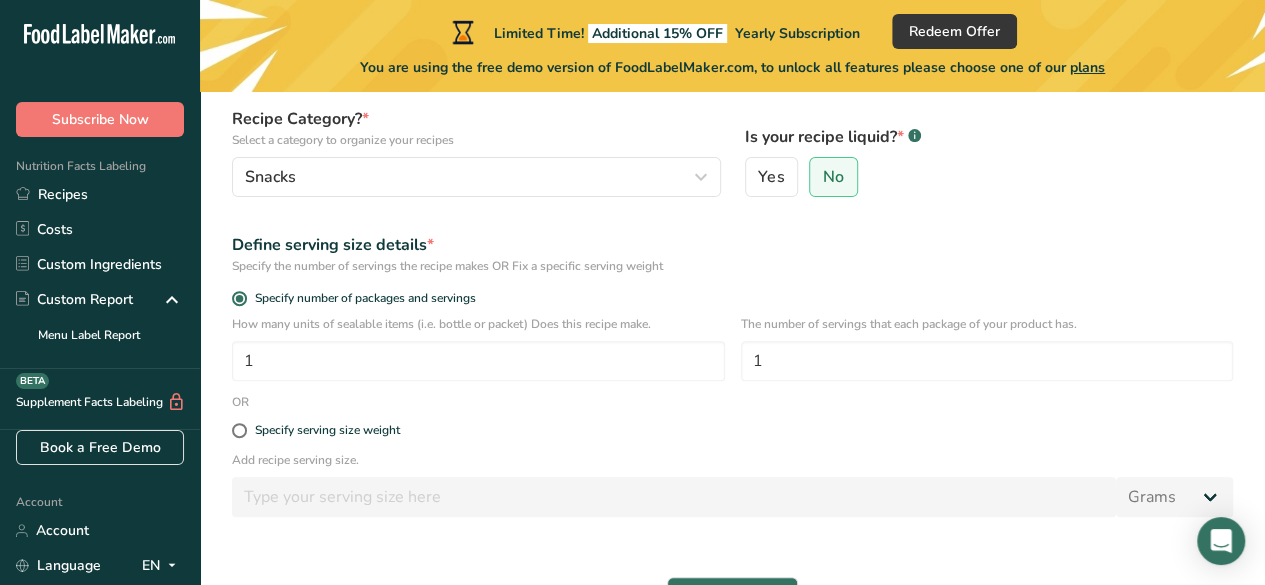 scroll, scrollTop: 326, scrollLeft: 0, axis: vertical 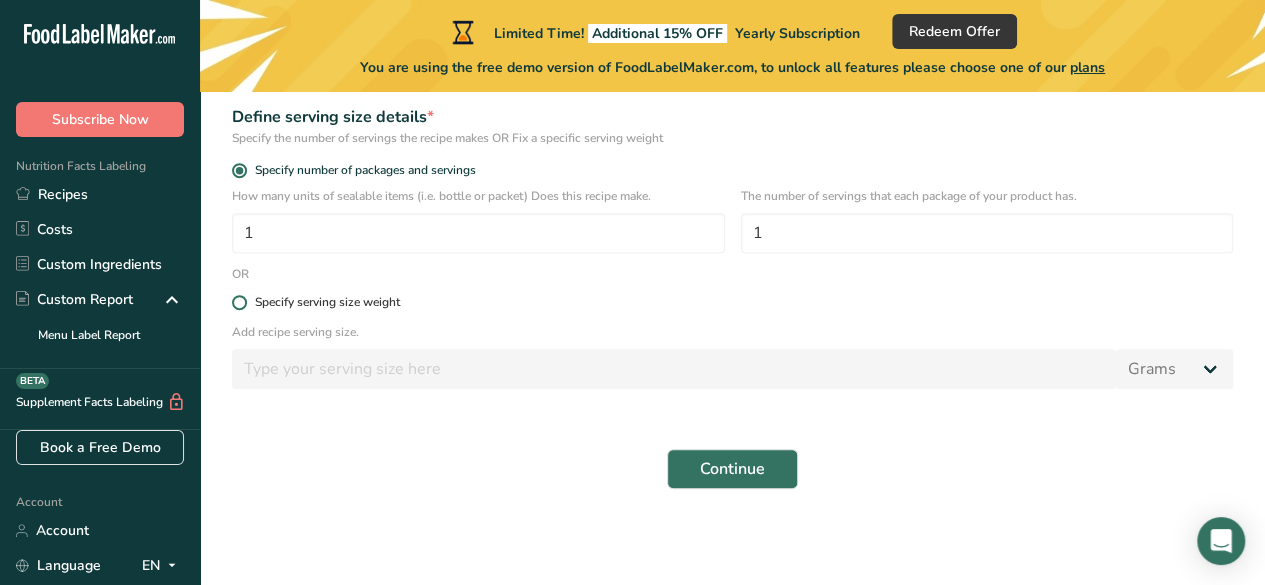 click at bounding box center [239, 302] 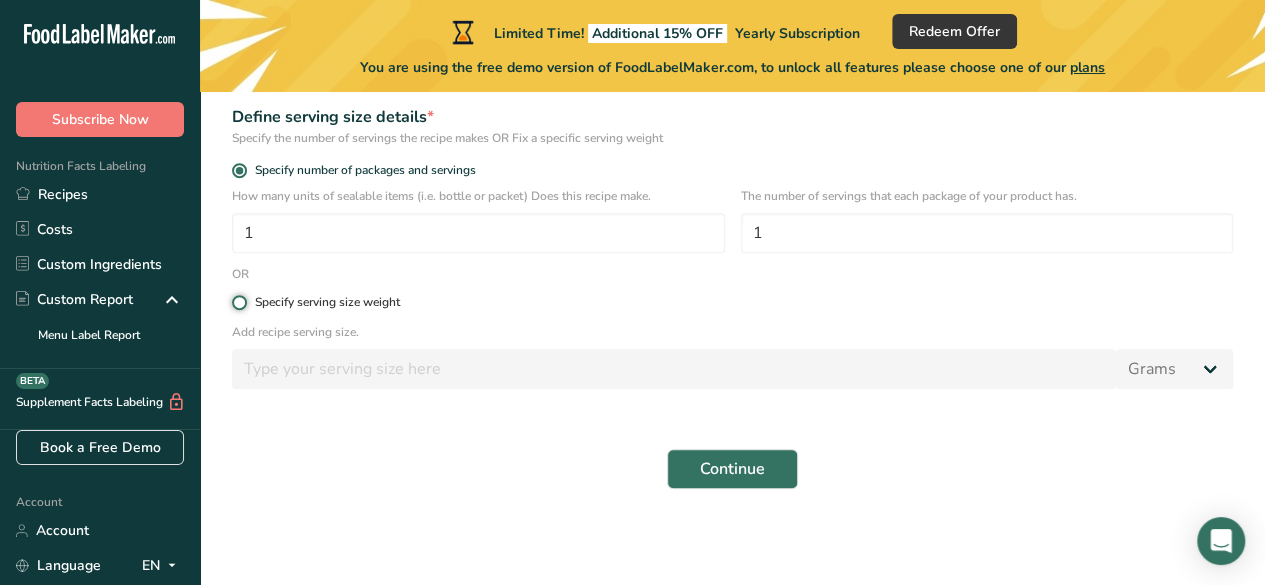 radio on "true" 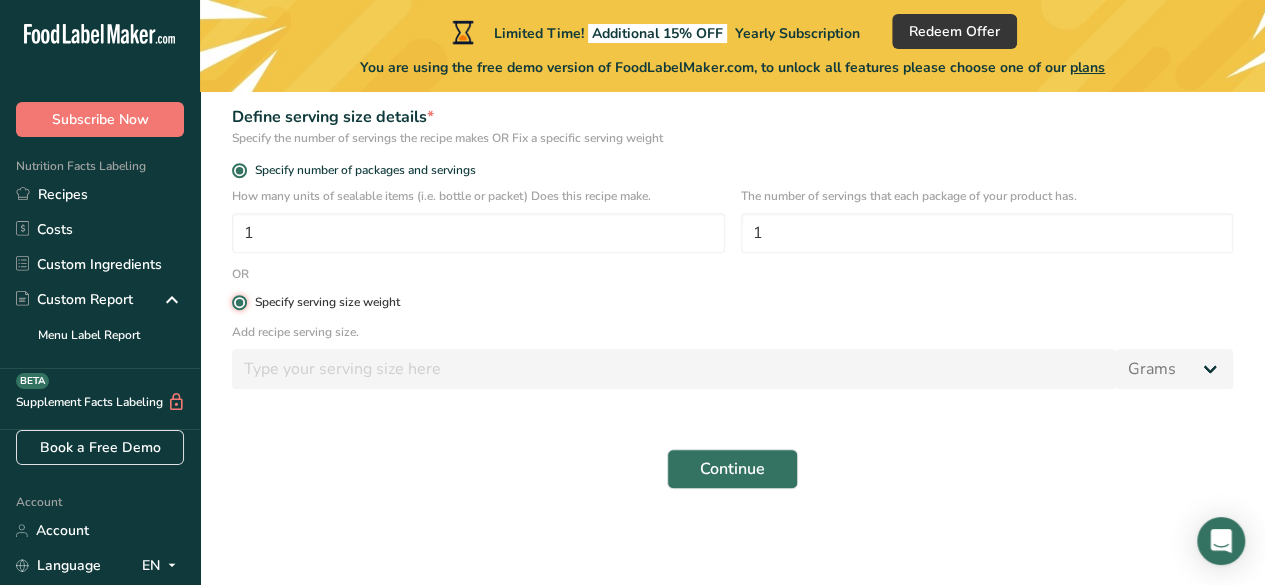 radio on "false" 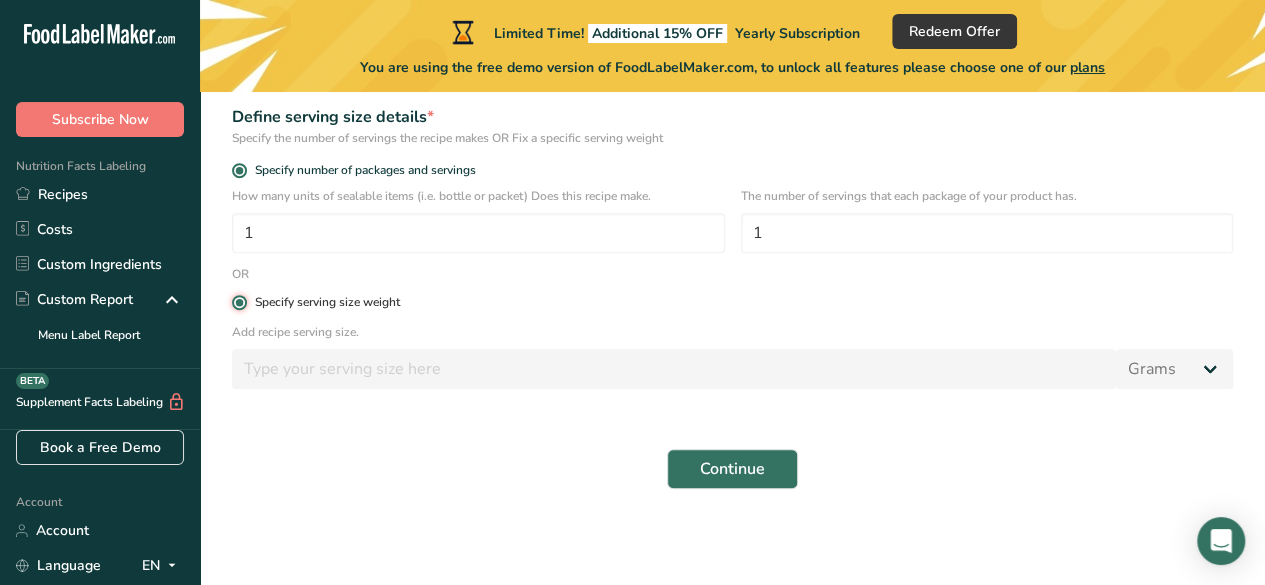 type 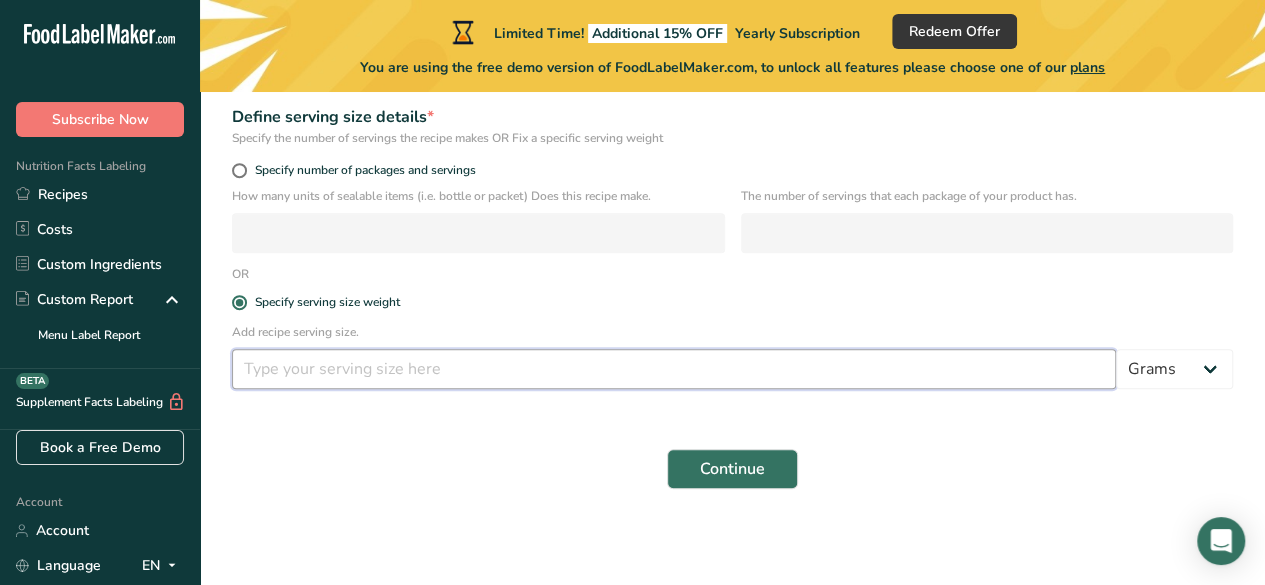 click at bounding box center (674, 369) 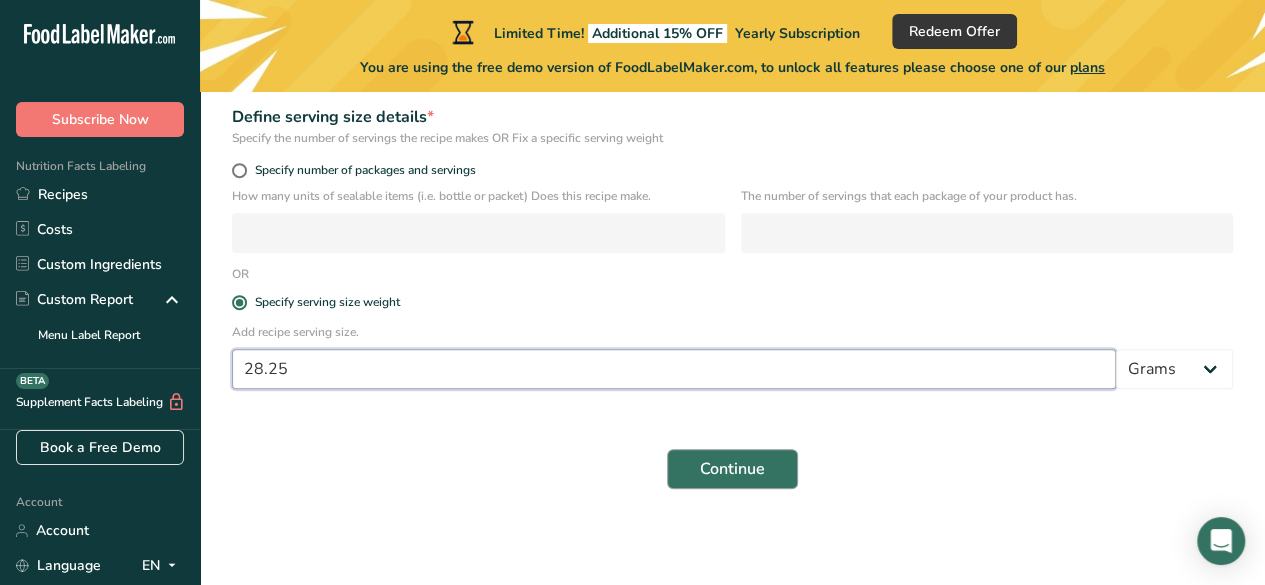 type on "28.25" 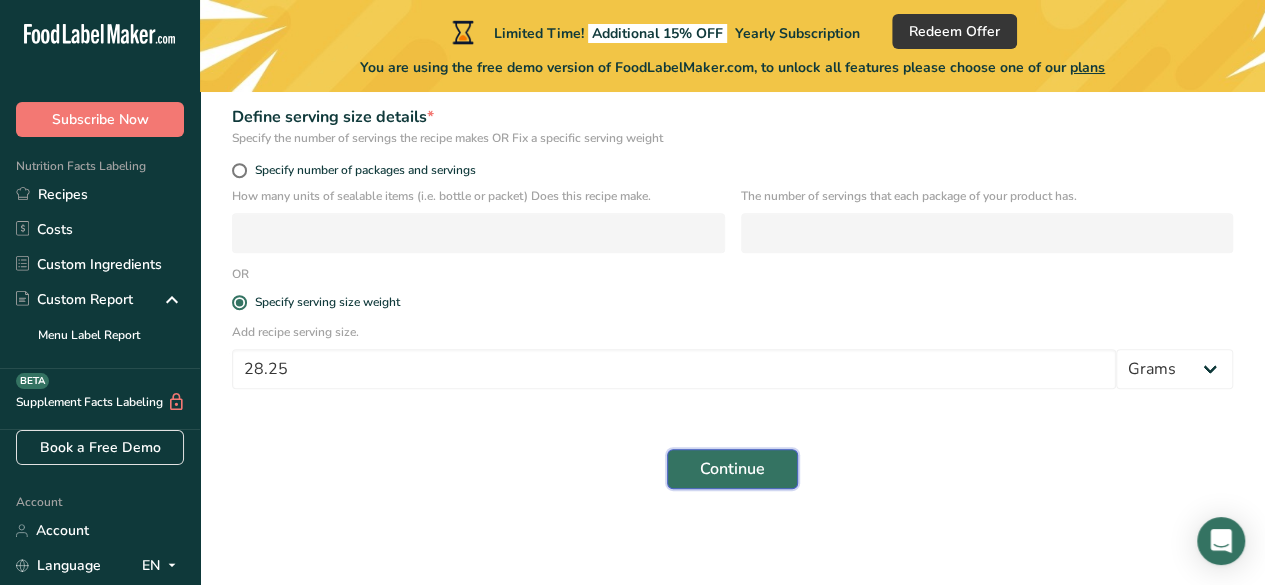 click on "Continue" at bounding box center [732, 469] 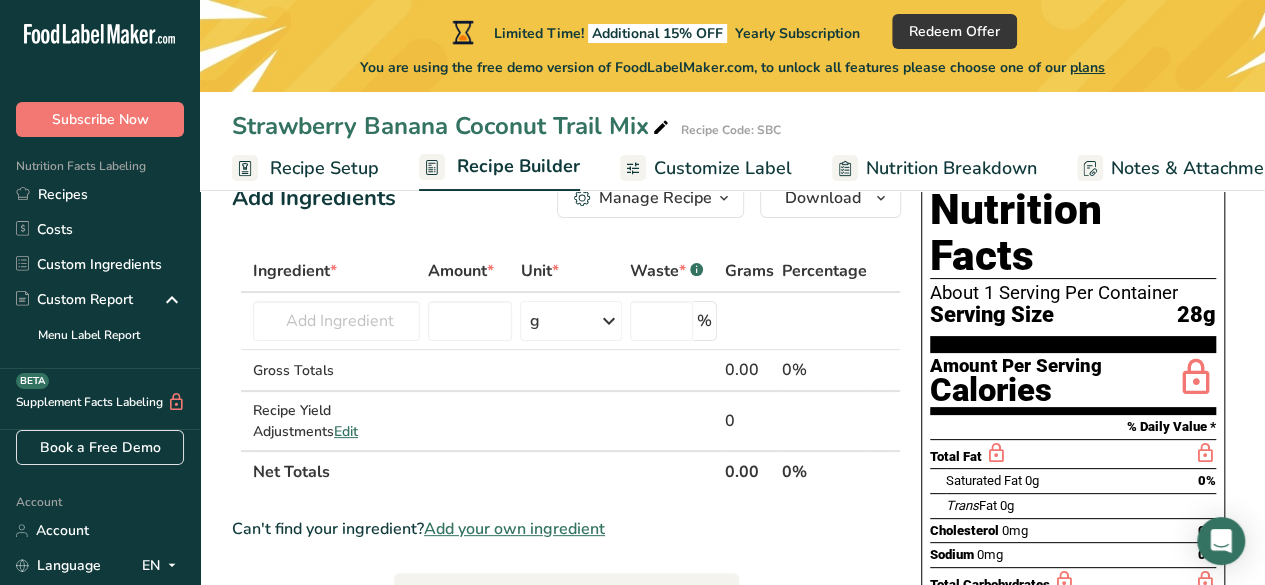 scroll, scrollTop: 0, scrollLeft: 0, axis: both 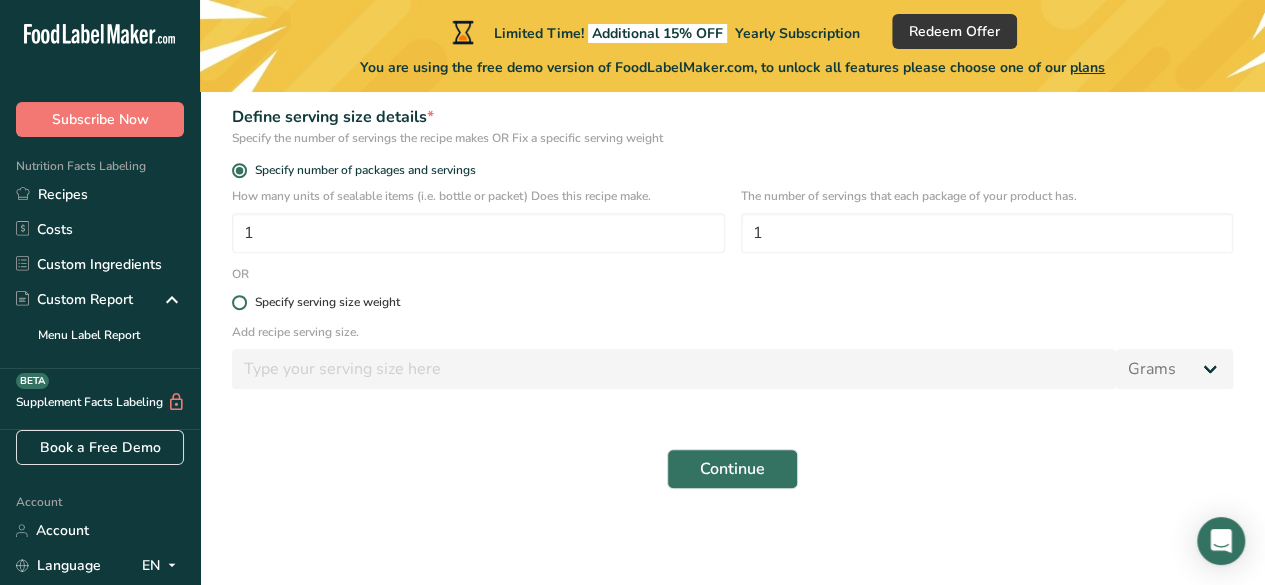 click at bounding box center [239, 302] 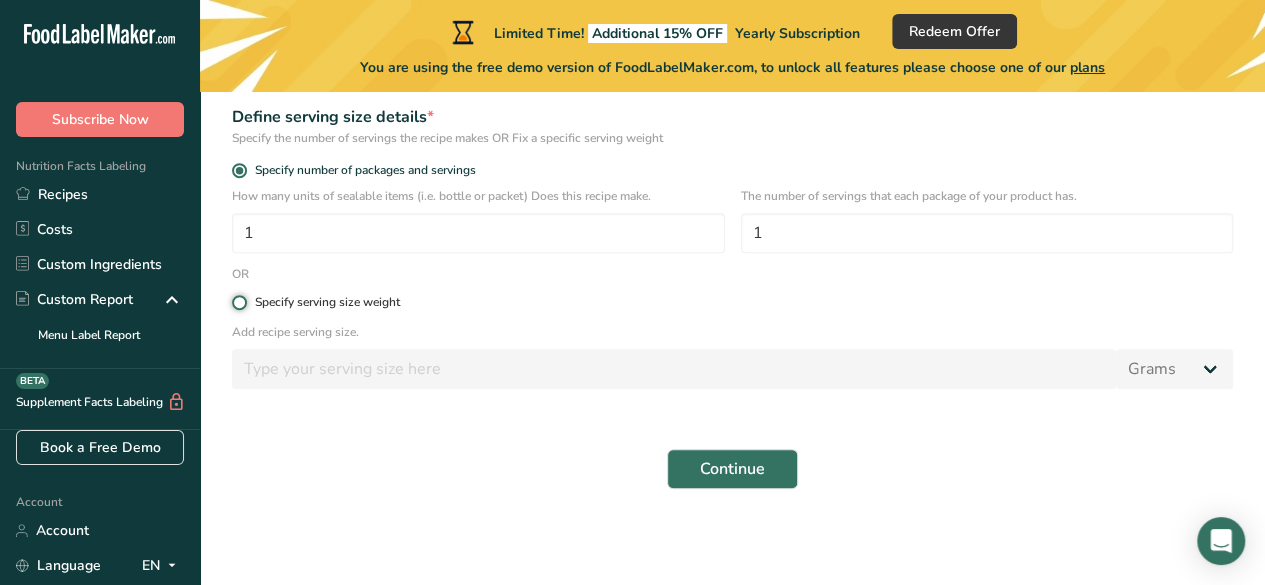 click on "Specify serving size weight" at bounding box center (238, 302) 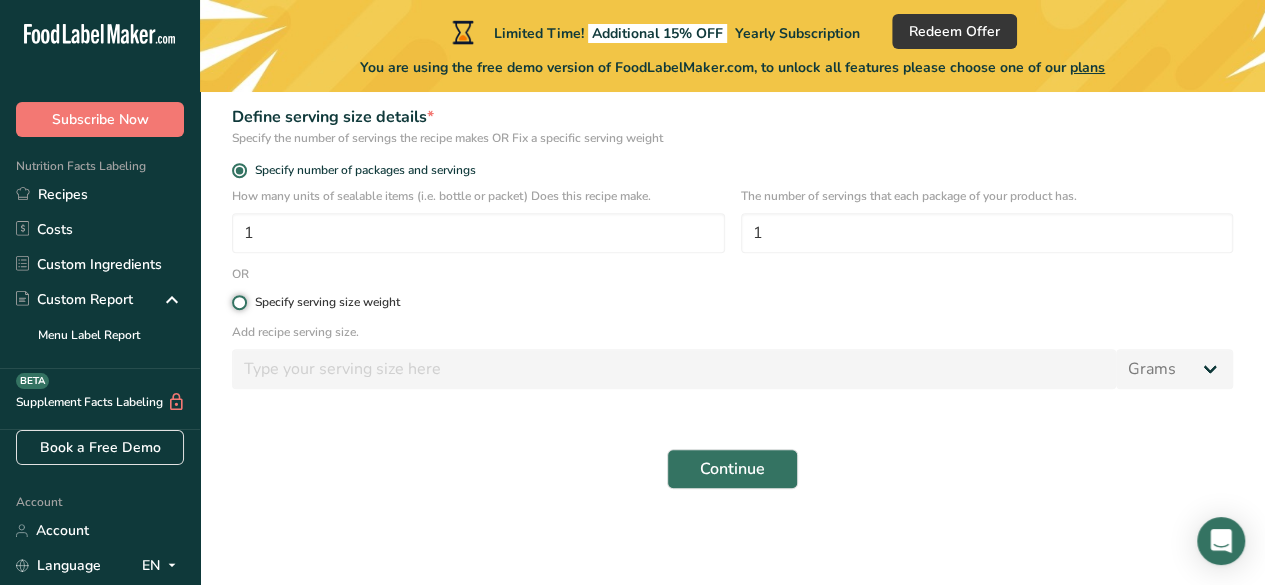 radio on "true" 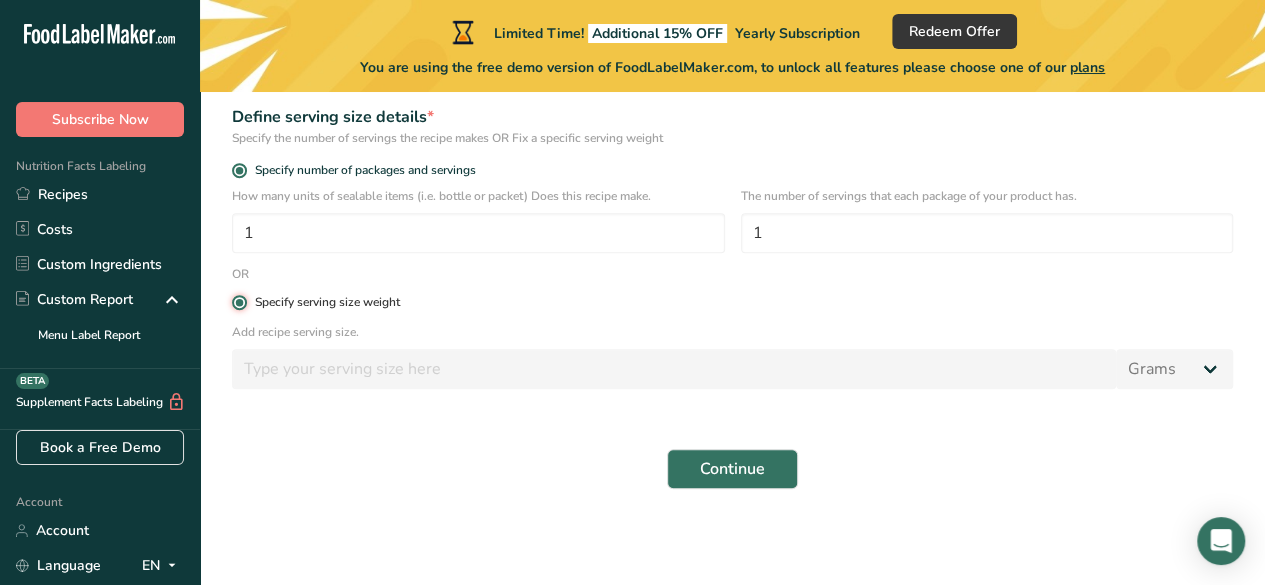 radio on "false" 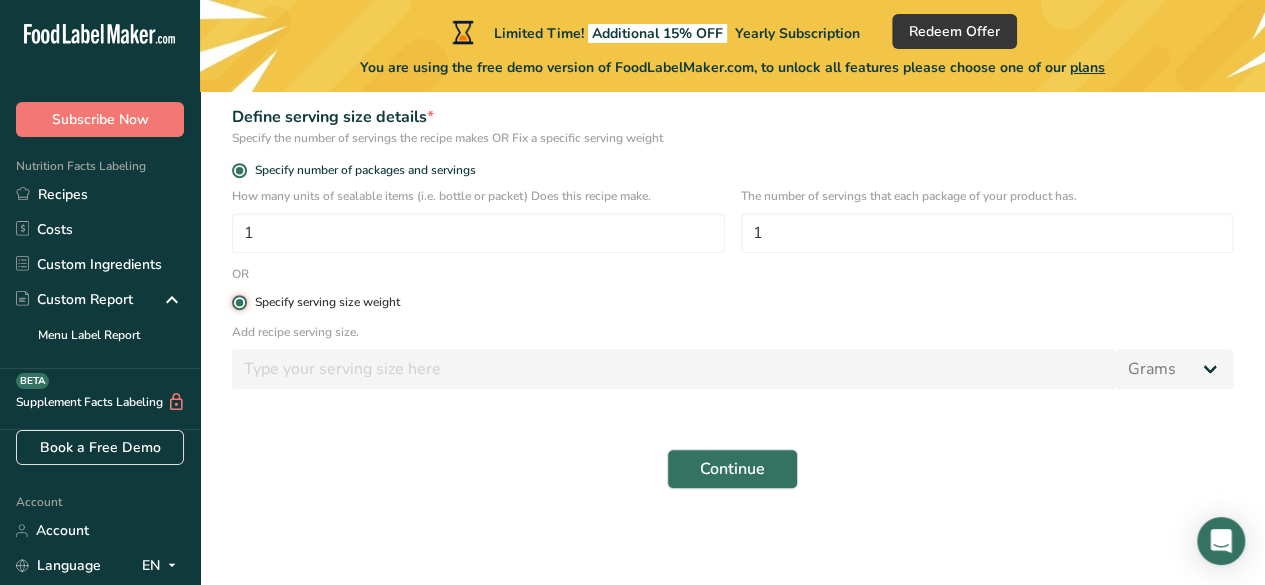 type 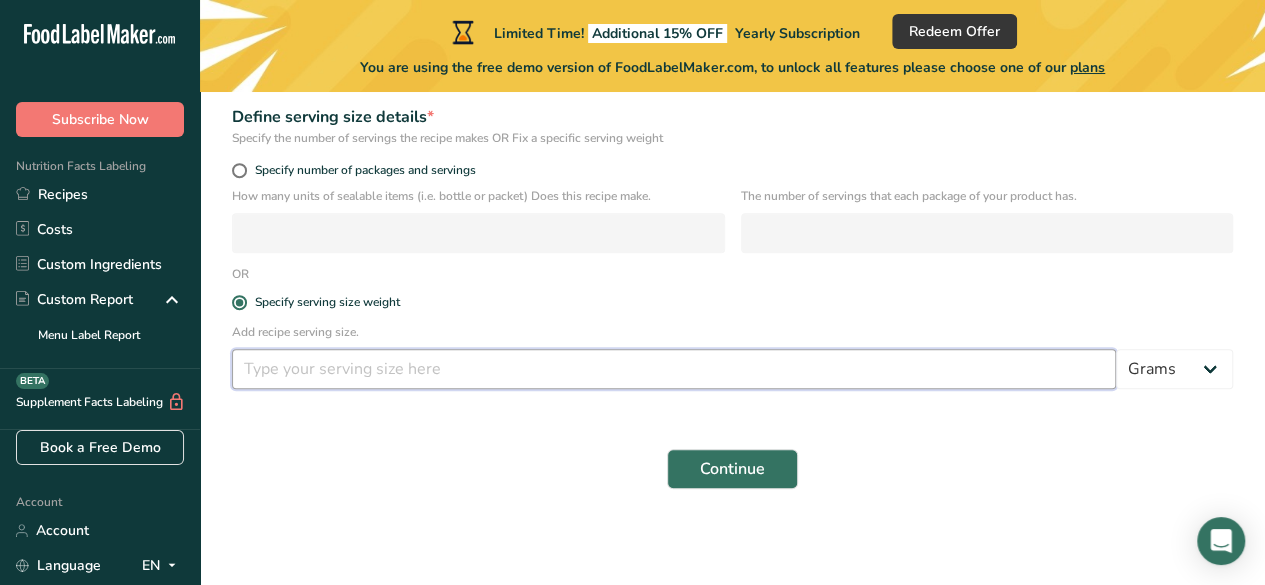 click at bounding box center (674, 369) 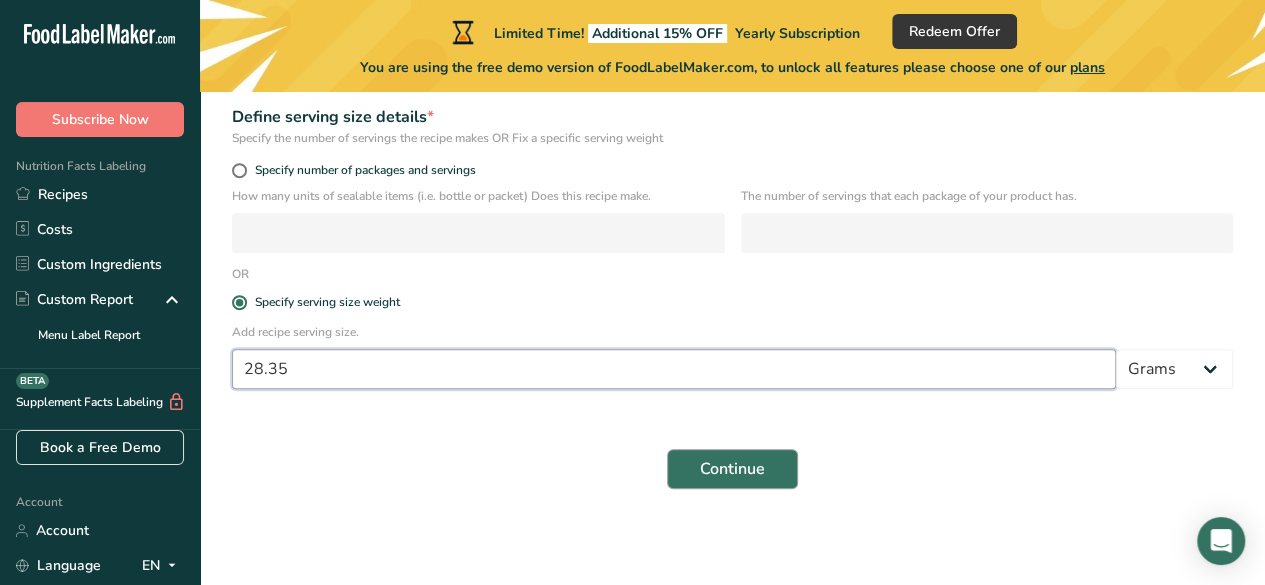 type on "28.35" 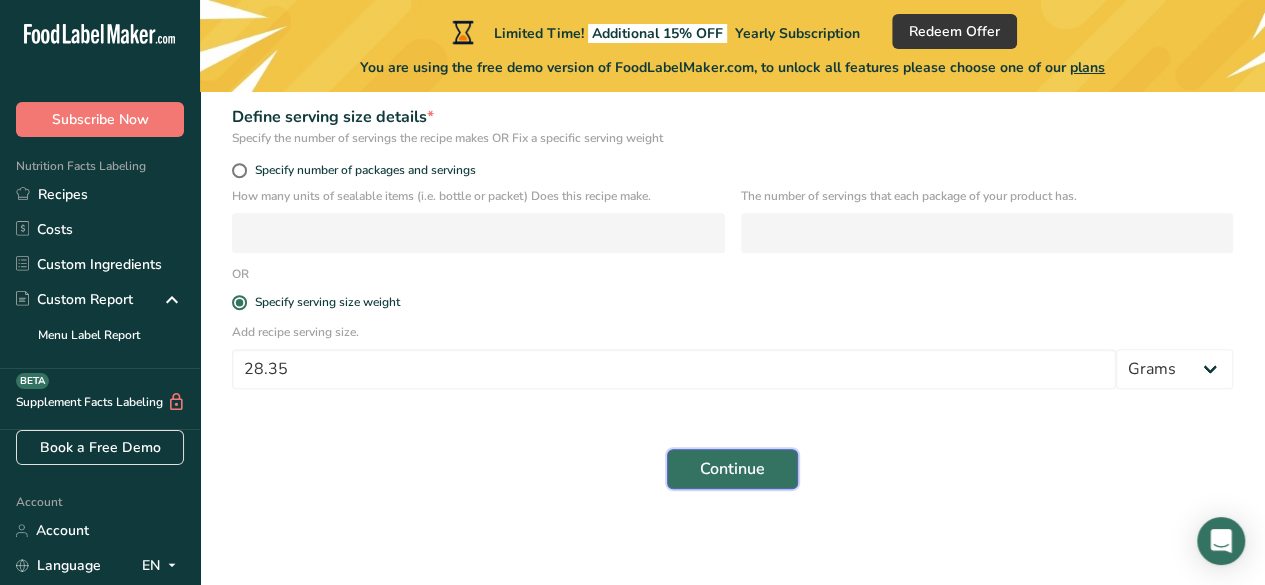 click on "Continue" at bounding box center (732, 469) 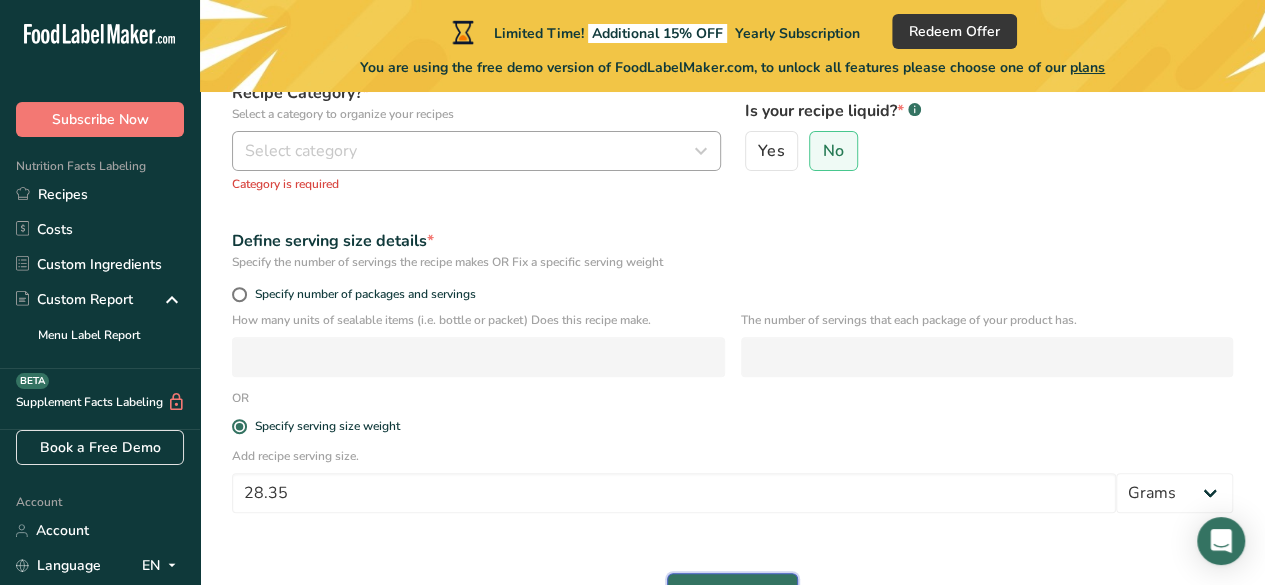 scroll, scrollTop: 48, scrollLeft: 0, axis: vertical 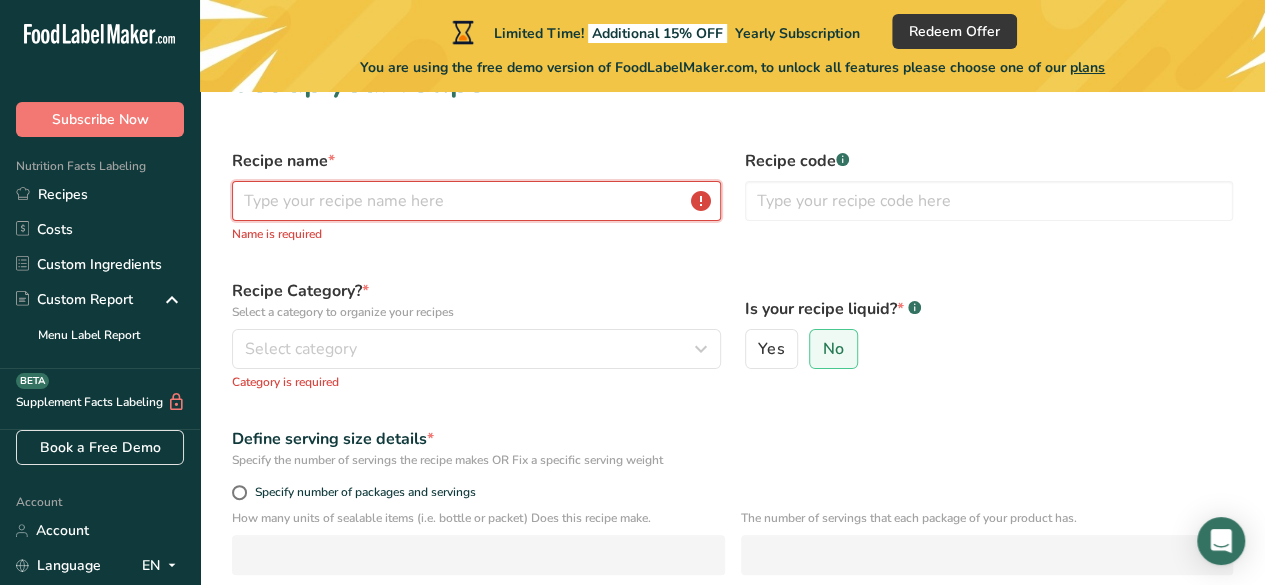 click at bounding box center (476, 201) 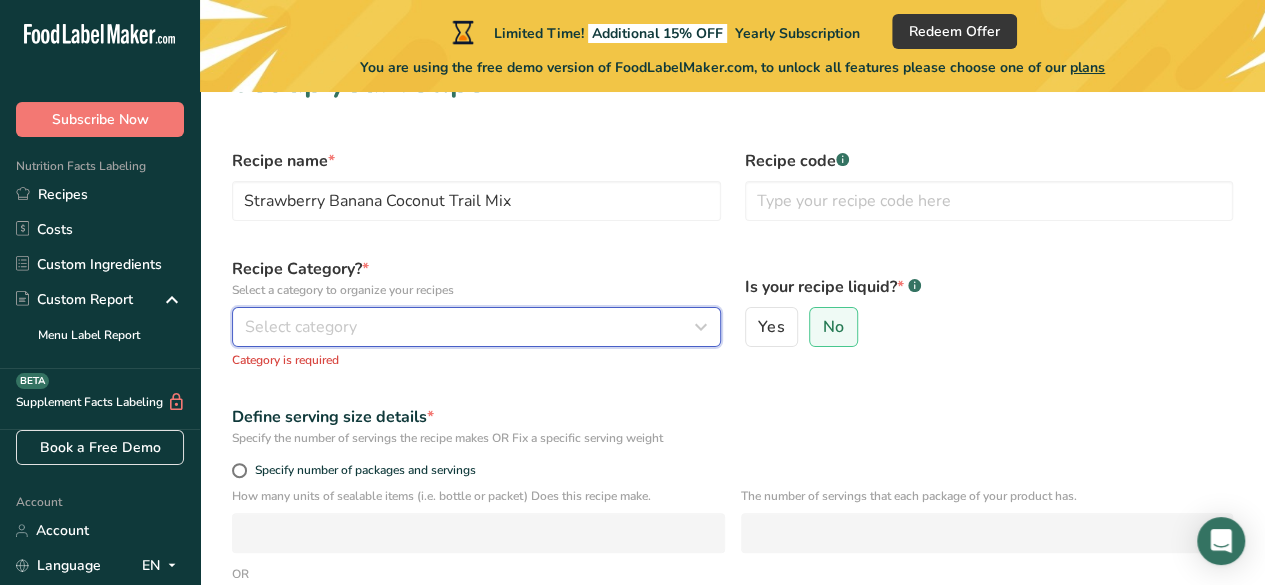 click on "Select category" at bounding box center (470, 327) 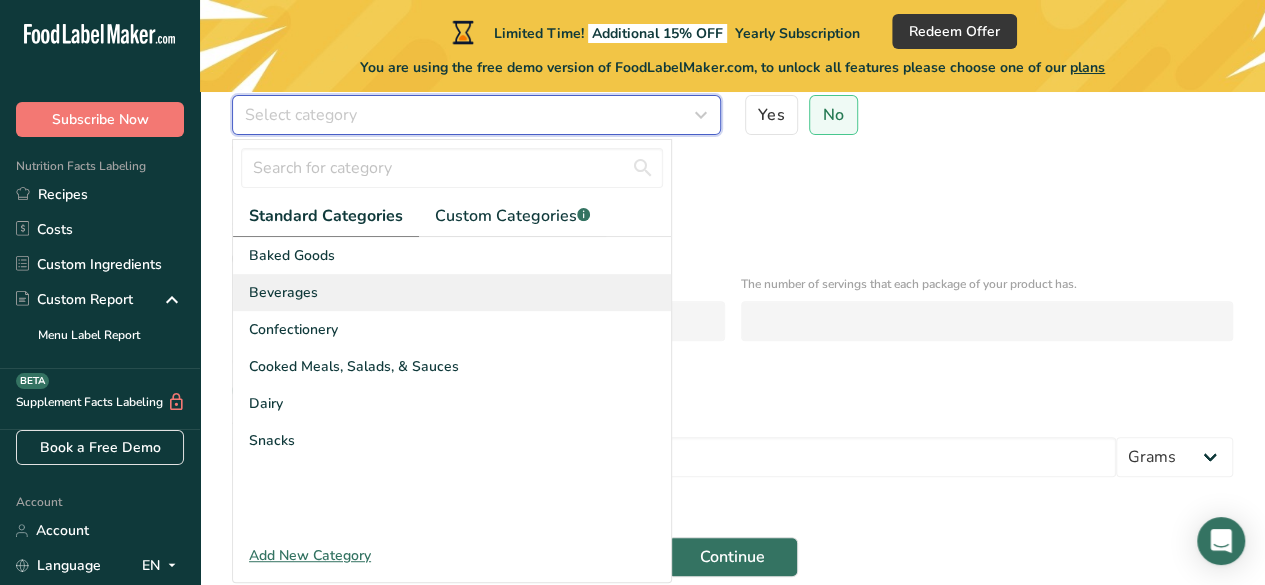 scroll, scrollTop: 373, scrollLeft: 0, axis: vertical 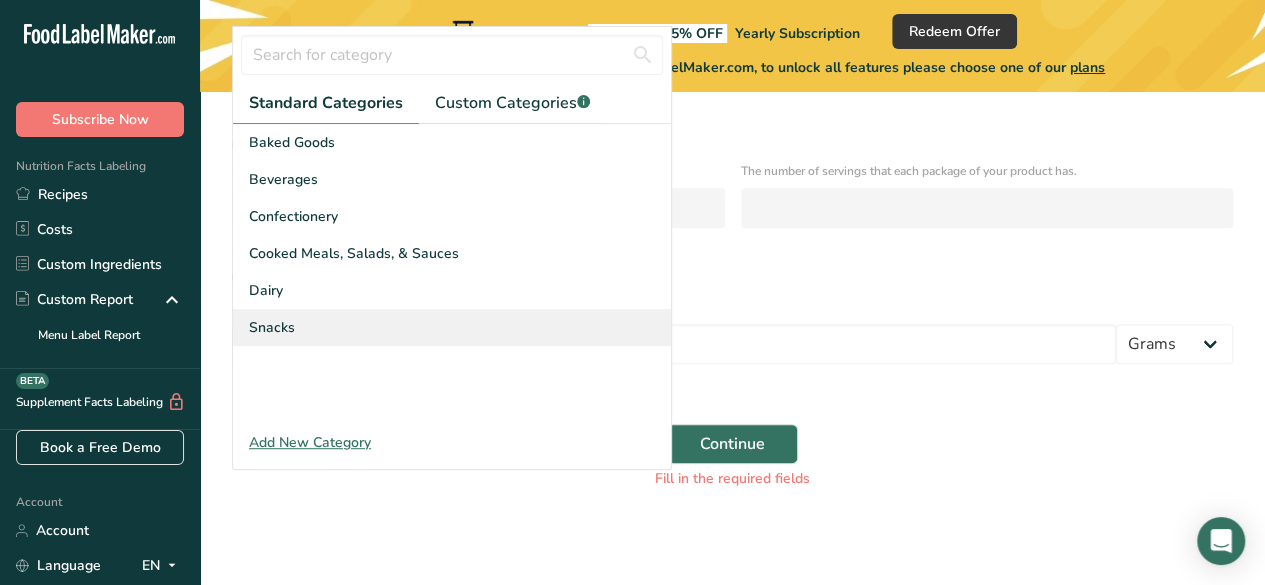 click on "Snacks" at bounding box center [272, 327] 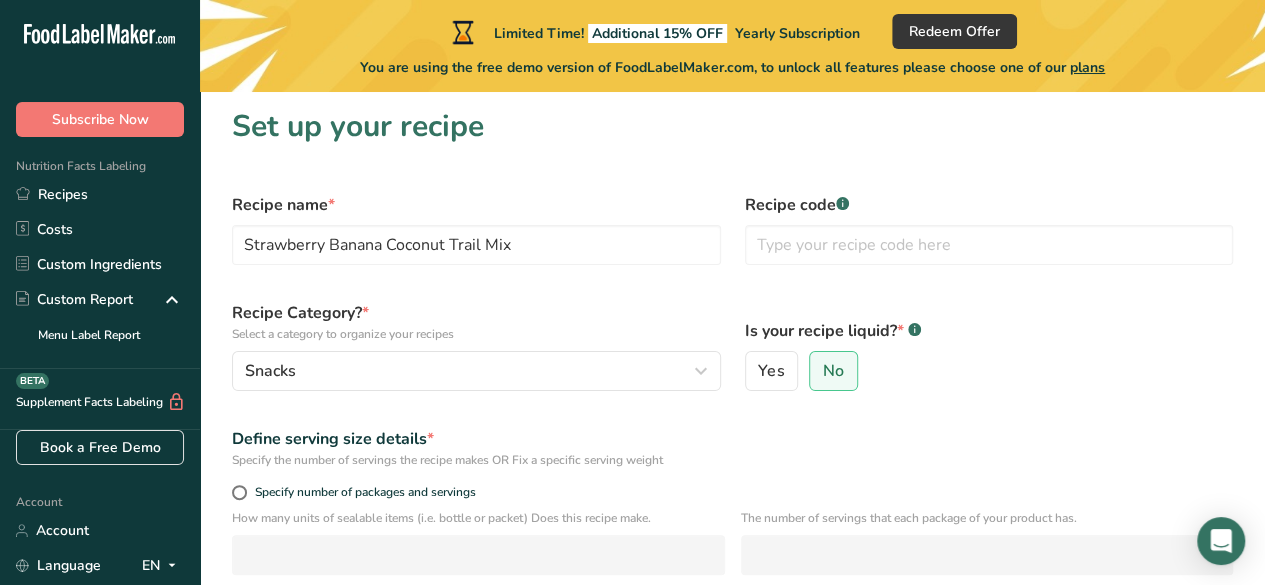 scroll, scrollTop: 0, scrollLeft: 0, axis: both 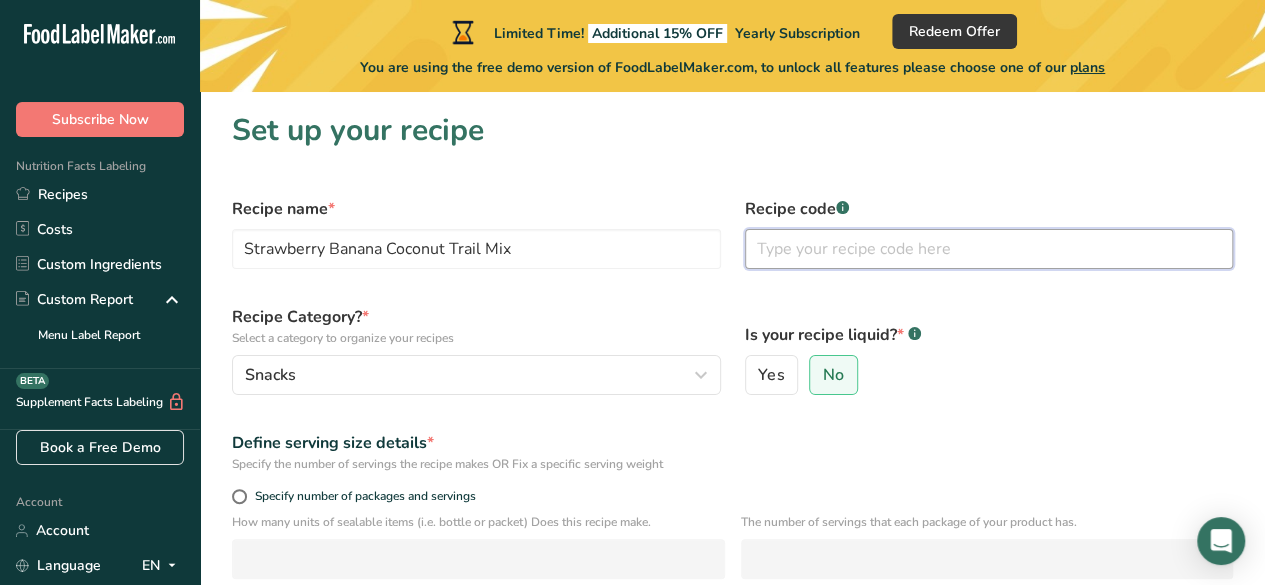 click at bounding box center [989, 249] 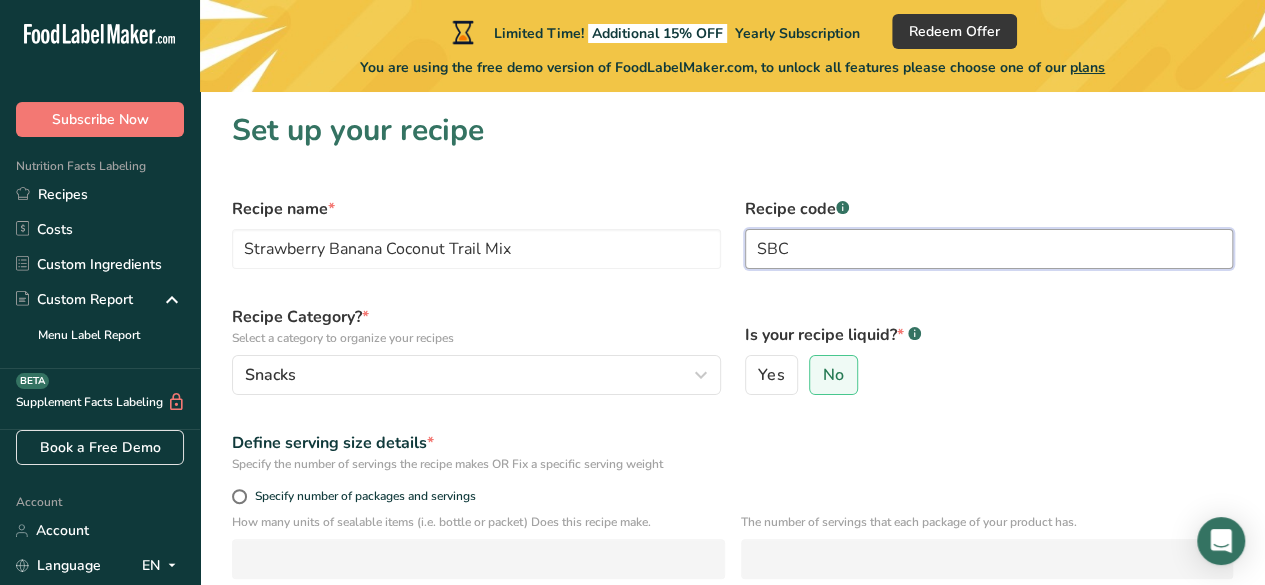 type on "SBC" 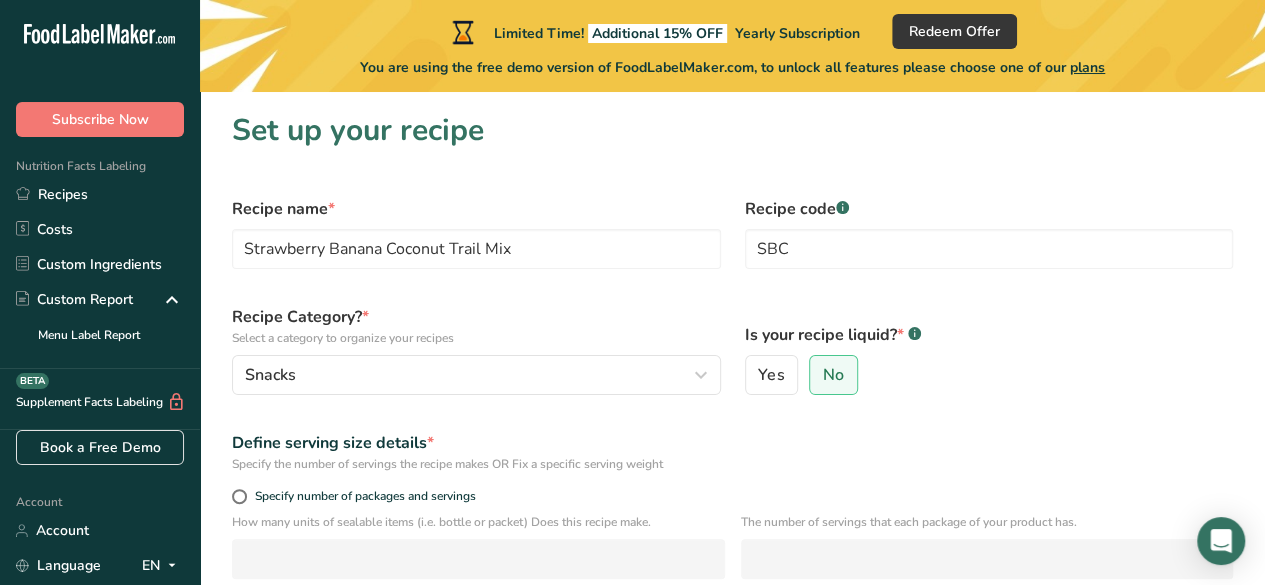click on "Define serving size details *
Specify the number of servings the recipe makes OR Fix a specific serving weight" at bounding box center [732, 452] 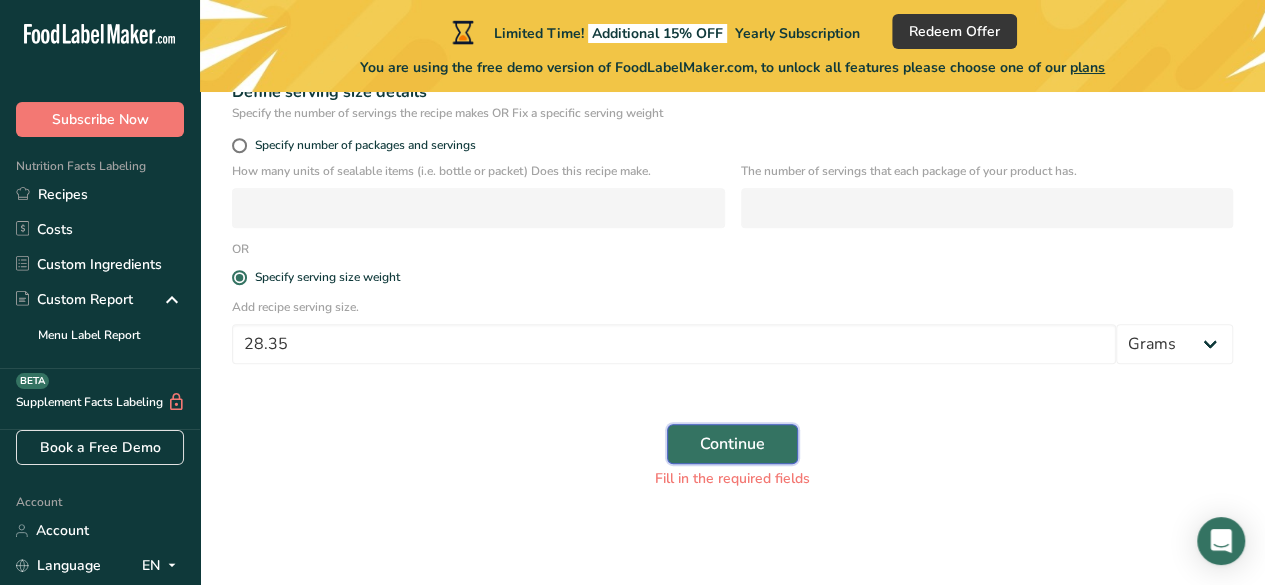 click on "Continue" at bounding box center [732, 444] 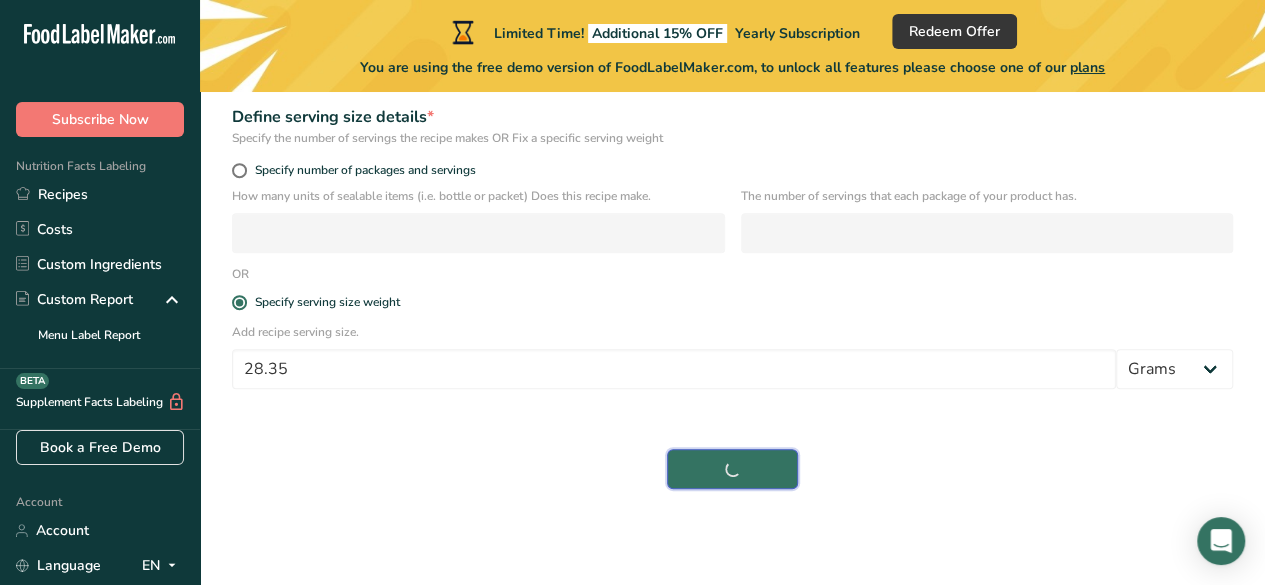 scroll, scrollTop: 326, scrollLeft: 0, axis: vertical 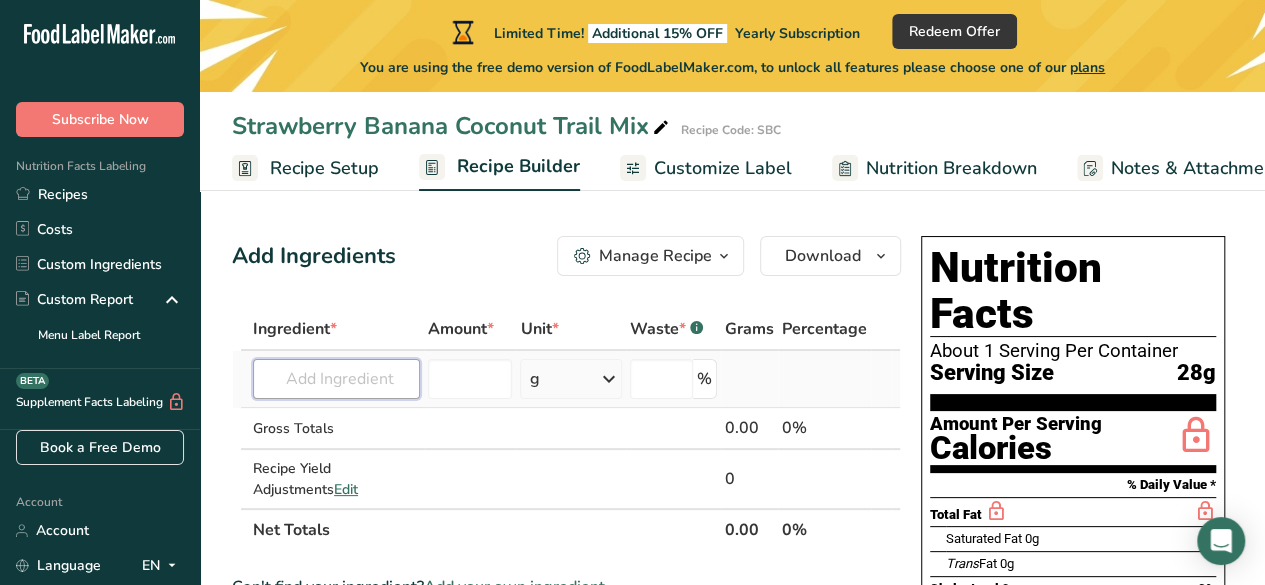 click at bounding box center [336, 379] 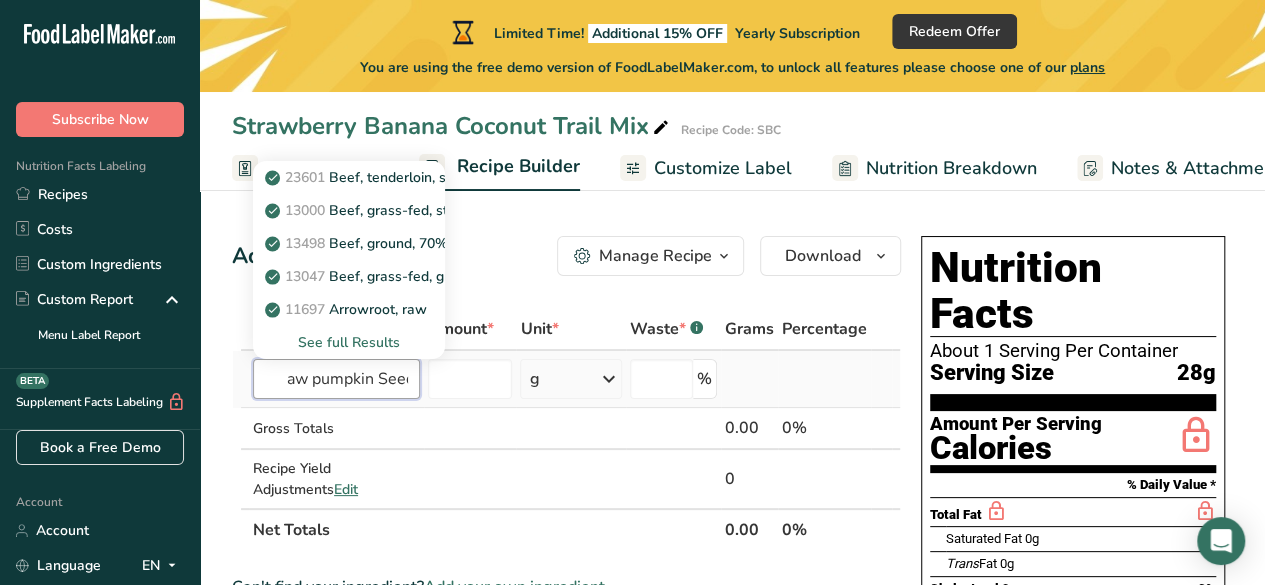 scroll, scrollTop: 0, scrollLeft: 26, axis: horizontal 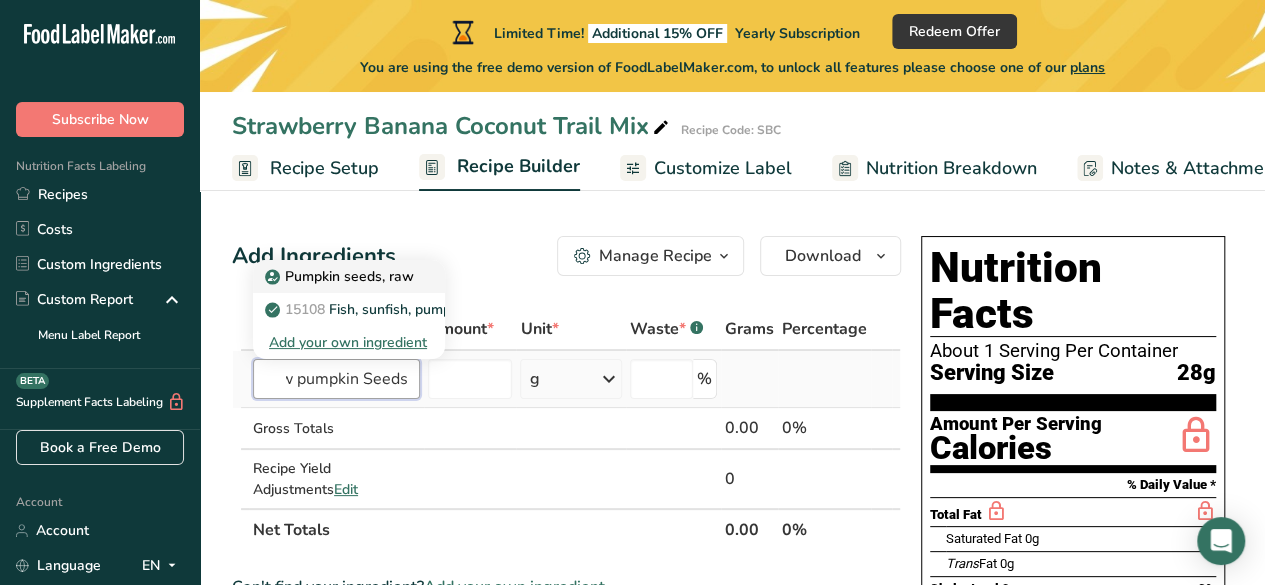 type on "Raw pumpkin Seeds" 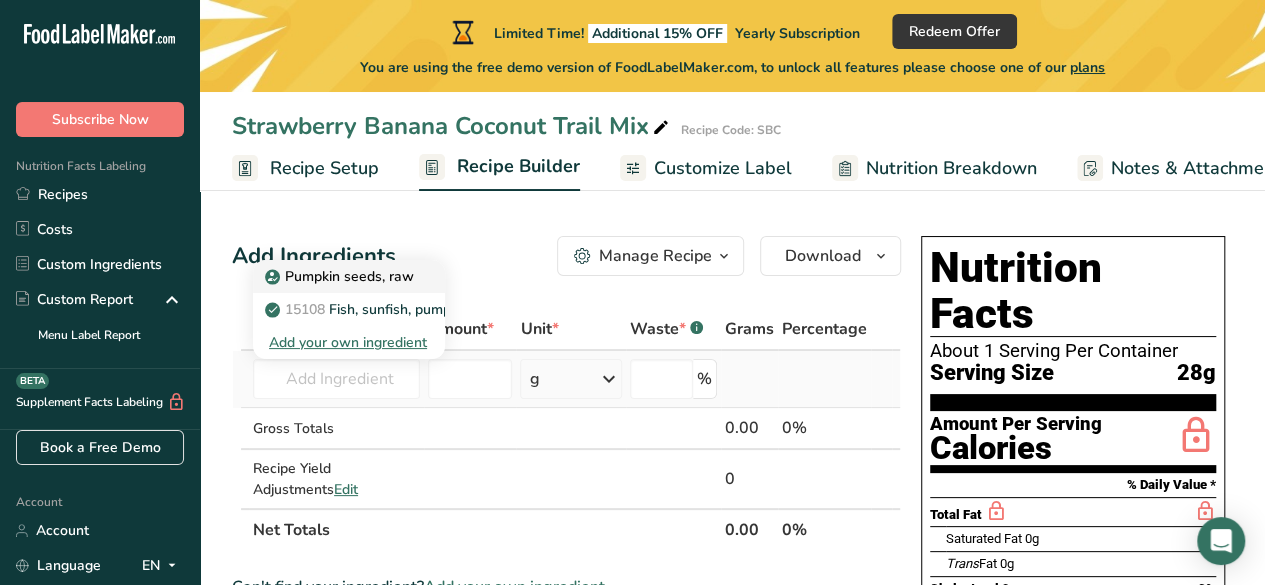click on "Pumpkin seeds, raw" at bounding box center (341, 276) 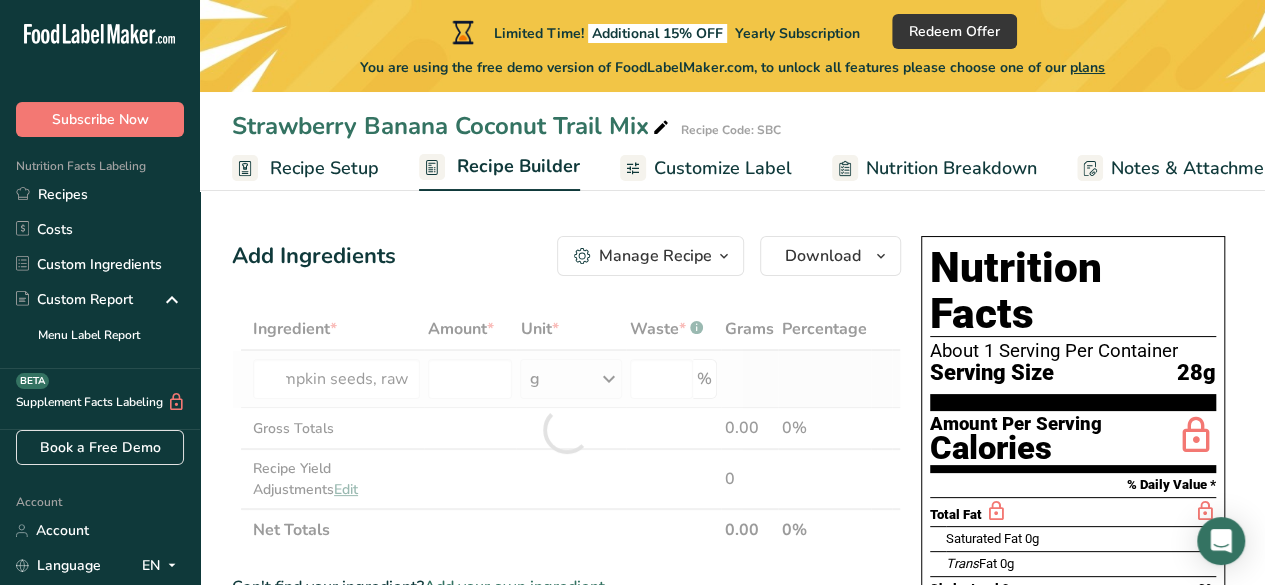 scroll, scrollTop: 0, scrollLeft: 0, axis: both 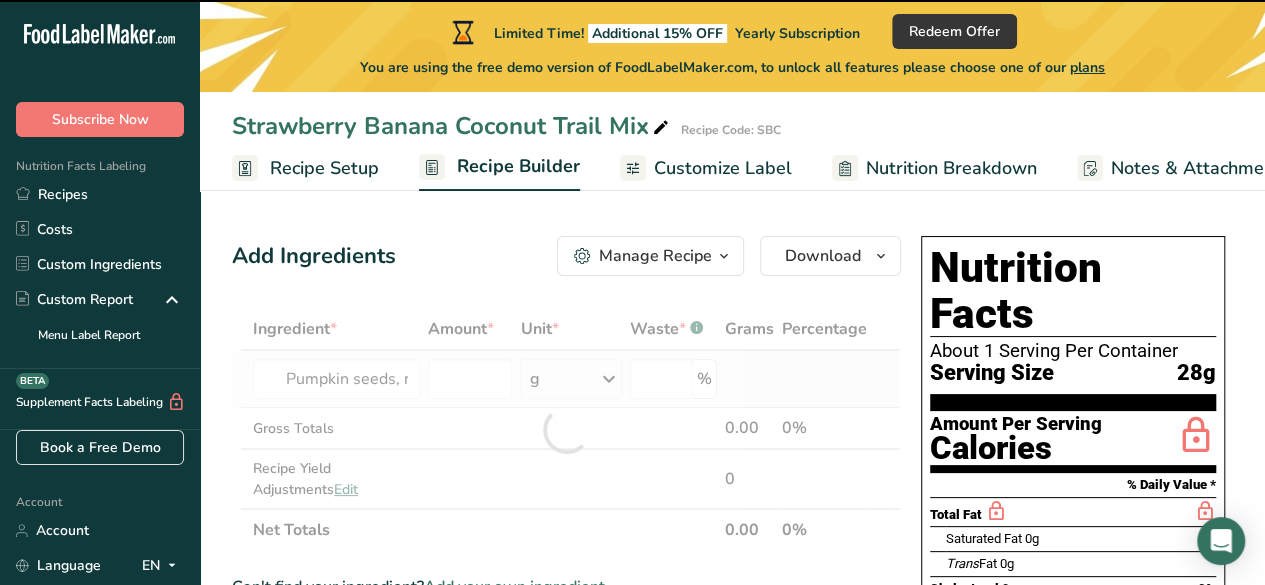 type on "0" 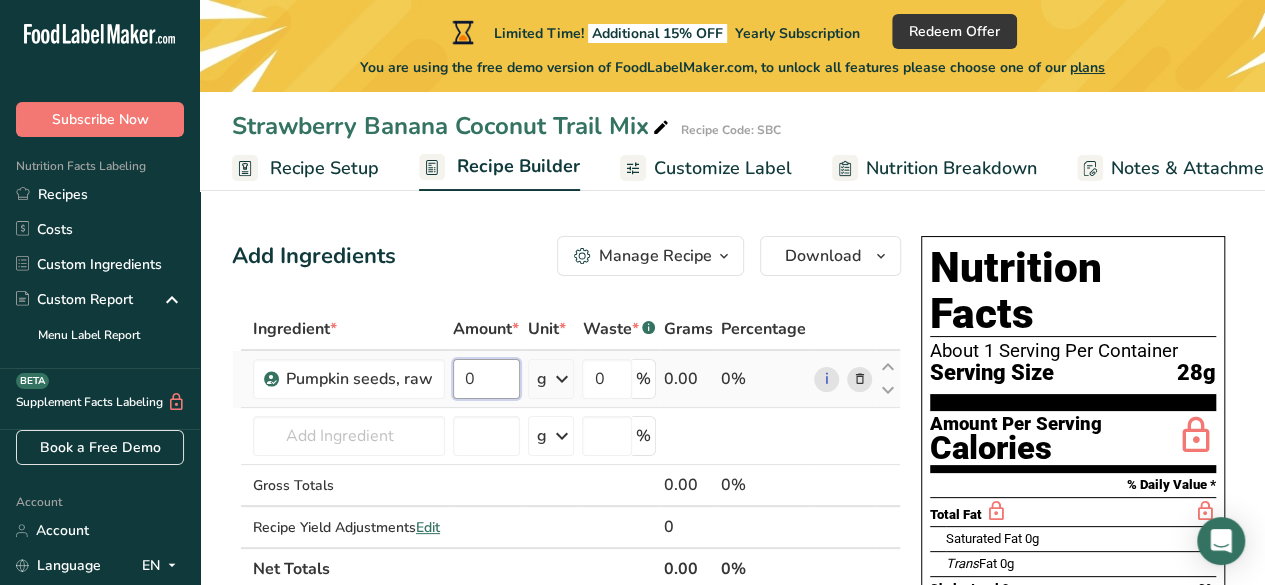 click on "0" at bounding box center [486, 379] 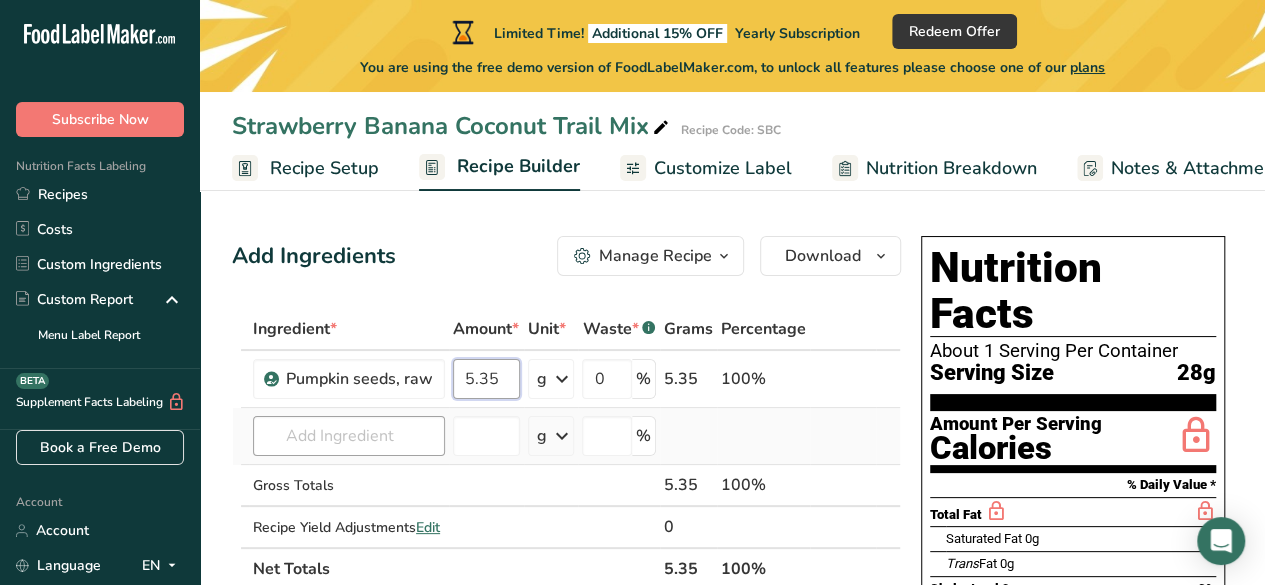 type on "5.35" 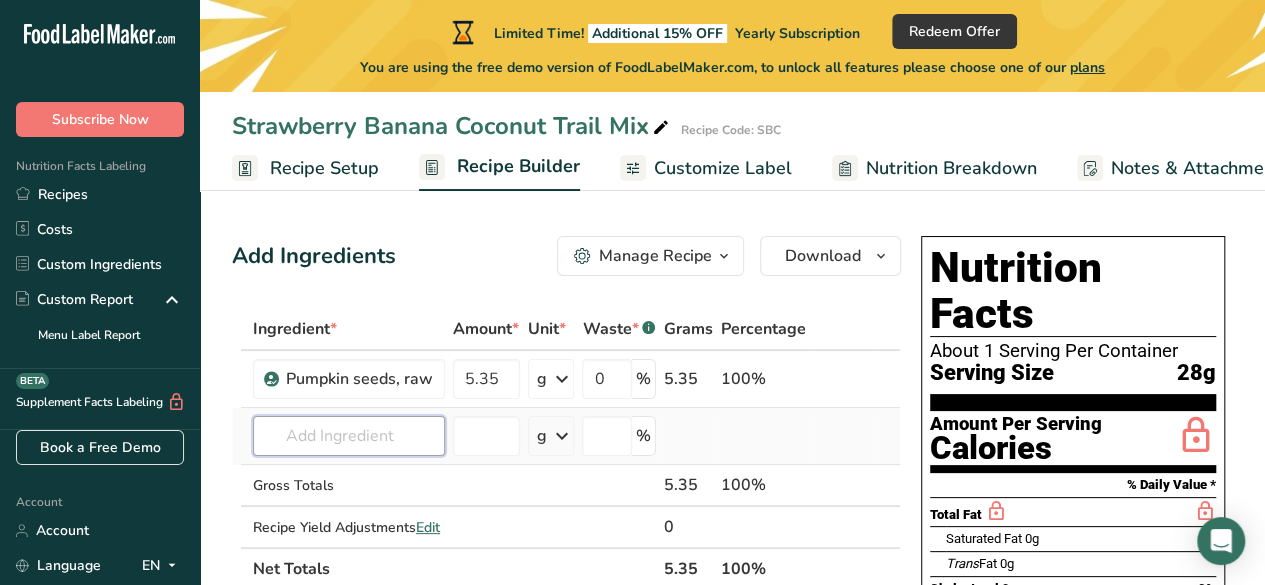 click on "Ingredient *
Amount *
Unit *
Waste *   .a-a{fill:#347362;}.b-a{fill:#fff;}          Grams
Percentage
Pumpkin seeds, raw
5.35
g
Portions
1 Pumpkin Seeds
Weight Units
g
kg
mg
See more
Volume Units
l
Volume units require a density conversion. If you know your ingredient's density enter it below. Otherwise, click on "RIA" our AI Regulatory bot - she will be able to help you
lb/ft3
g/cm3
Confirm
mL
Volume units require a density conversion. If you know your ingredient's density enter it below. Otherwise, click on "RIA" our AI Regulatory bot - she will be able to help you" at bounding box center (566, 449) 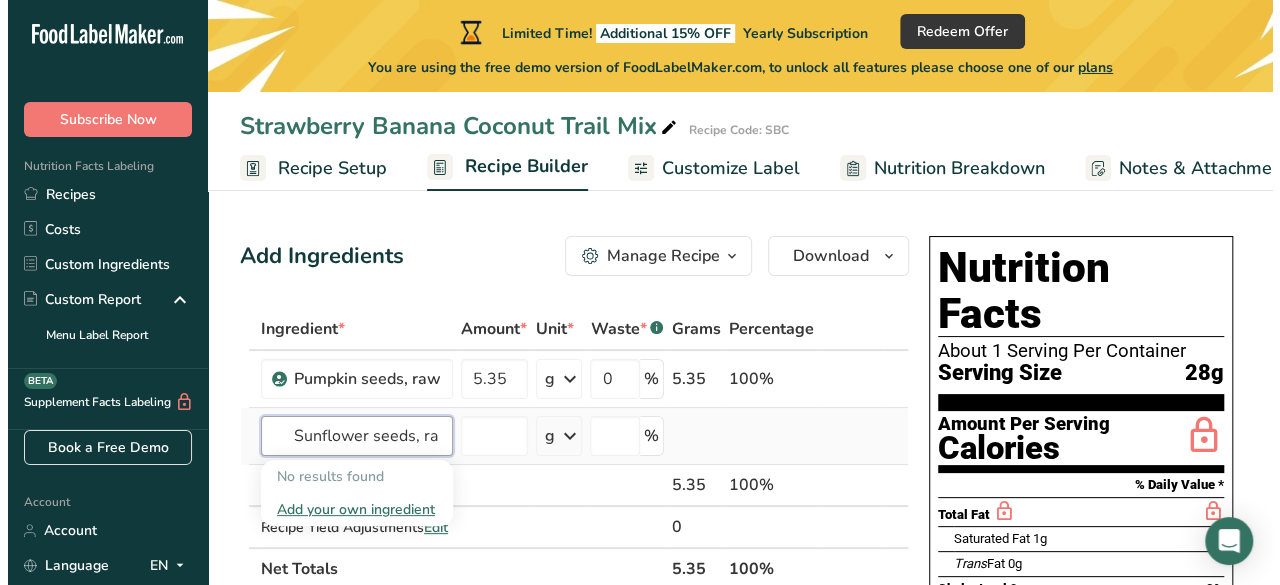 scroll, scrollTop: 0, scrollLeft: 0, axis: both 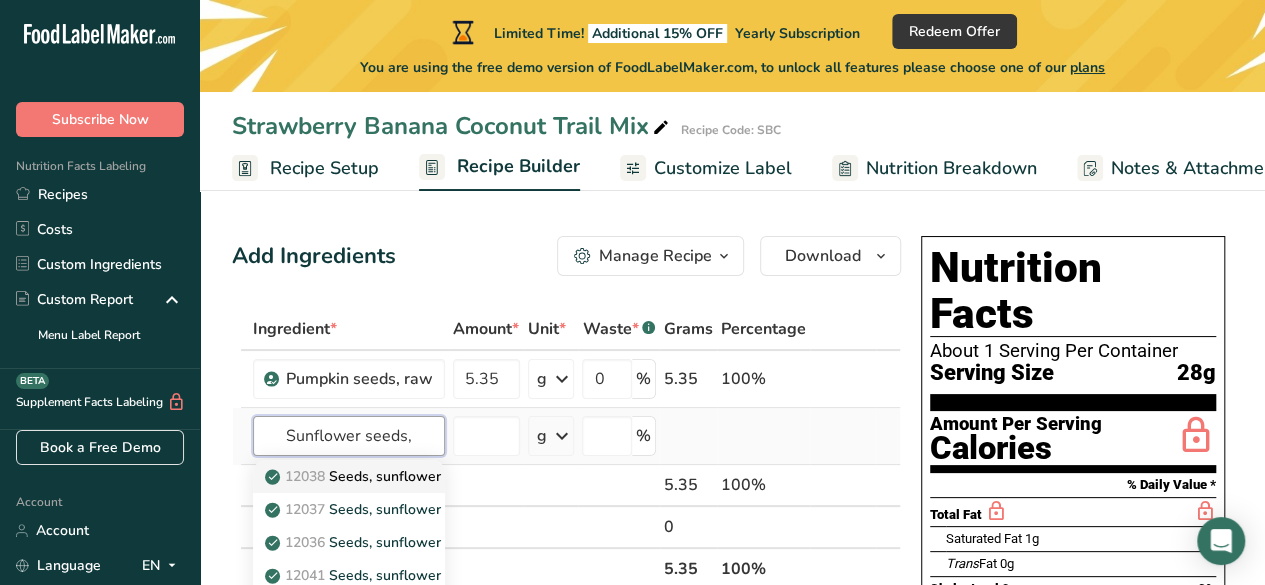 type on "Sunflower seeds," 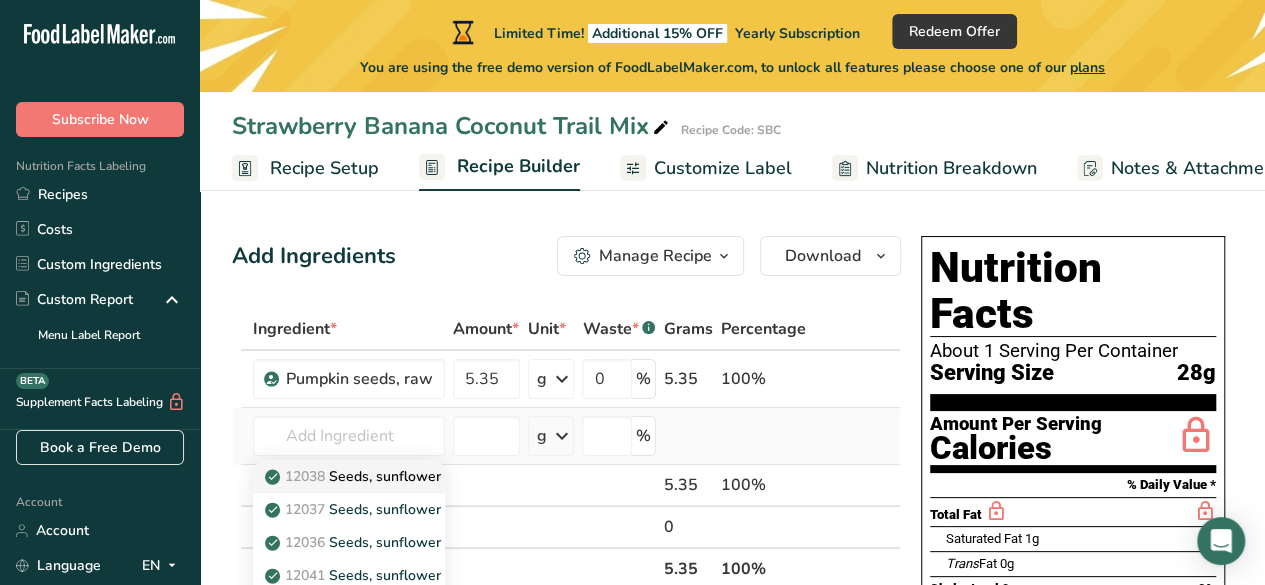 click on "12038
Seeds, sunflower seed kernels, oil roasted, without salt" at bounding box center (477, 476) 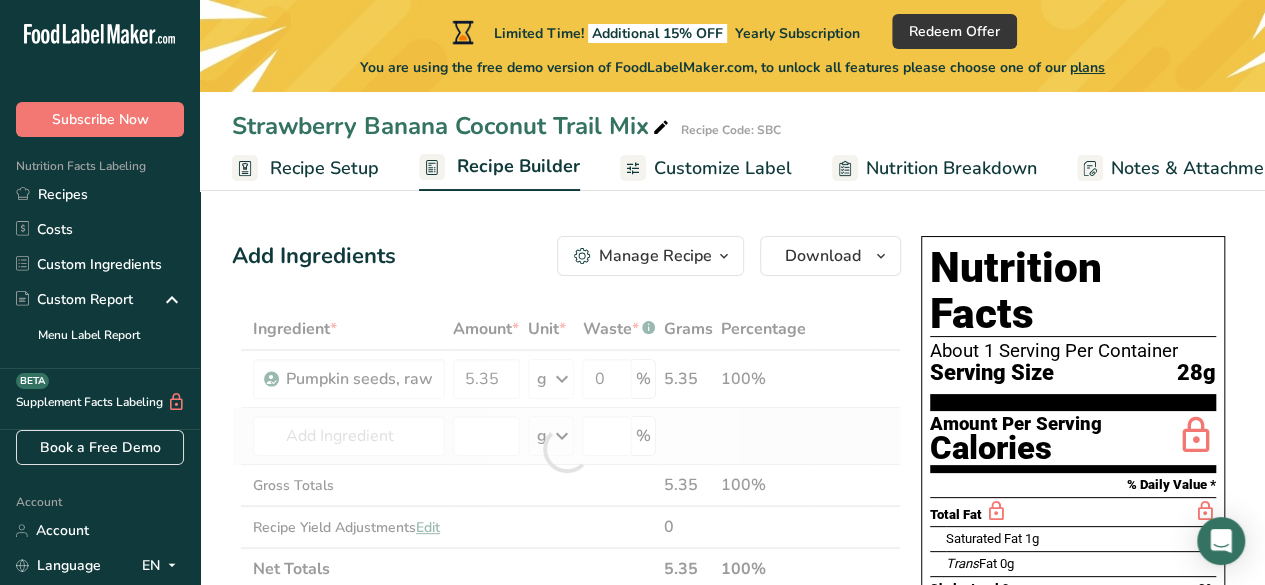 type on "Seeds, sunflower seed kernels, oil roasted, without salt" 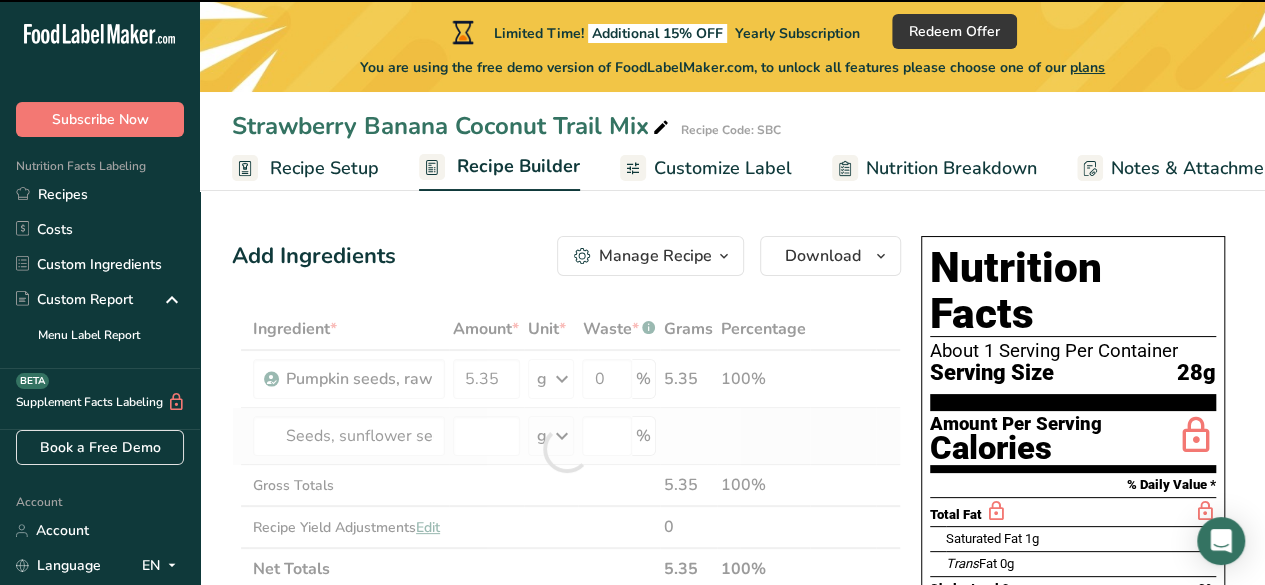 type on "0" 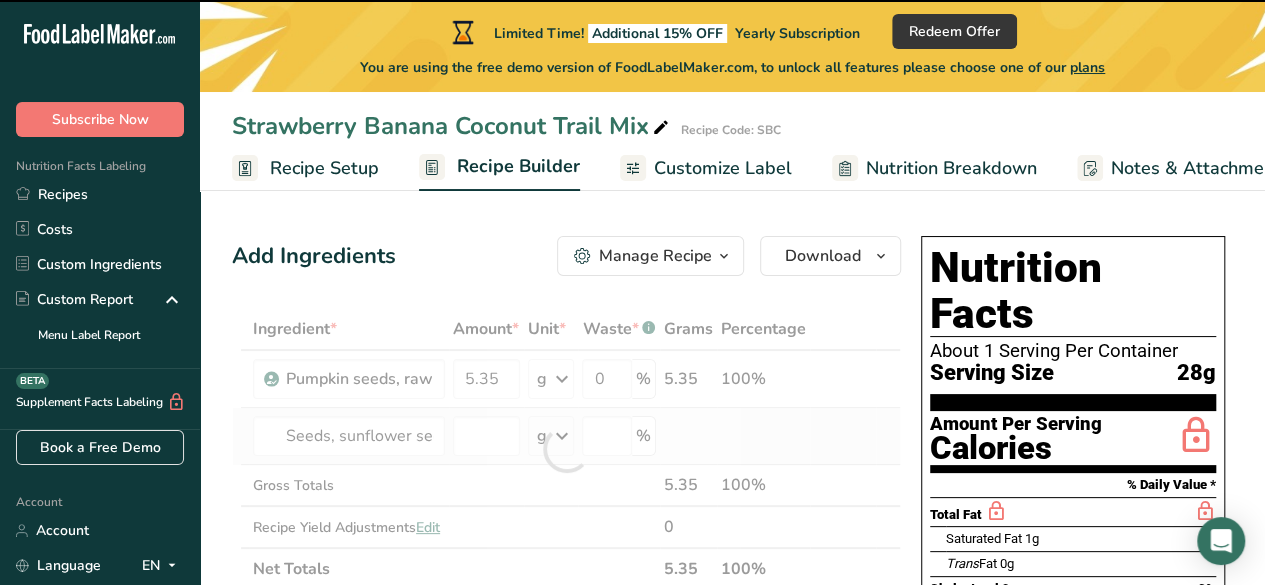 type on "0" 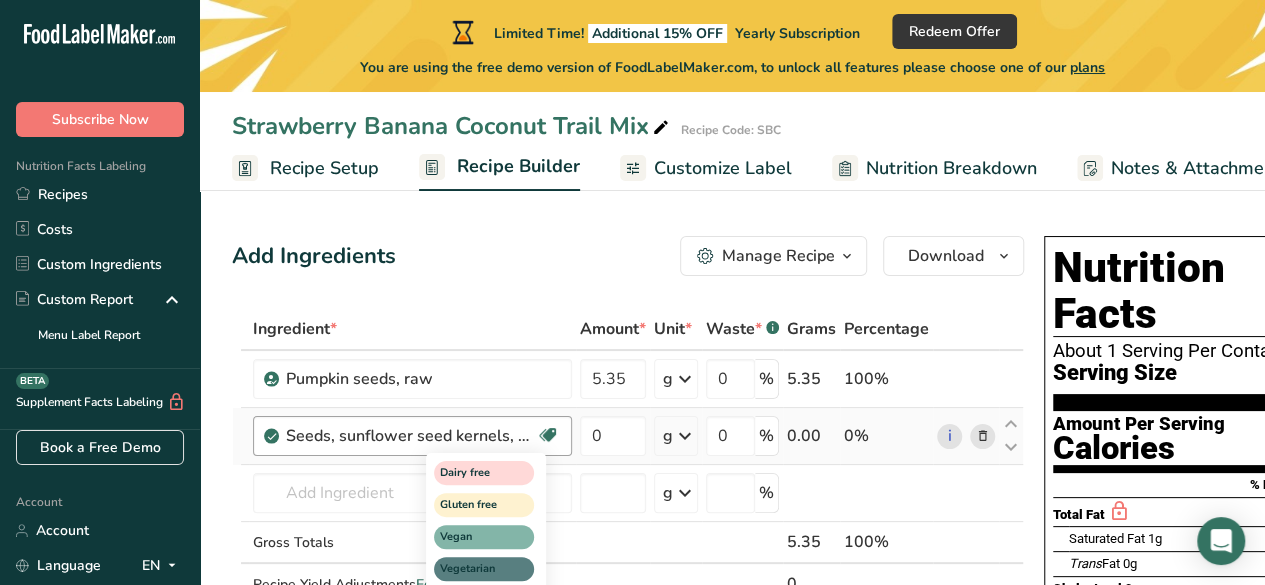 drag, startPoint x: 499, startPoint y: 433, endPoint x: 549, endPoint y: 431, distance: 50.039986 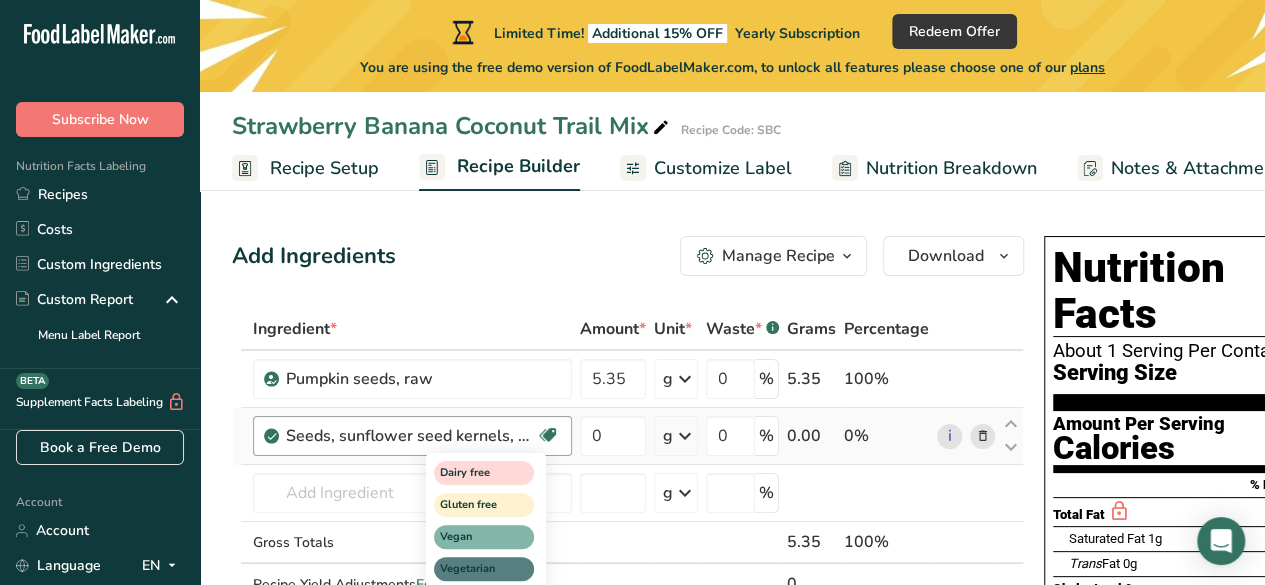 click on "Seeds, sunflower seed kernels, oil roasted, without salt
Dairy free
Gluten free
Vegan
Vegetarian
Soy free" at bounding box center (412, 436) 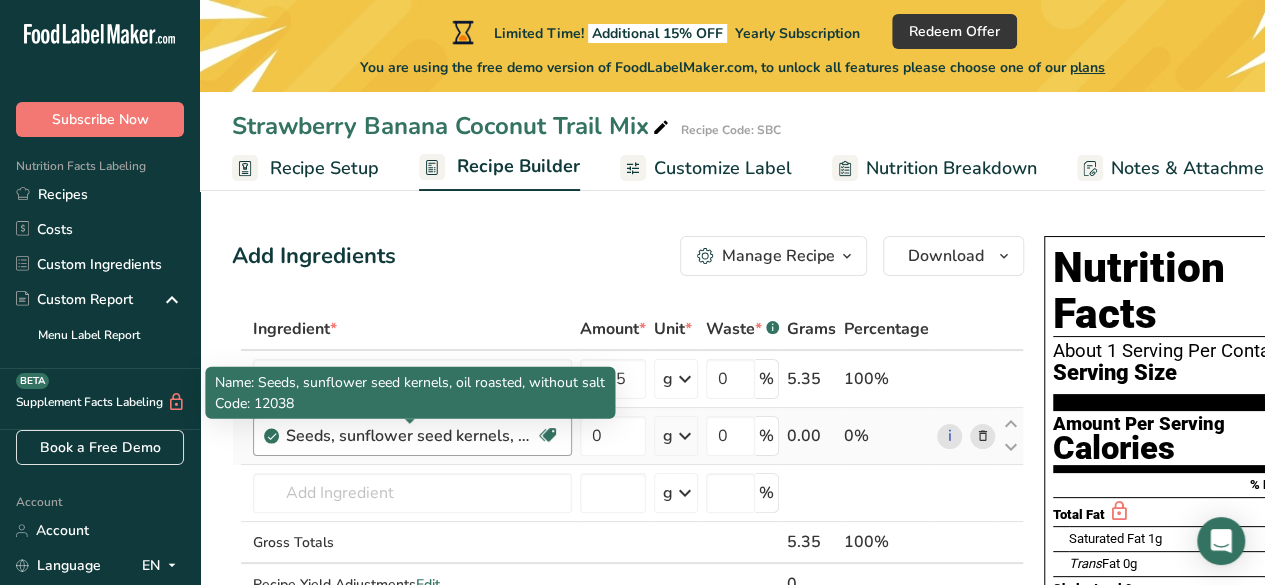 click on "Seeds, sunflower seed kernels, oil roasted, without salt" at bounding box center (411, 436) 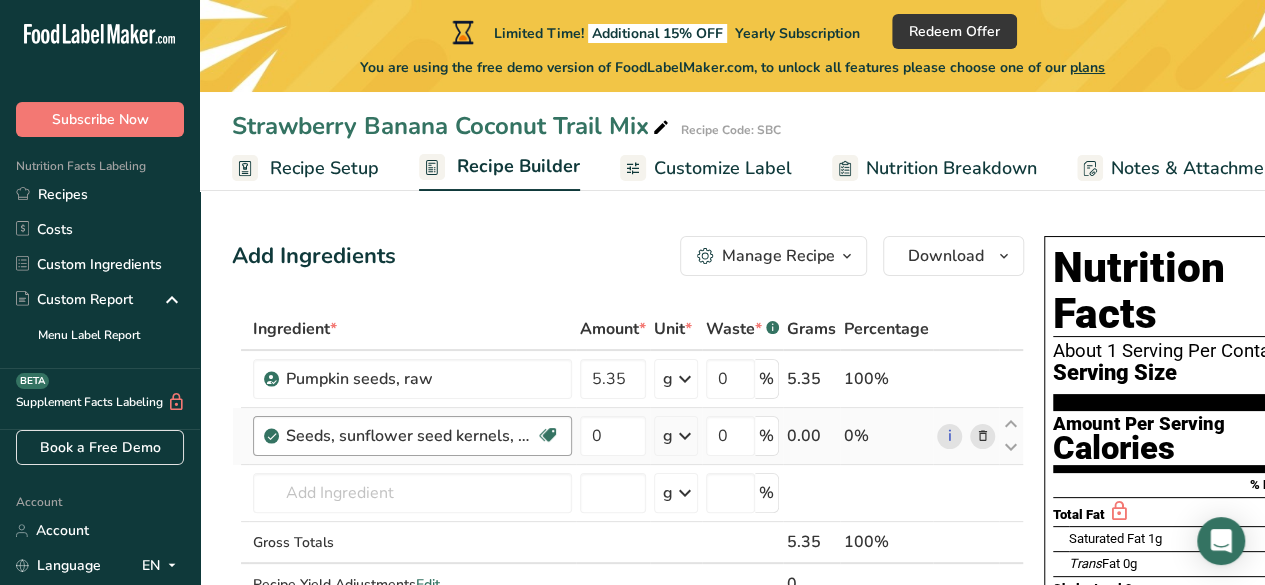 click on "Seeds, sunflower seed kernels, oil roasted, without salt" at bounding box center [411, 436] 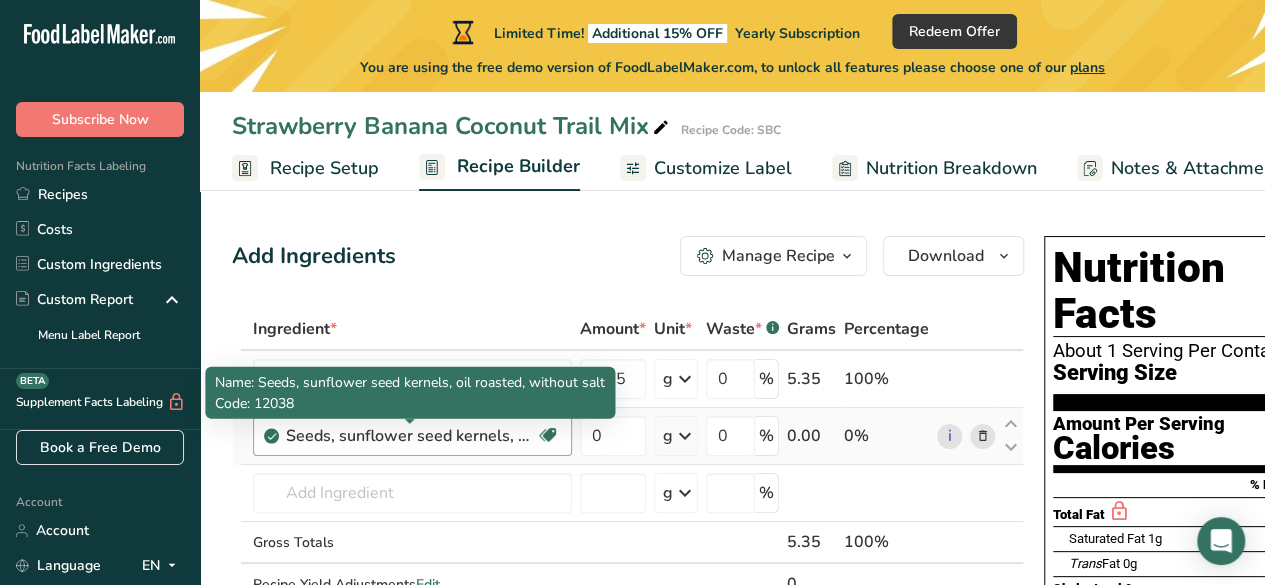 drag, startPoint x: 494, startPoint y: 431, endPoint x: 464, endPoint y: 447, distance: 34 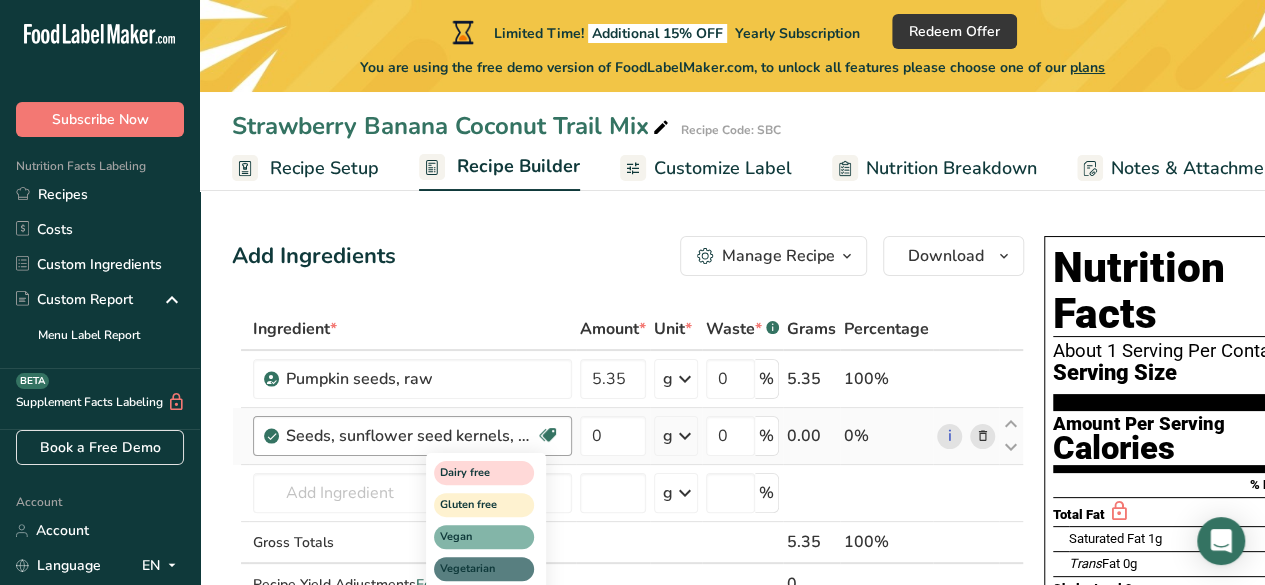 click at bounding box center (548, 435) 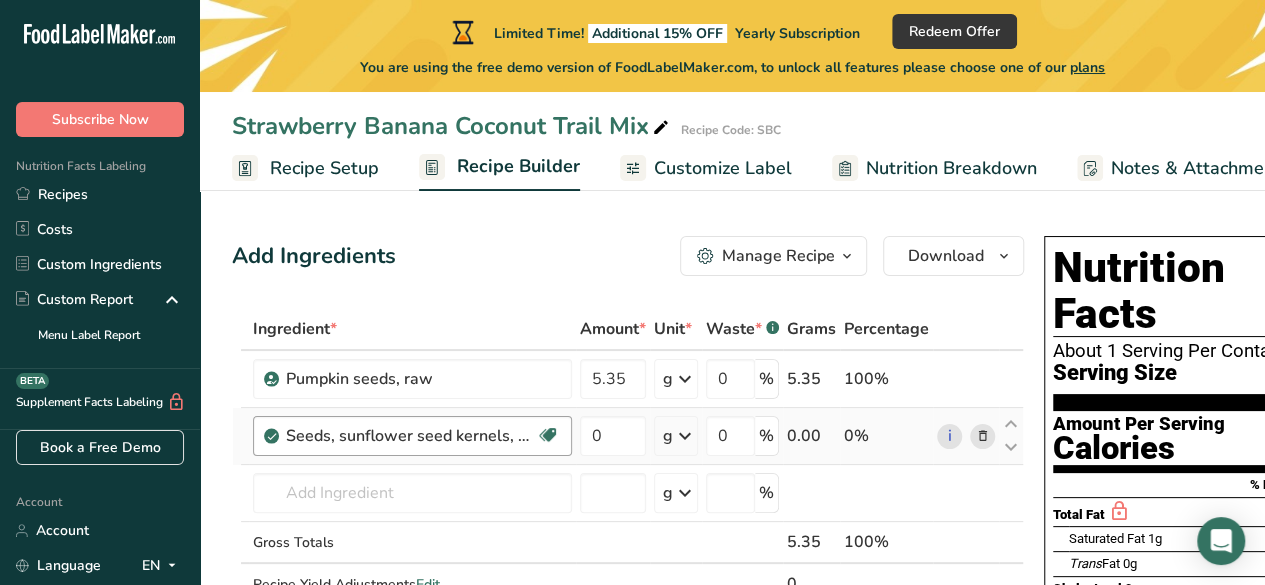 click on "Seeds, sunflower seed kernels, oil roasted, without salt" at bounding box center [411, 436] 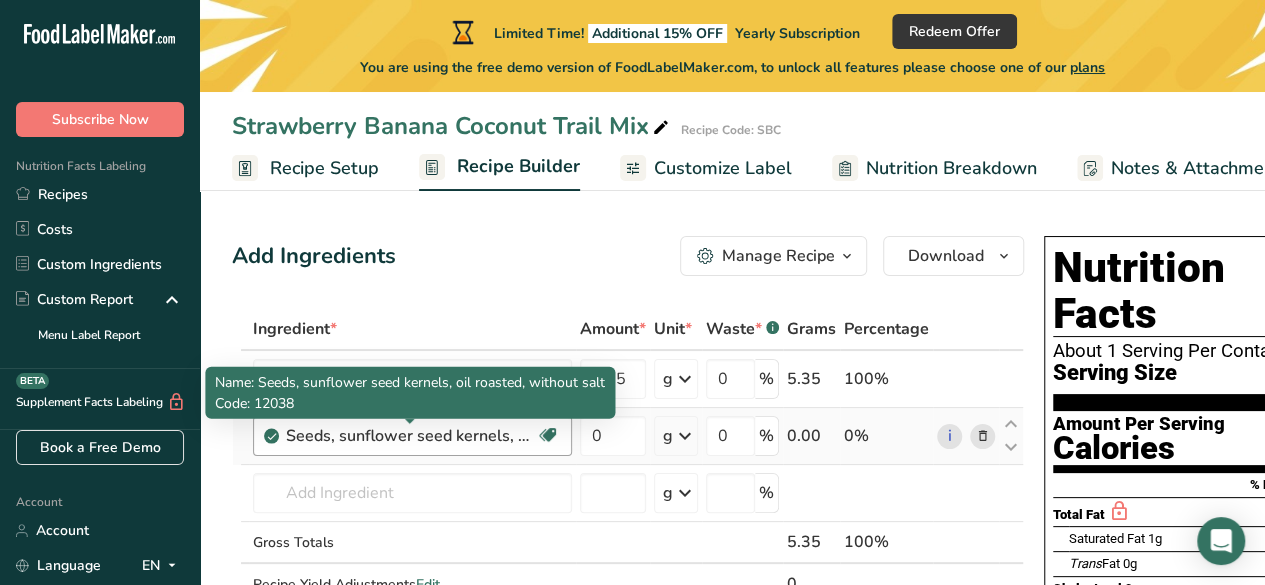 click on "Seeds, sunflower seed kernels, oil roasted, without salt" at bounding box center [411, 436] 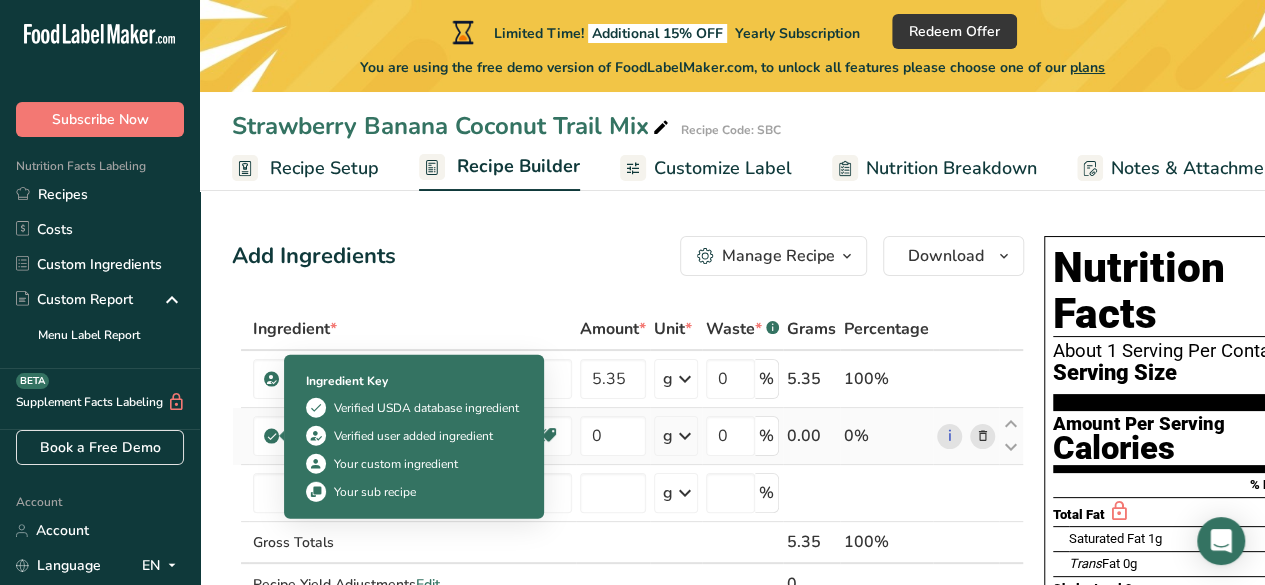 click at bounding box center (272, 436) 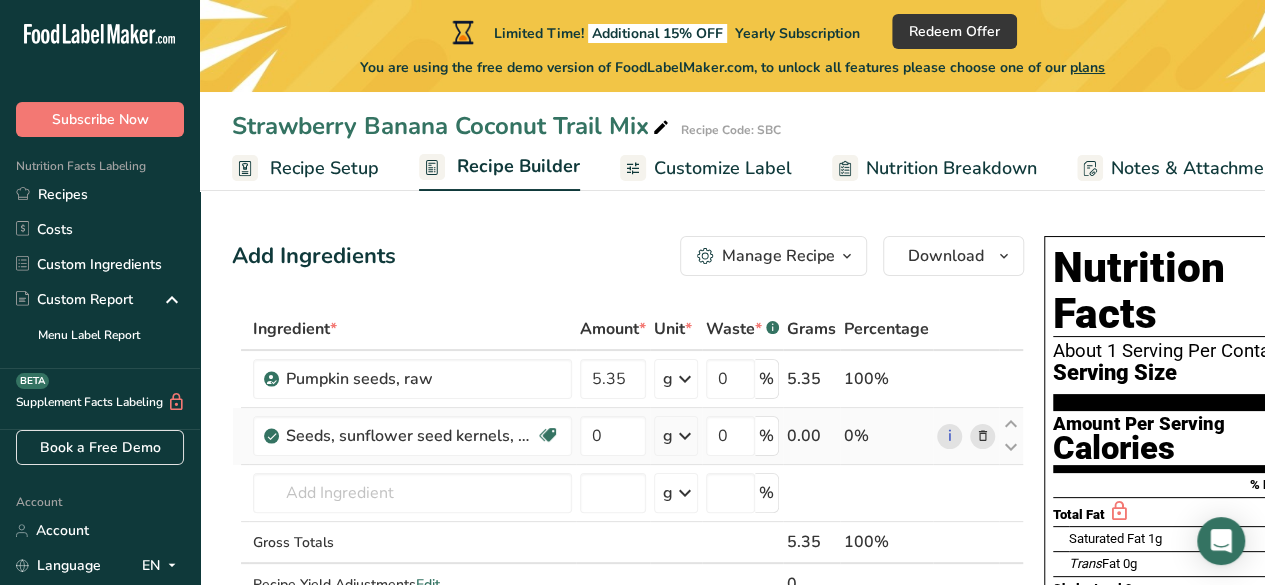 click at bounding box center (983, 436) 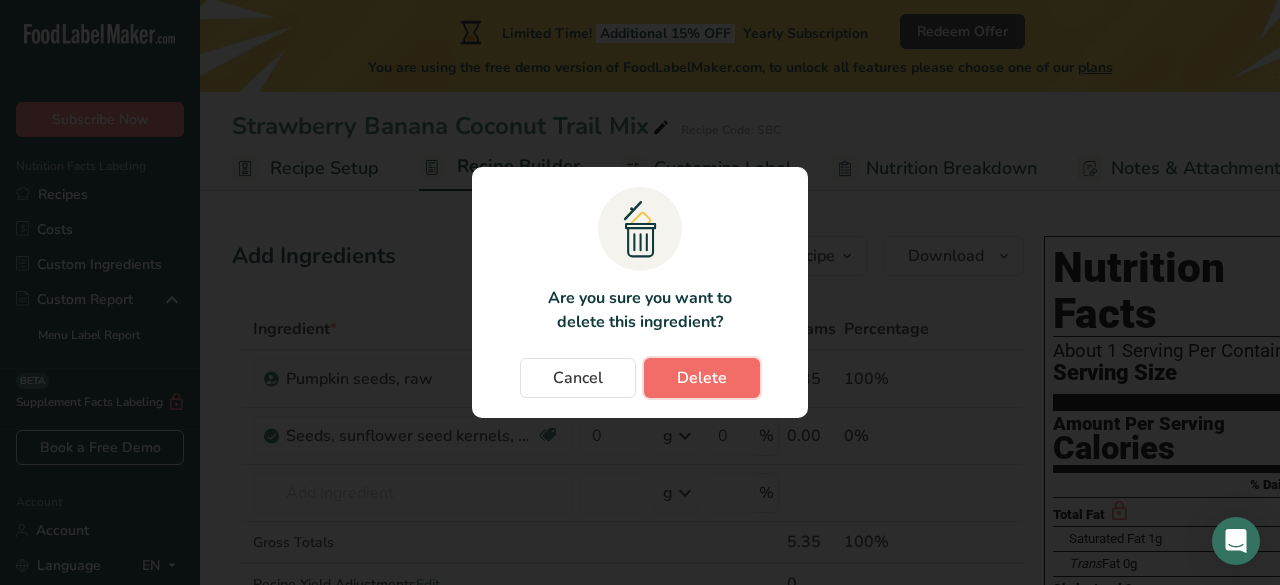 click on "Delete" at bounding box center [702, 378] 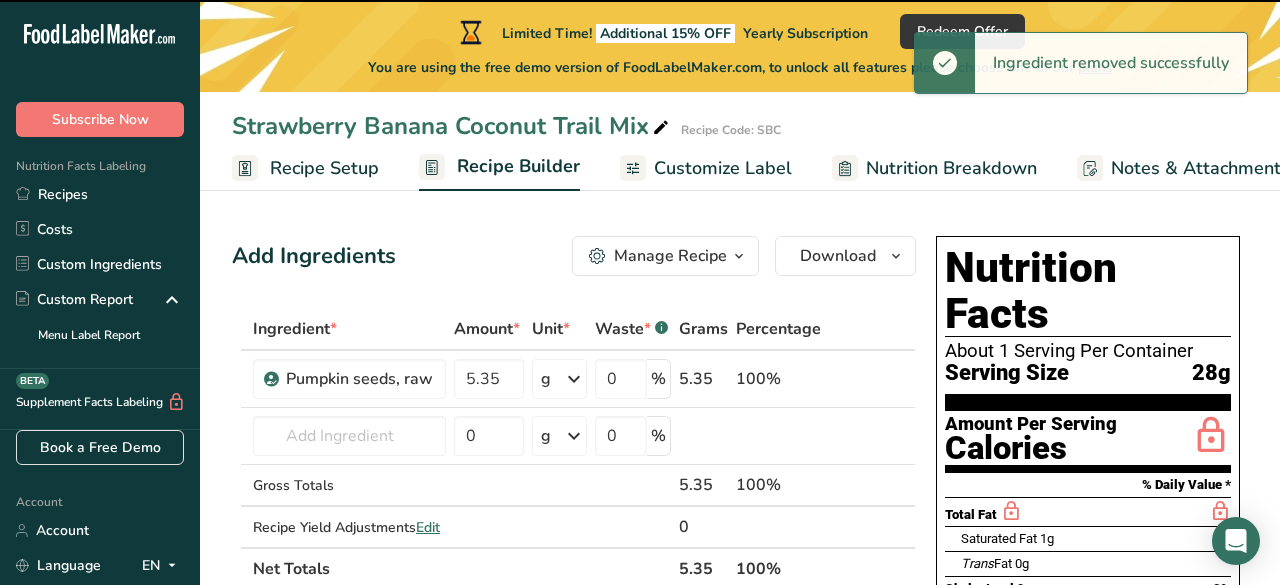 type 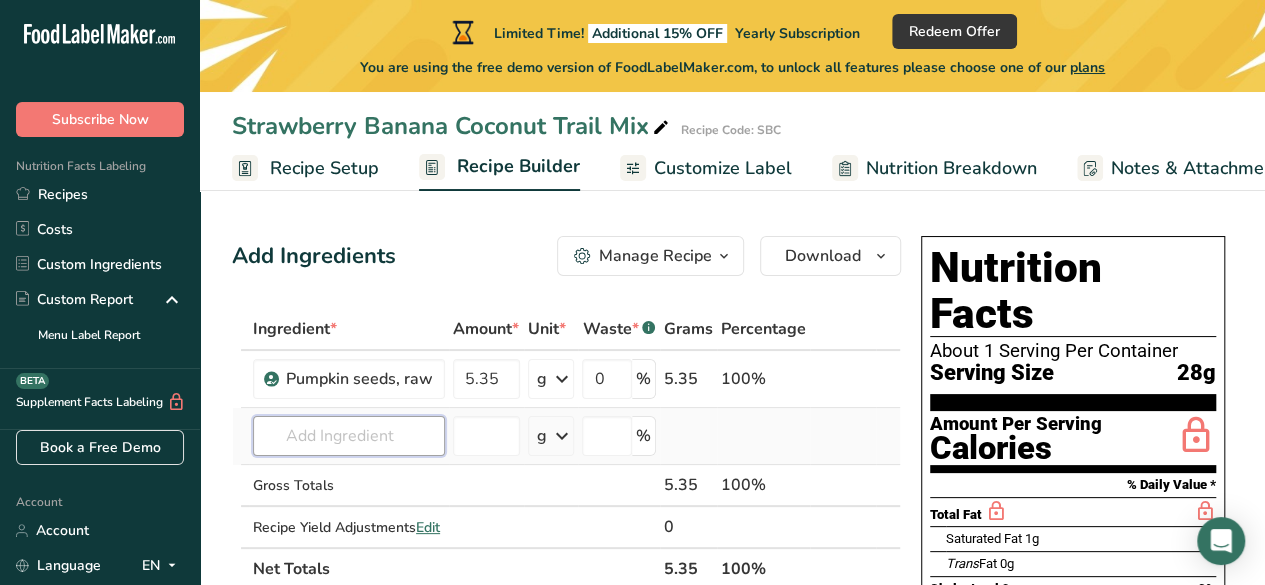 click at bounding box center (349, 436) 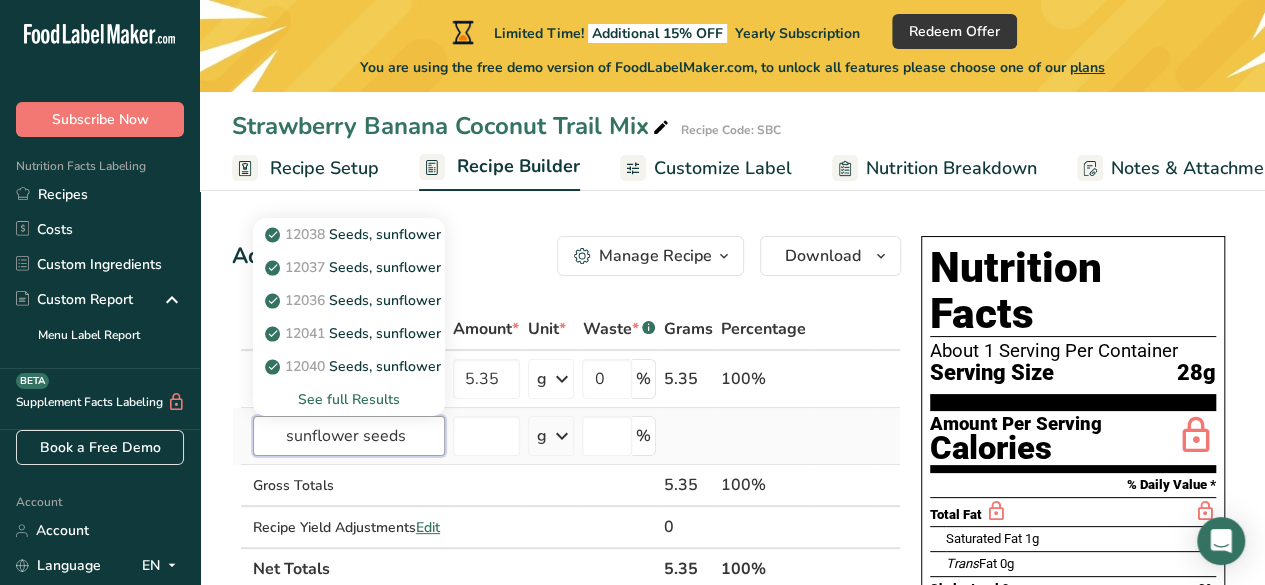 type on "sunflower seeds" 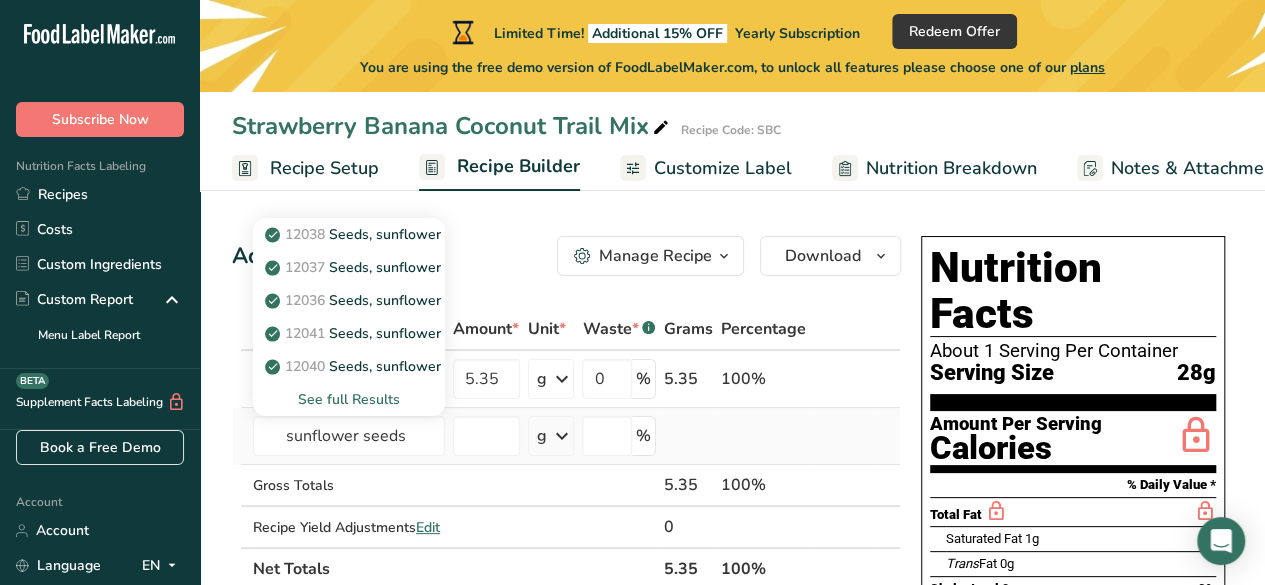 type 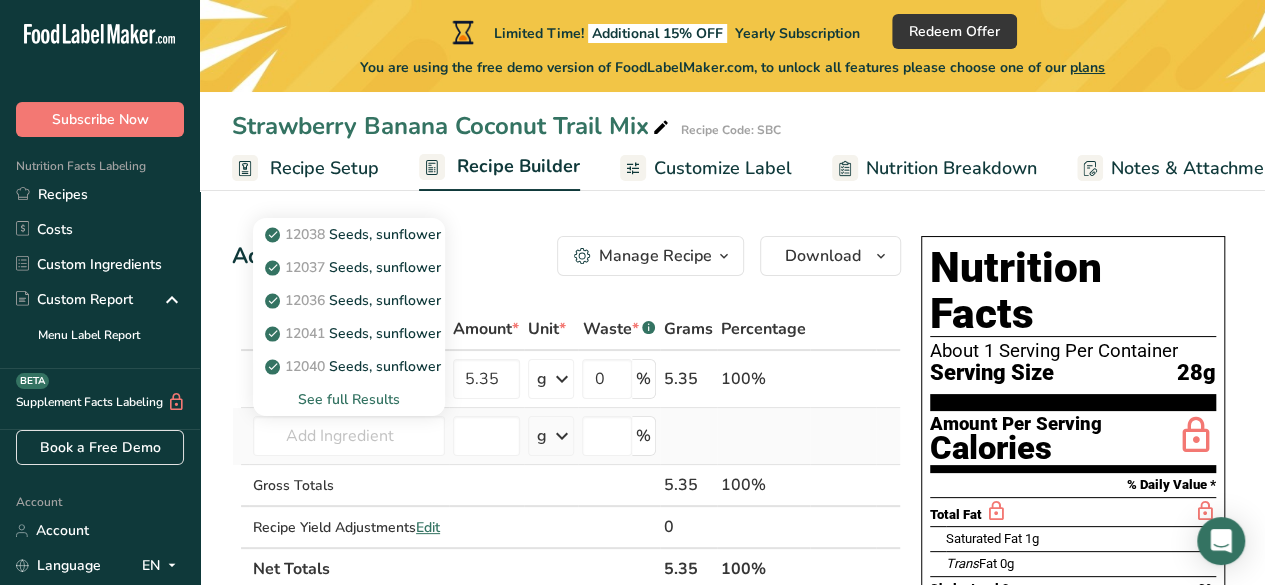 click on "See full Results" at bounding box center (349, 399) 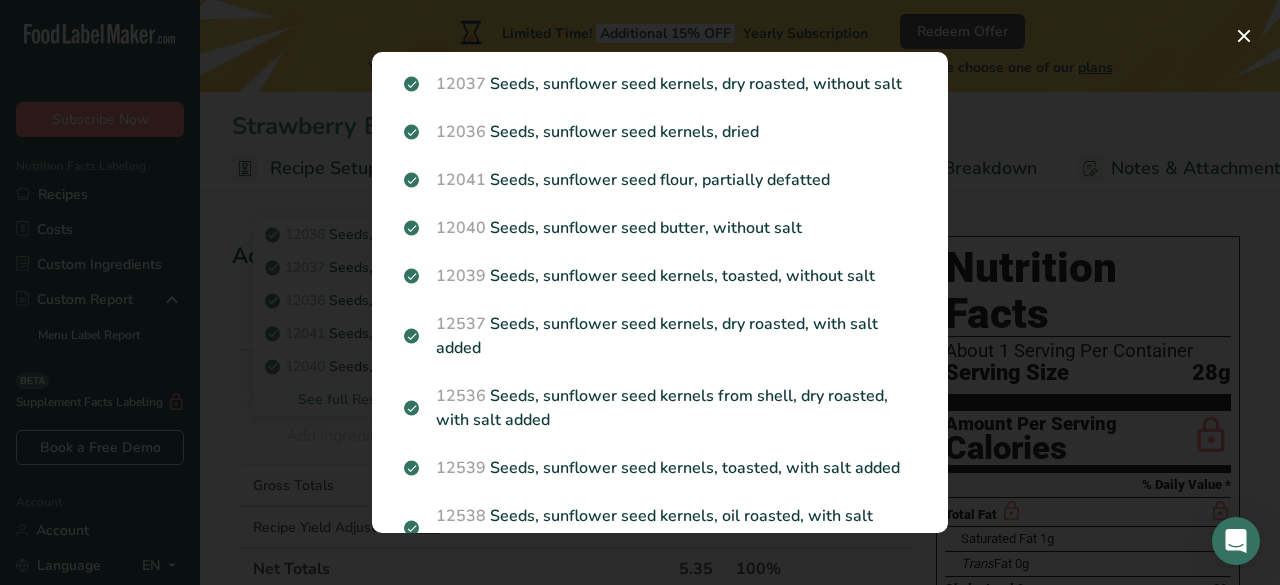 scroll, scrollTop: 93, scrollLeft: 0, axis: vertical 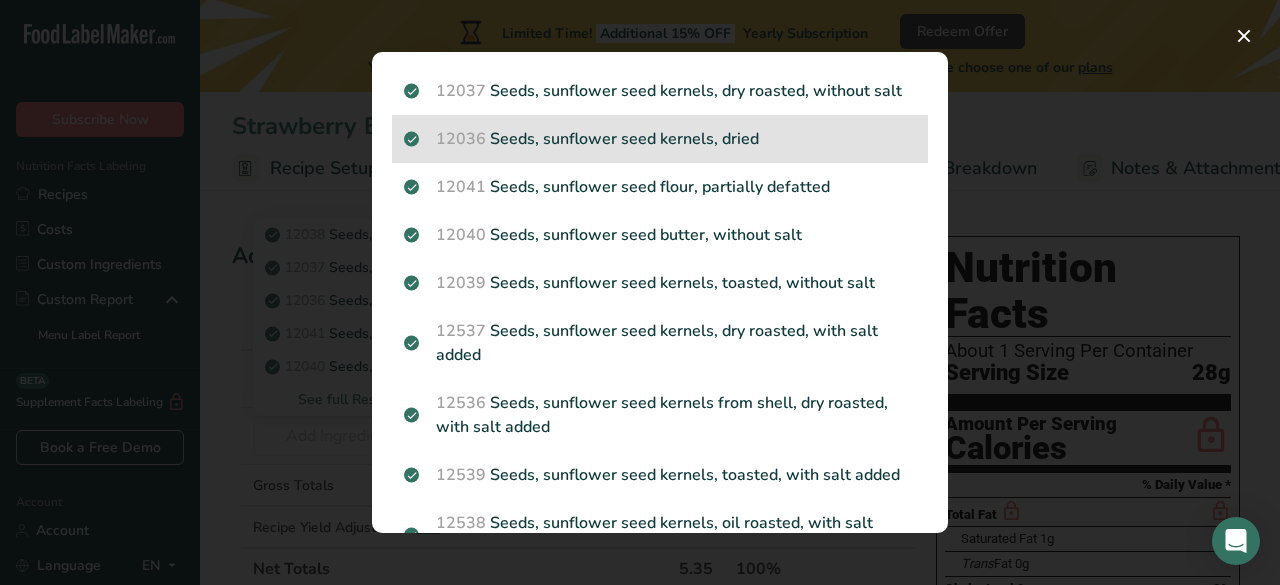click on "12036
Seeds, sunflower seed kernels, dried" at bounding box center [660, 139] 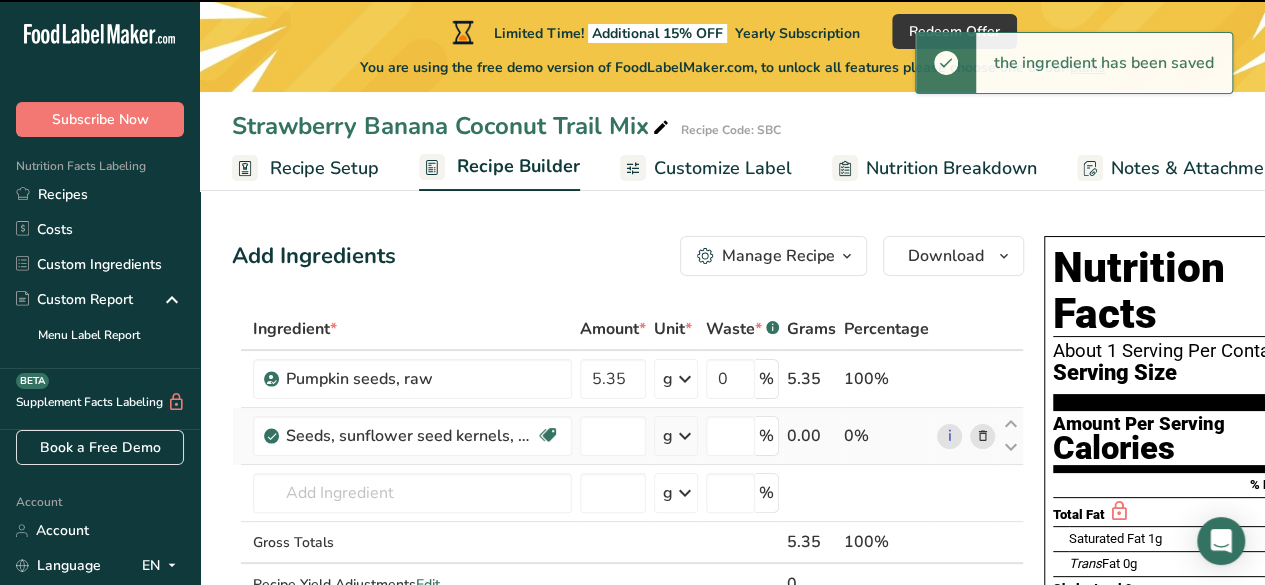 type on "0" 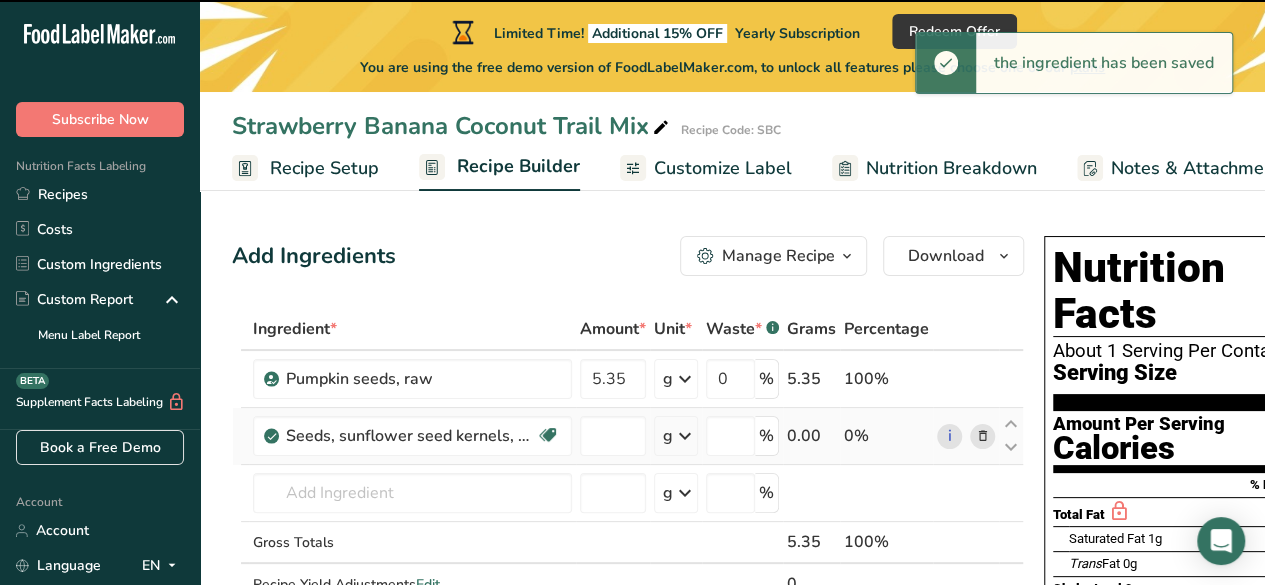 type on "0" 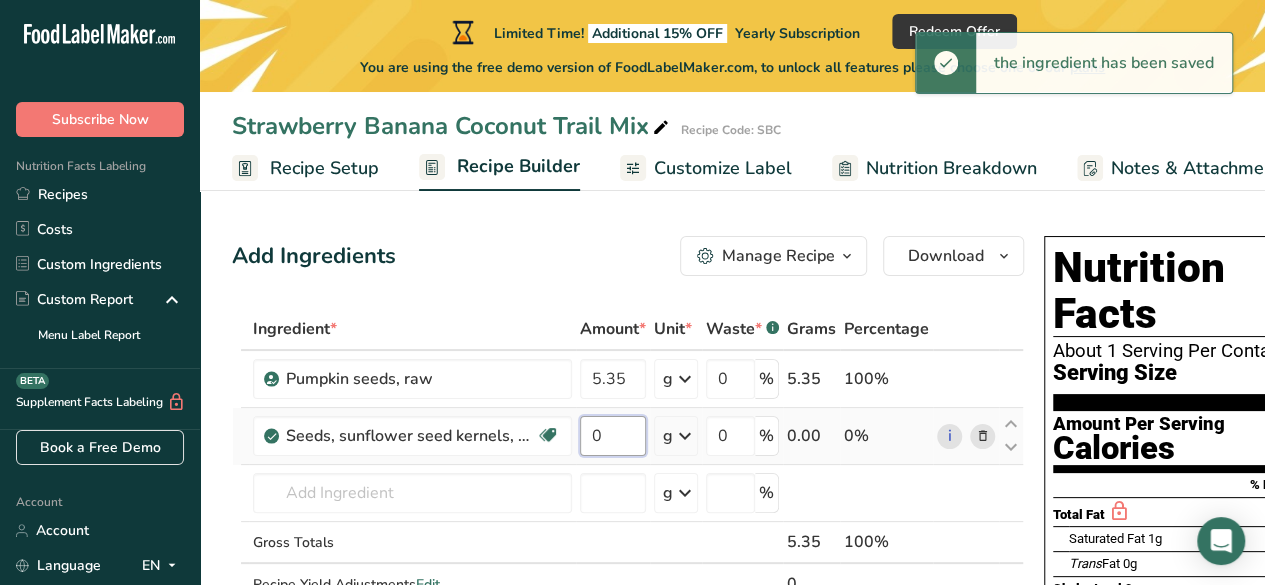 click on "0" at bounding box center (613, 436) 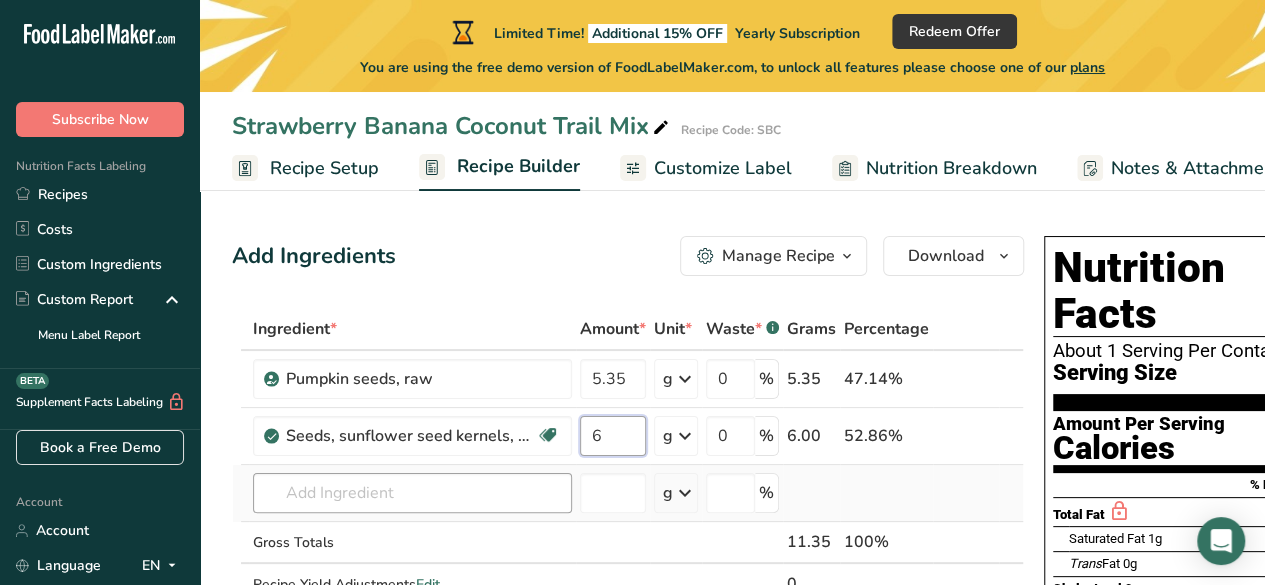 type on "6" 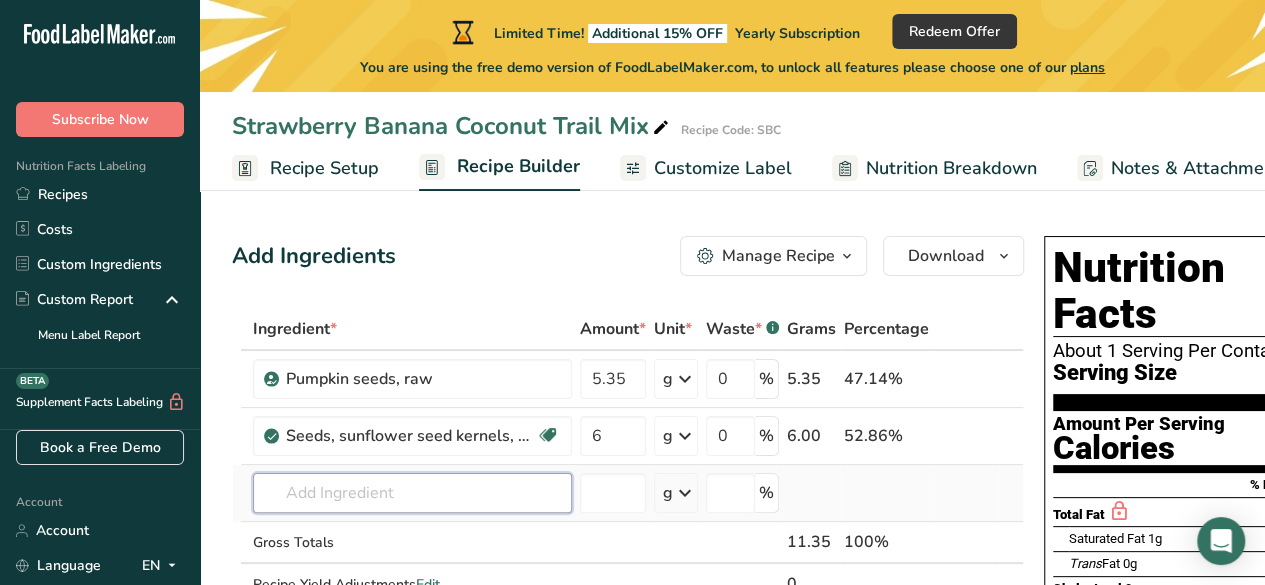 click on "Ingredient *
Amount *
Unit *
Waste *   .a-a{fill:#347362;}.b-a{fill:#fff;}          Grams
Percentage
Pumpkin seeds, raw
5.35
g
Portions
1 Pumpkin Seeds
Weight Units
g
kg
mg
See more
Volume Units
l
Volume units require a density conversion. If you know your ingredient's density enter it below. Otherwise, click on "RIA" our AI Regulatory bot - she will be able to help you
lb/ft3
g/cm3
Confirm
mL
Volume units require a density conversion. If you know your ingredient's density enter it below. Otherwise, click on "RIA" our AI Regulatory bot - she will be able to help you" at bounding box center [628, 477] 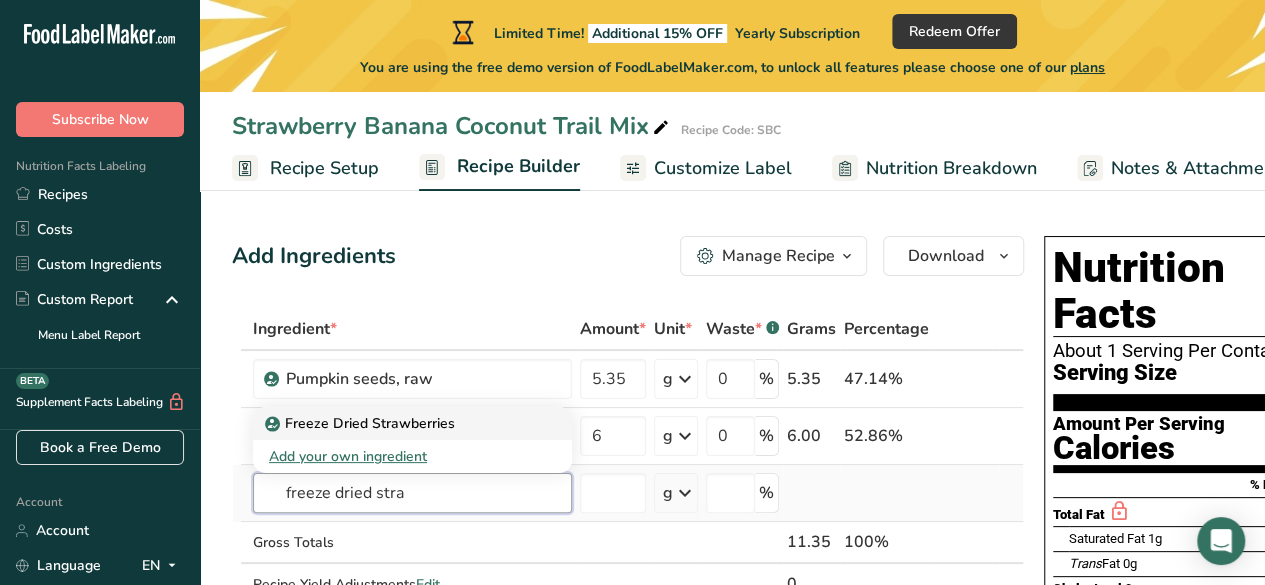 type on "freeze dried stra" 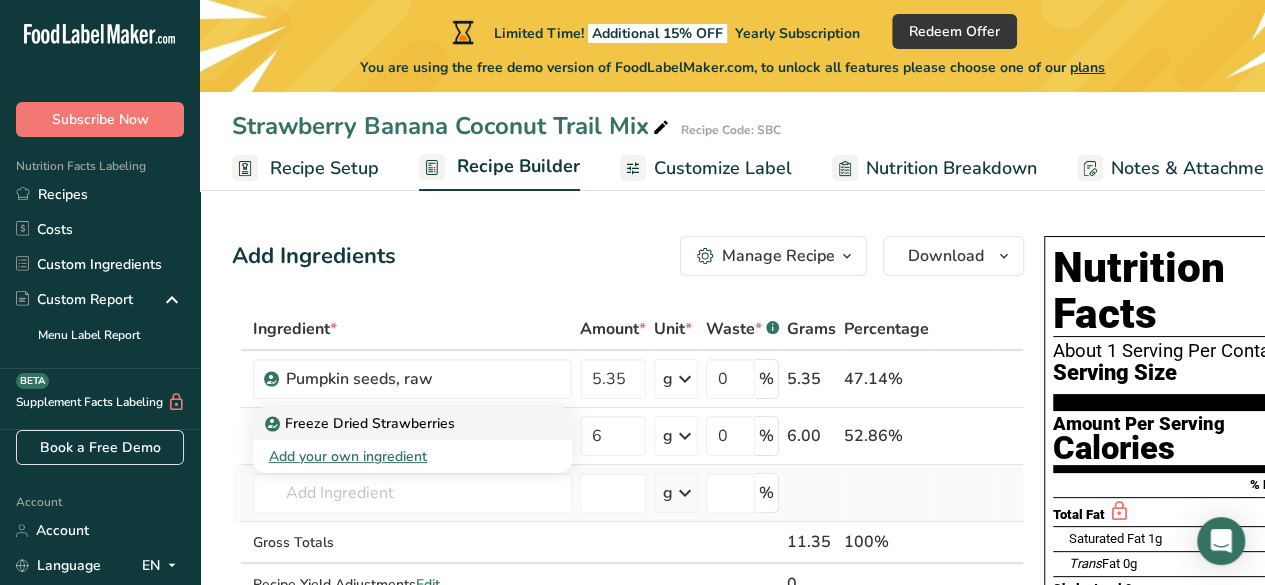 click on "Freeze Dried Strawberries" at bounding box center (362, 423) 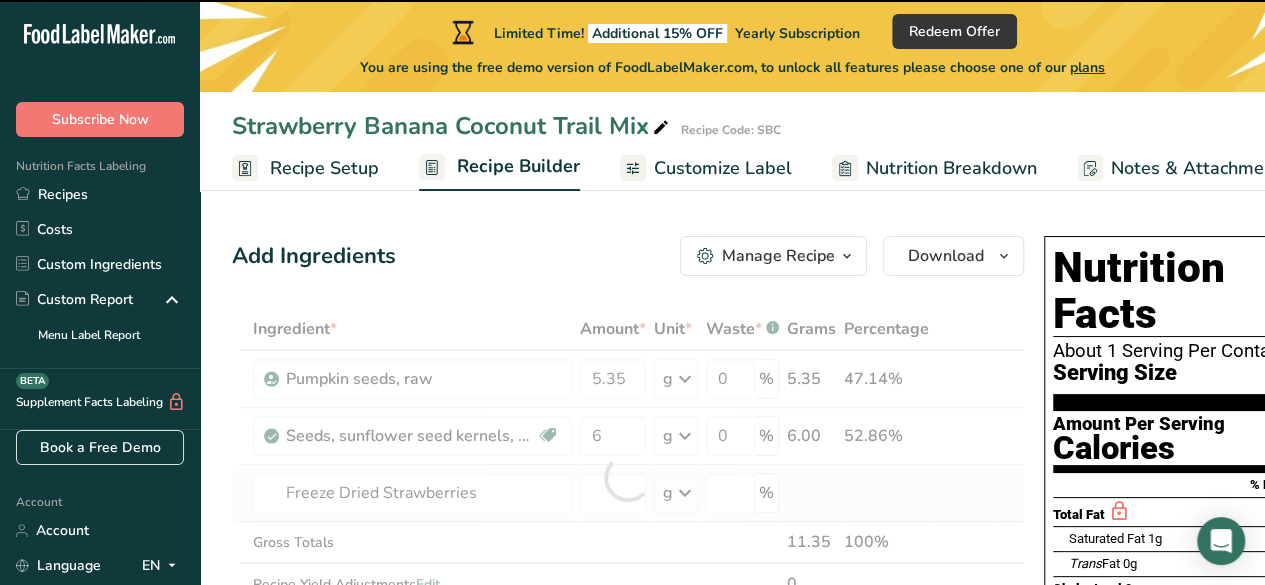 type on "0" 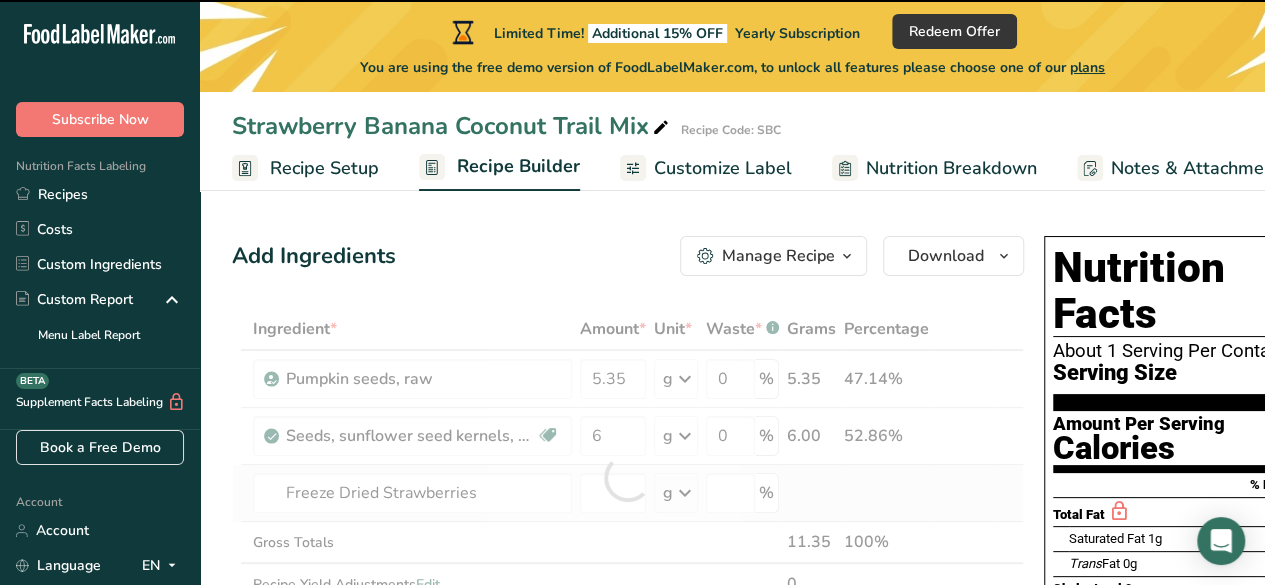 type on "0" 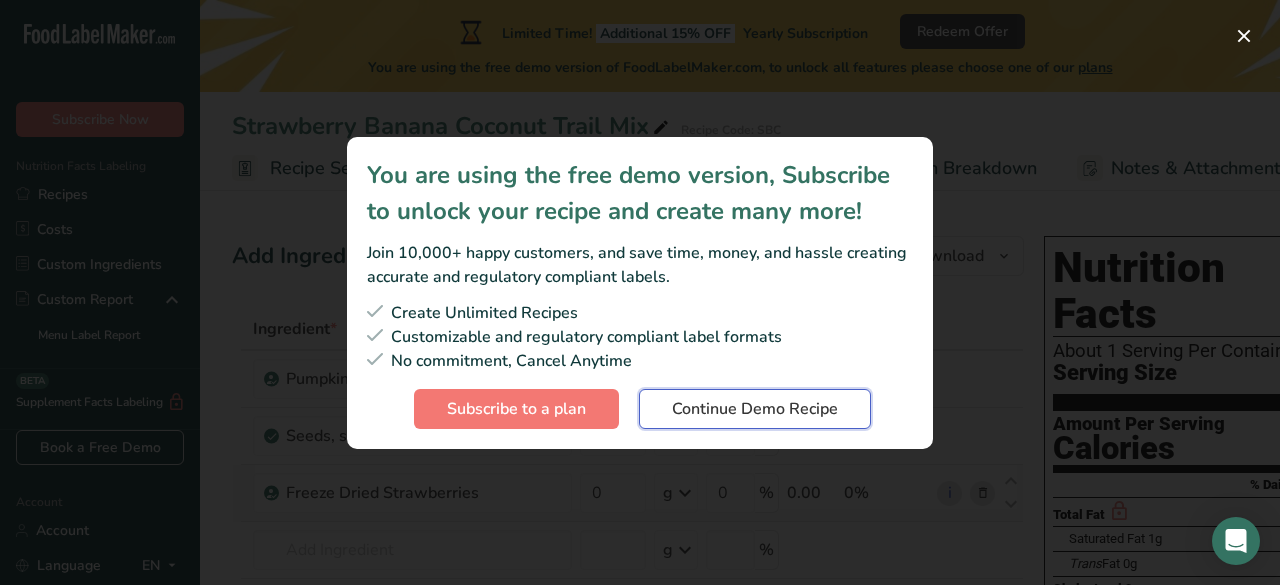 click on "Continue Demo Recipe" at bounding box center [755, 409] 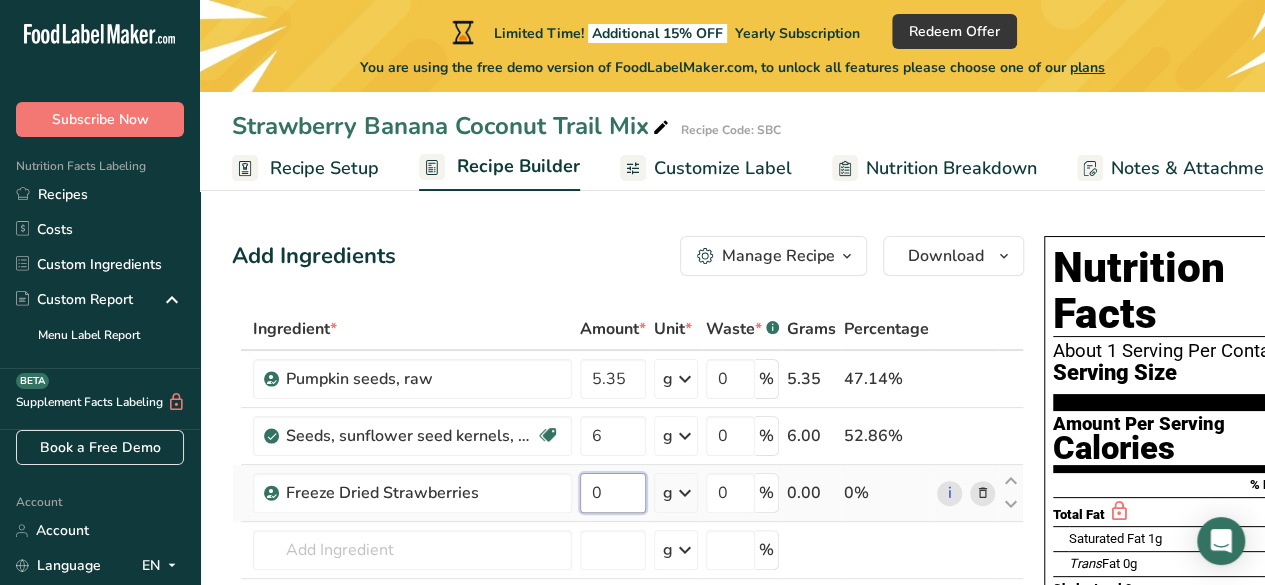 click on "0" at bounding box center [613, 493] 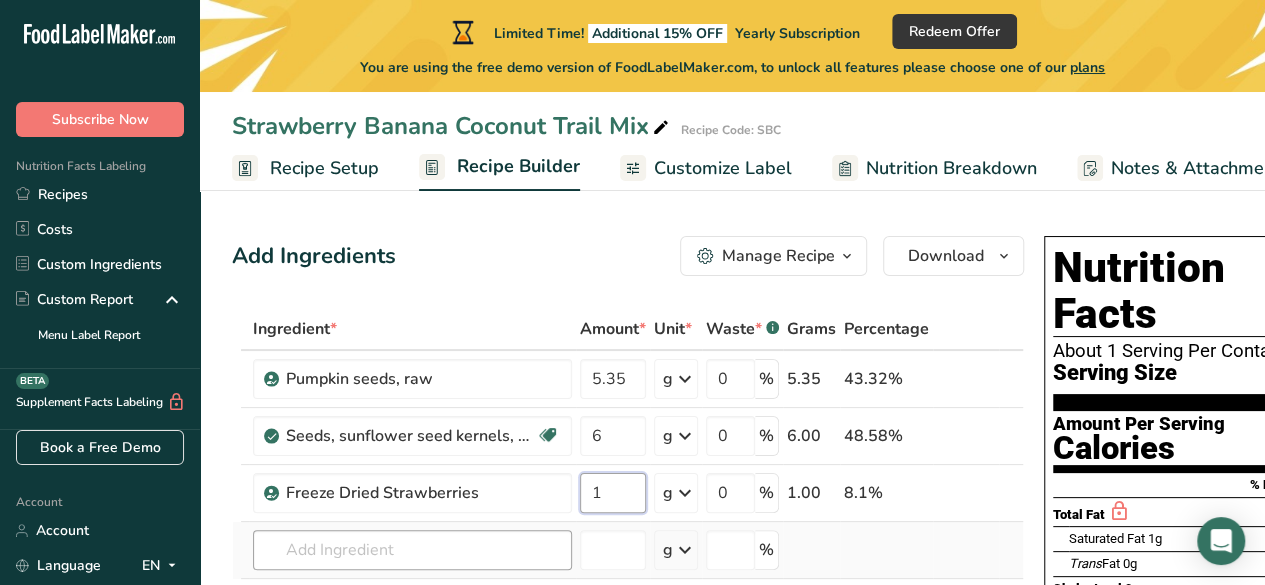 type on "1" 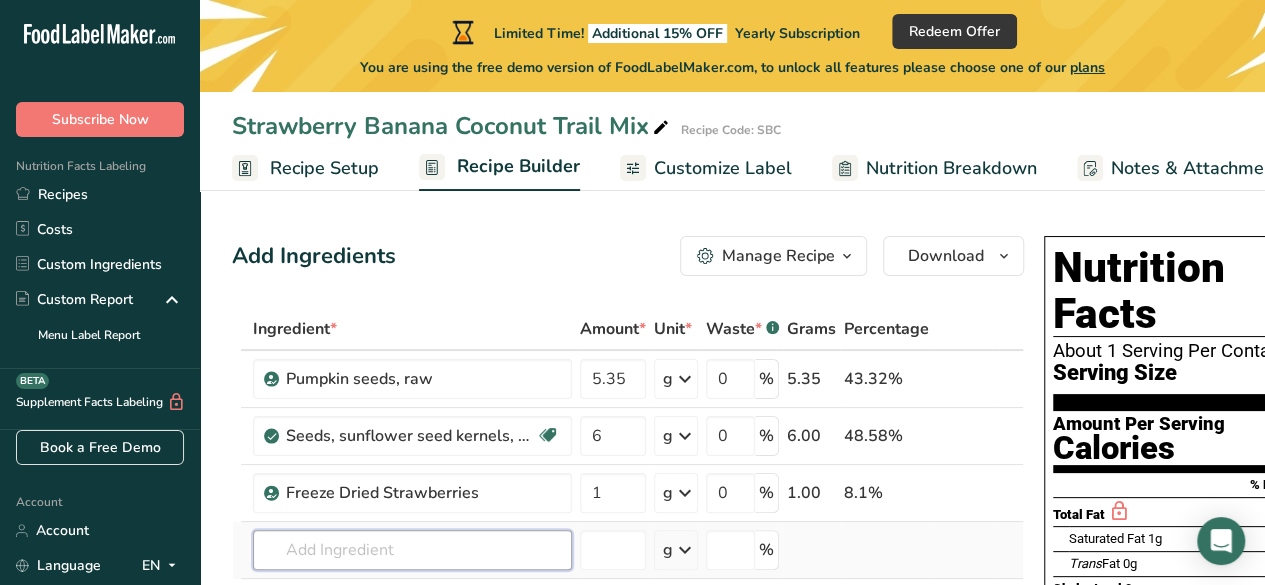 click on "Ingredient *
Amount *
Unit *
Waste *   .a-a{fill:#347362;}.b-a{fill:#fff;}          Grams
Percentage
Pumpkin seeds, raw
5.35
g
Portions
1 Pumpkin Seeds
Weight Units
g
kg
mg
See more
Volume Units
l
Volume units require a density conversion. If you know your ingredient's density enter it below. Otherwise, click on "RIA" our AI Regulatory bot - she will be able to help you
lb/ft3
g/cm3
Confirm
mL
Volume units require a density conversion. If you know your ingredient's density enter it below. Otherwise, click on "RIA" our AI Regulatory bot - she will be able to help you" at bounding box center [628, 506] 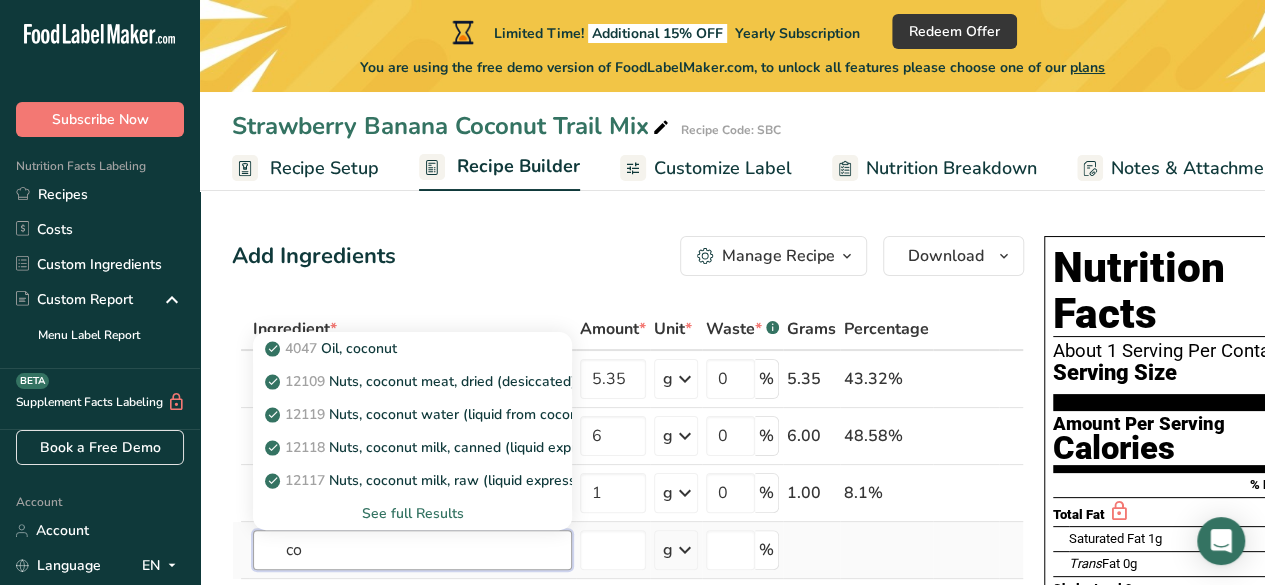 type on "c" 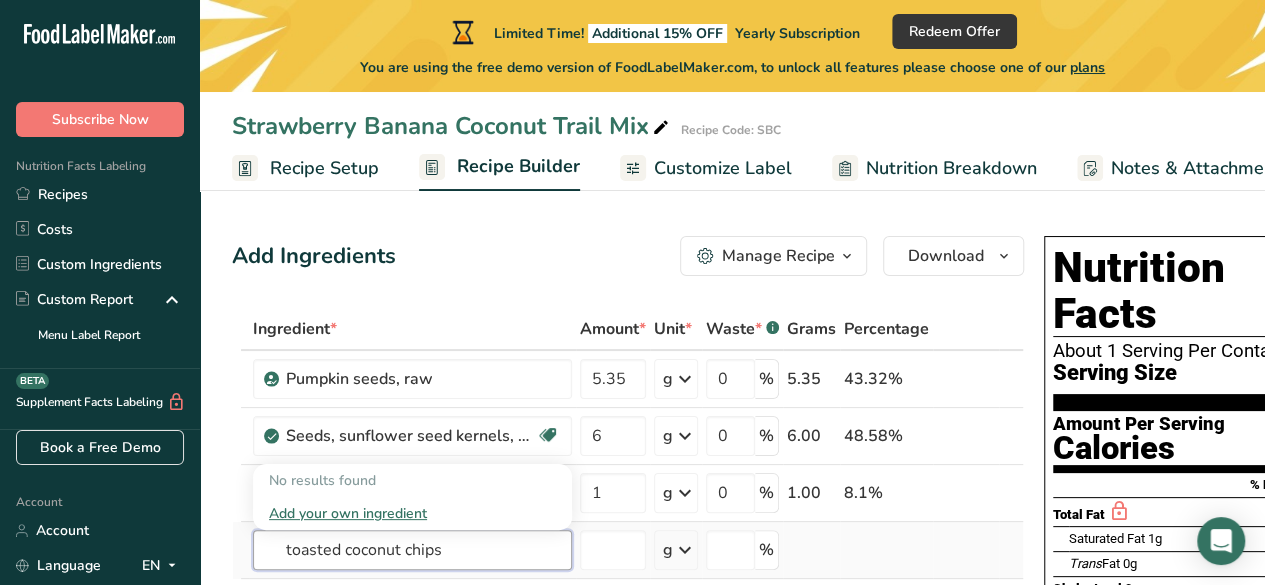 type on "toasted coconut chips" 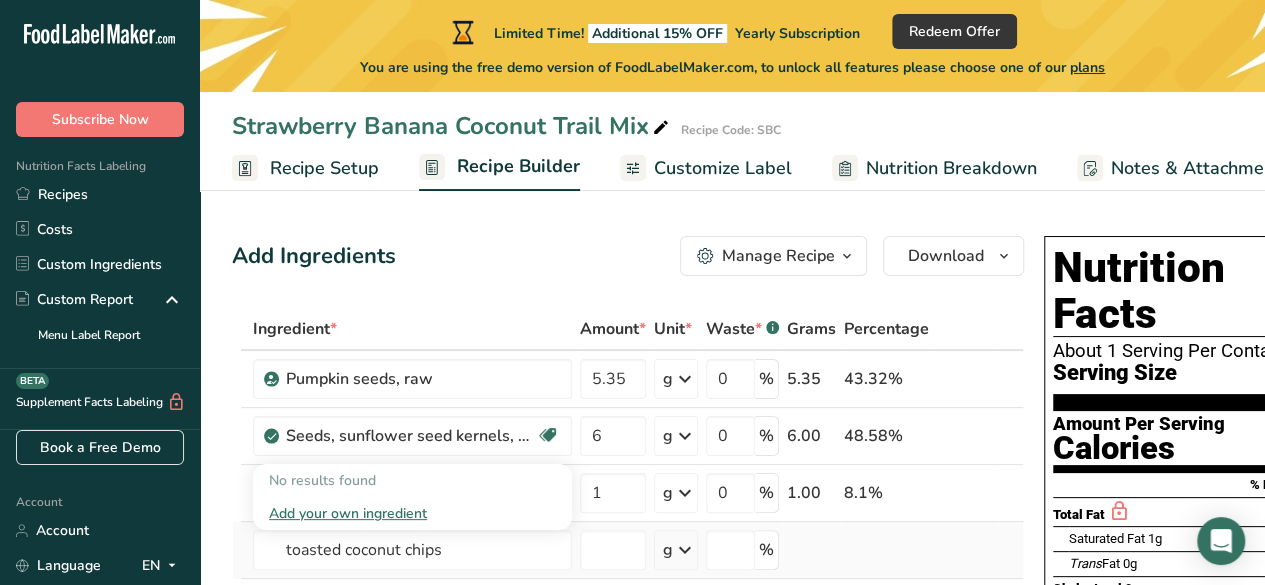 type 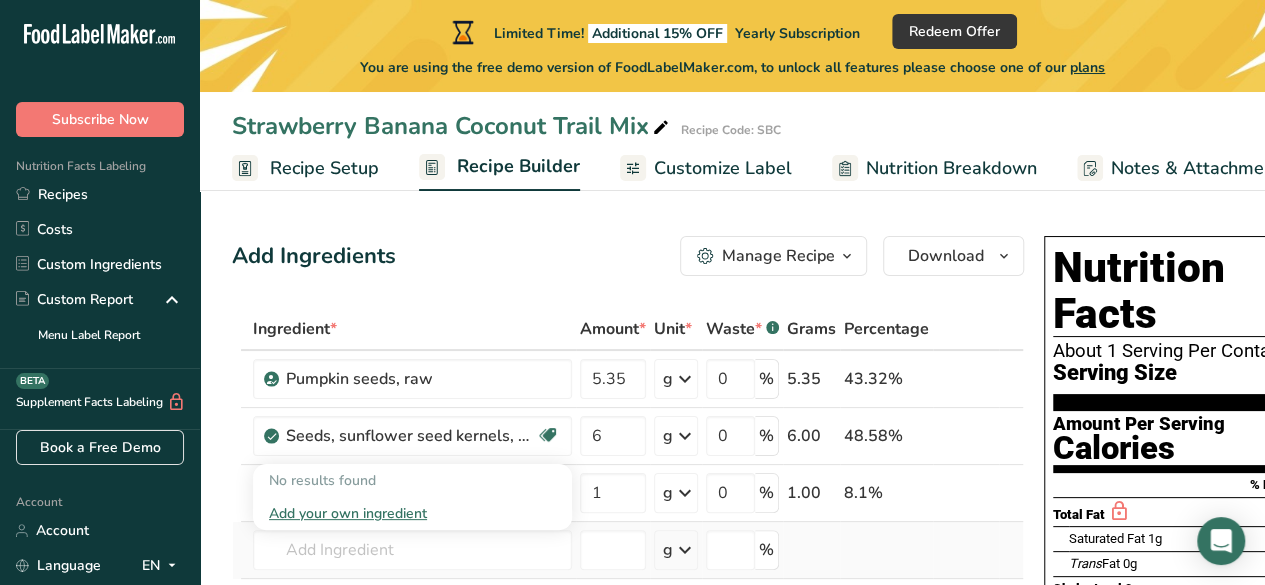 click on "Add your own ingredient" at bounding box center (412, 513) 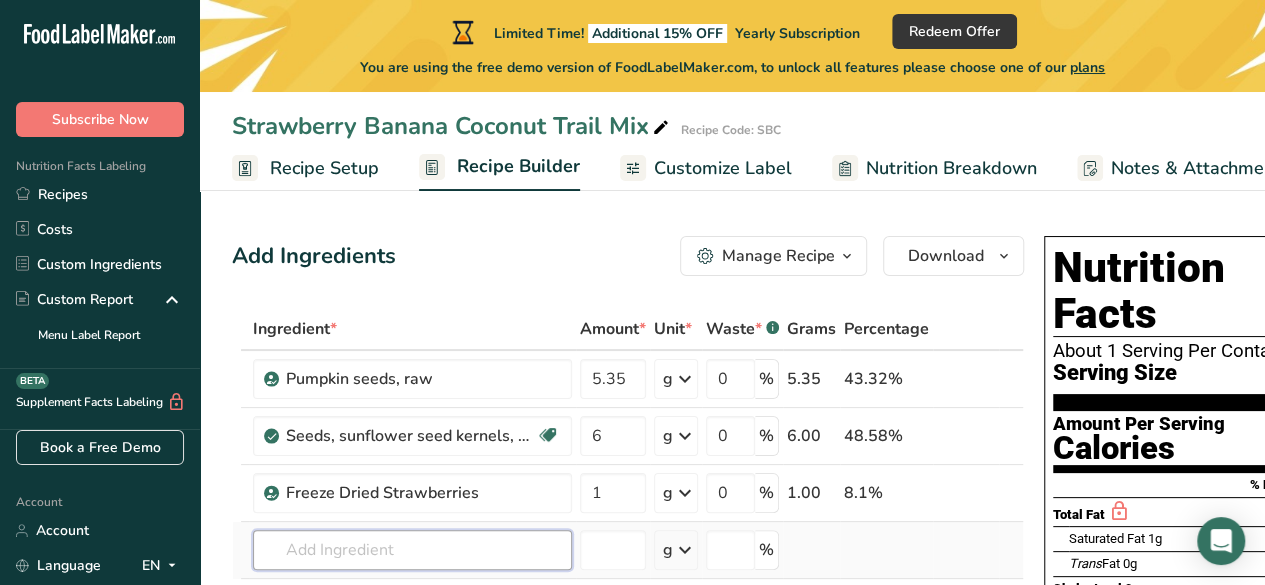 click at bounding box center [412, 550] 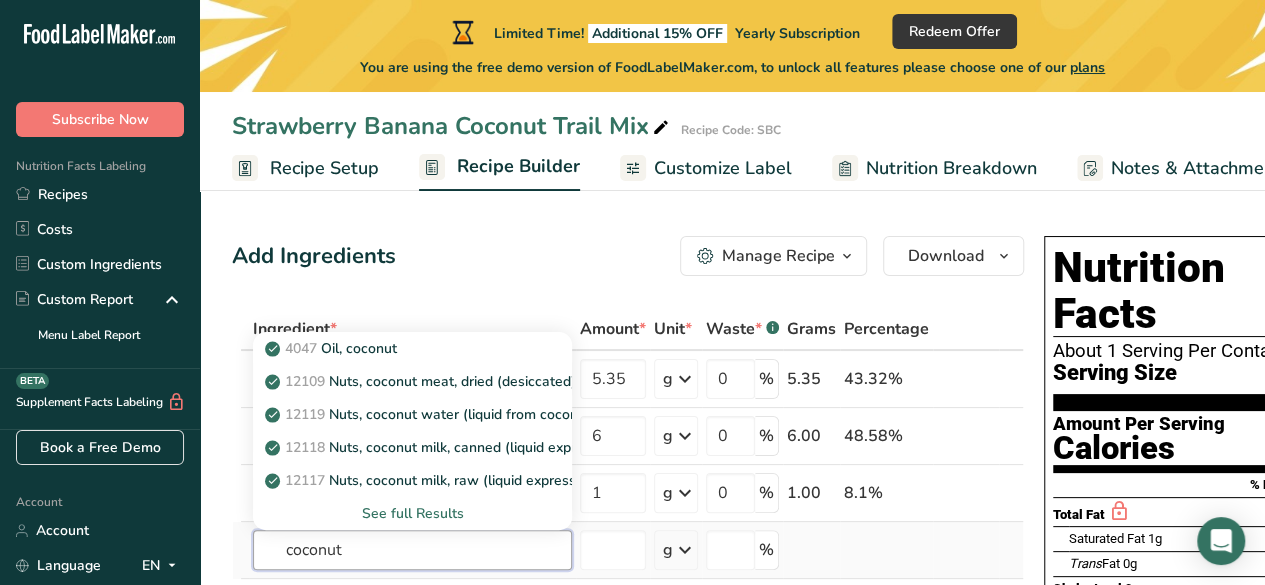 type on "coconut" 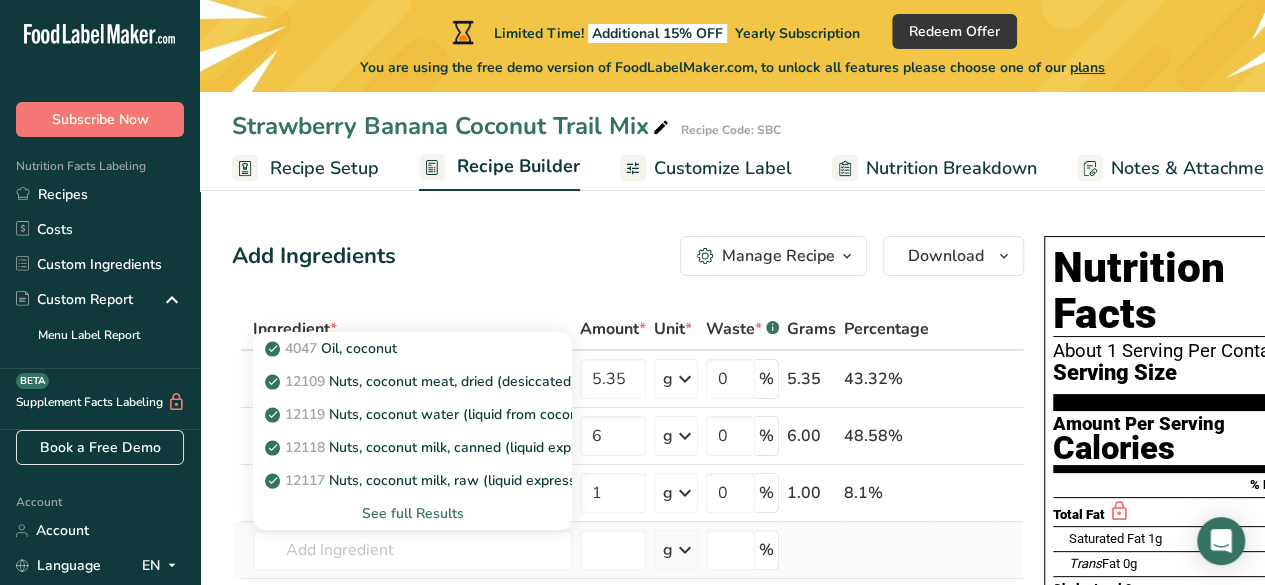 click on "See full Results" at bounding box center [412, 513] 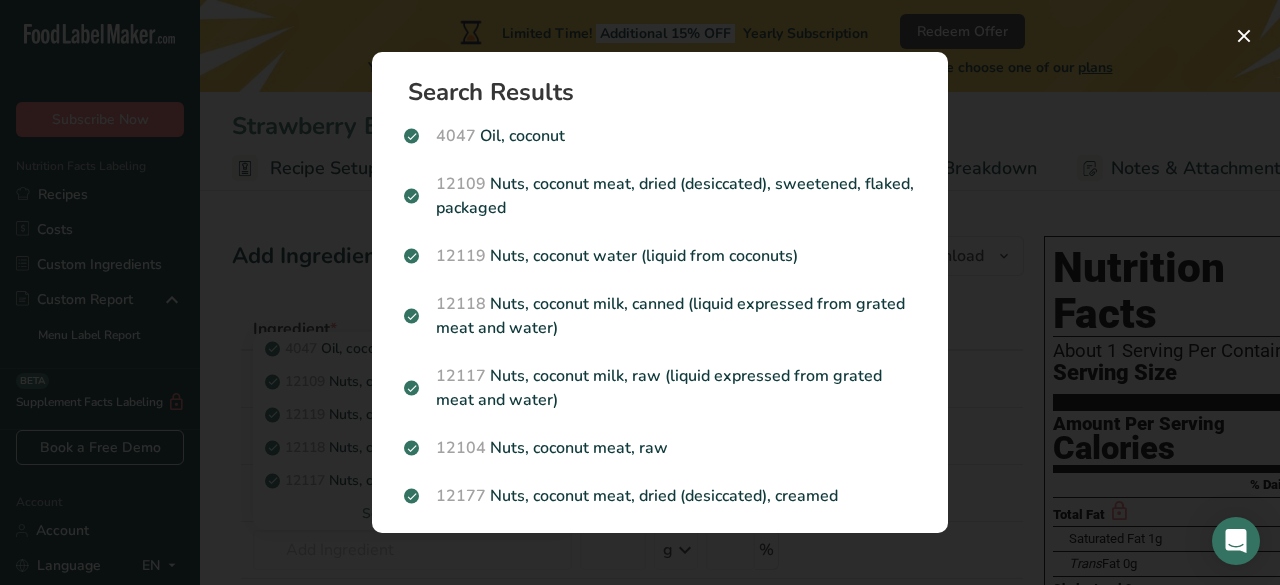 scroll, scrollTop: 420, scrollLeft: 0, axis: vertical 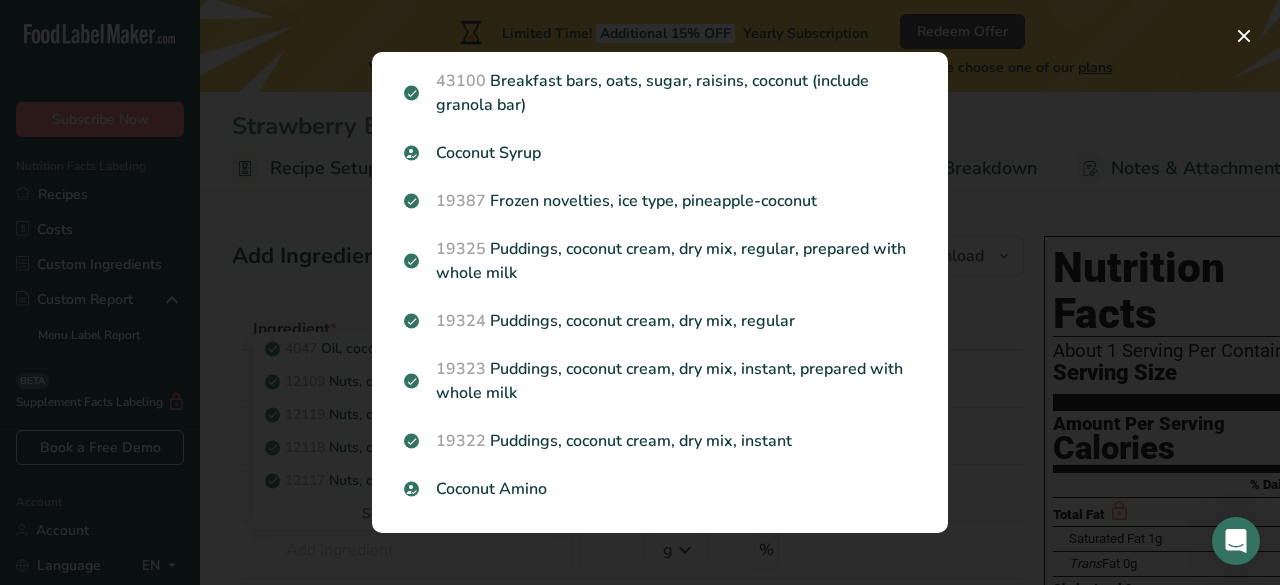 click on "Search Results
4047
Oil, coconut
12109
Nuts, coconut meat, dried (desiccated), sweetened, flaked, packaged
12119
Nuts, coconut water (liquid from coconuts)
12118
Nuts, coconut milk, canned (liquid expressed from grated meat and water)
12117
Nuts, coconut milk, raw (liquid expressed from grated meat and water)
12104
Nuts, coconut meat, raw
12177
Nuts, coconut meat, dried (desiccated), creamed
Coconut Yogurt
Shredded Coconut Unsweetened
Coconut Flour" at bounding box center [660, 292] 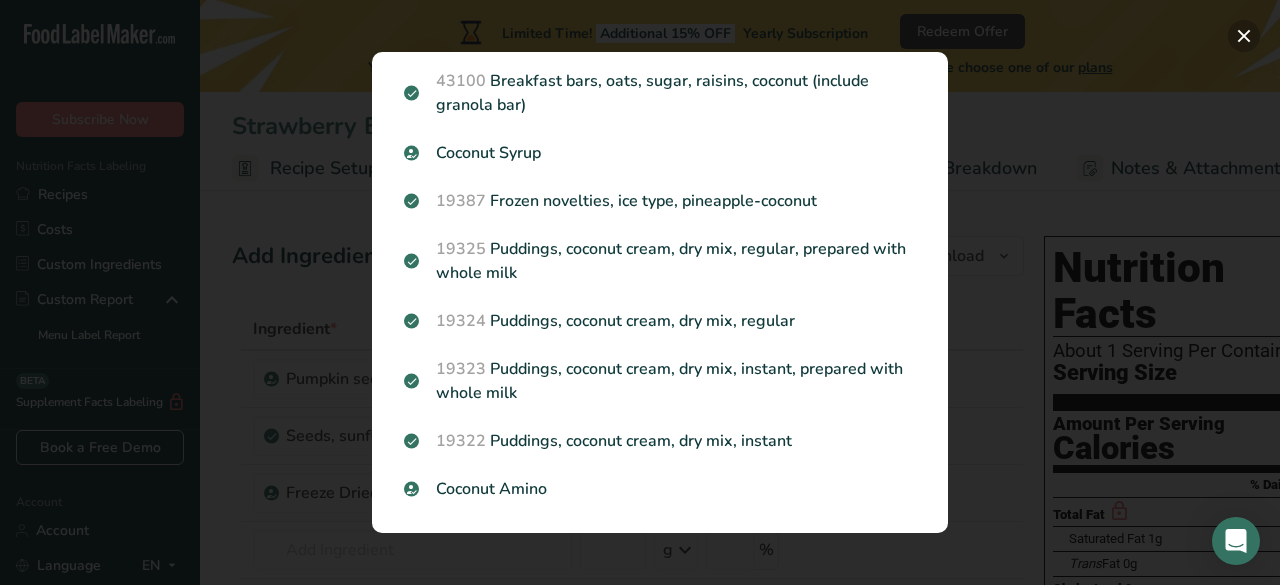 click at bounding box center [1244, 36] 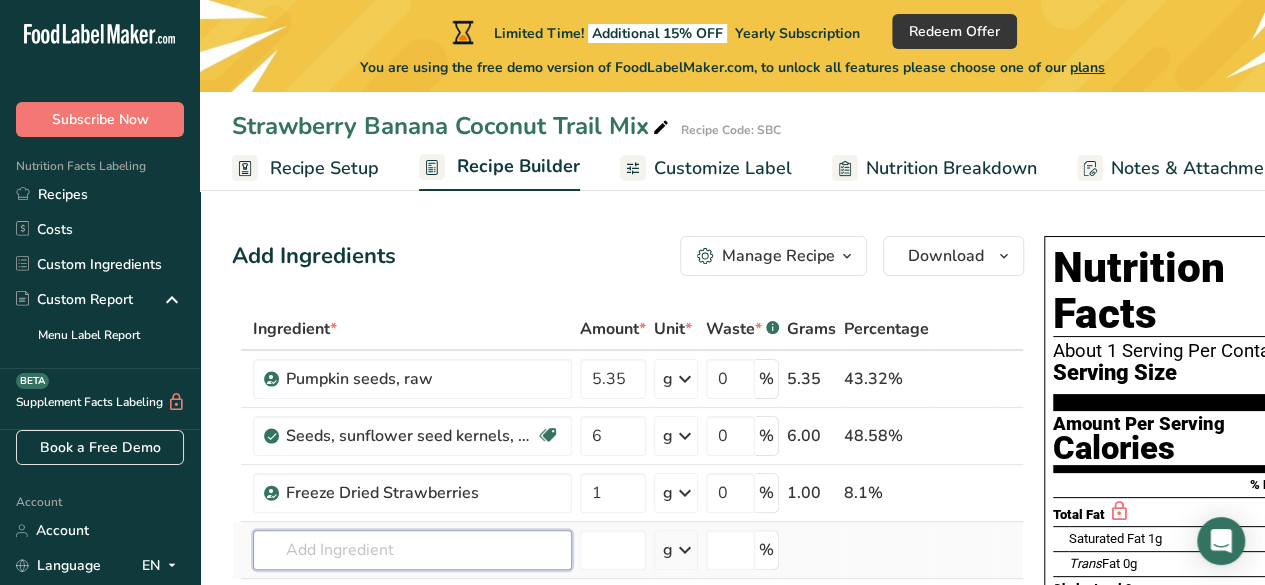 click at bounding box center [412, 550] 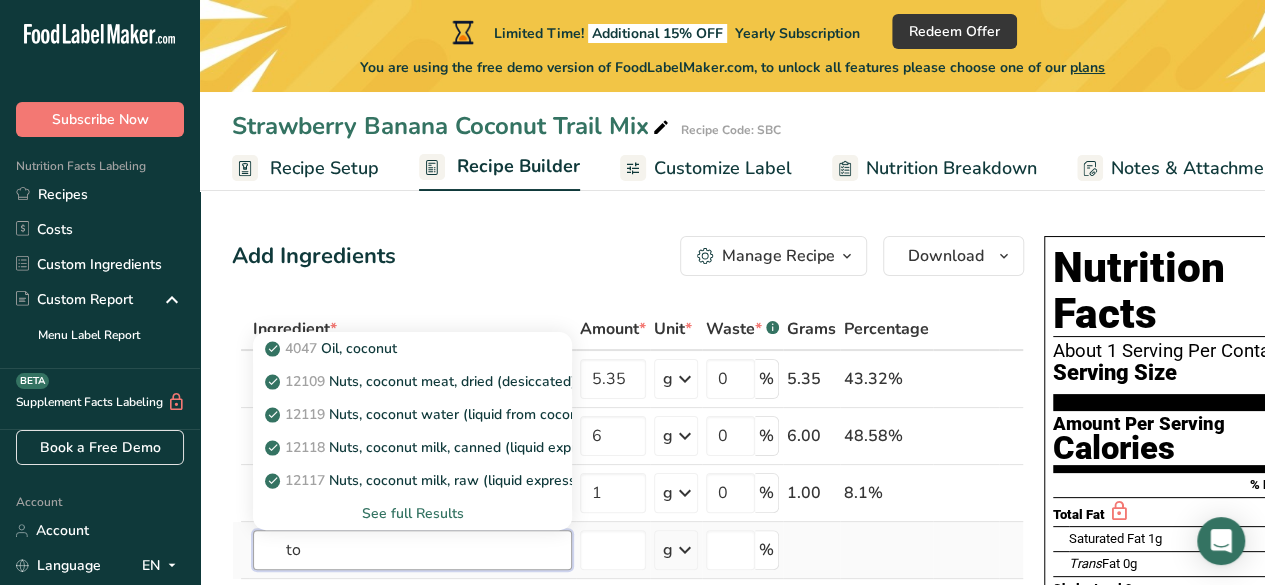 type on "t" 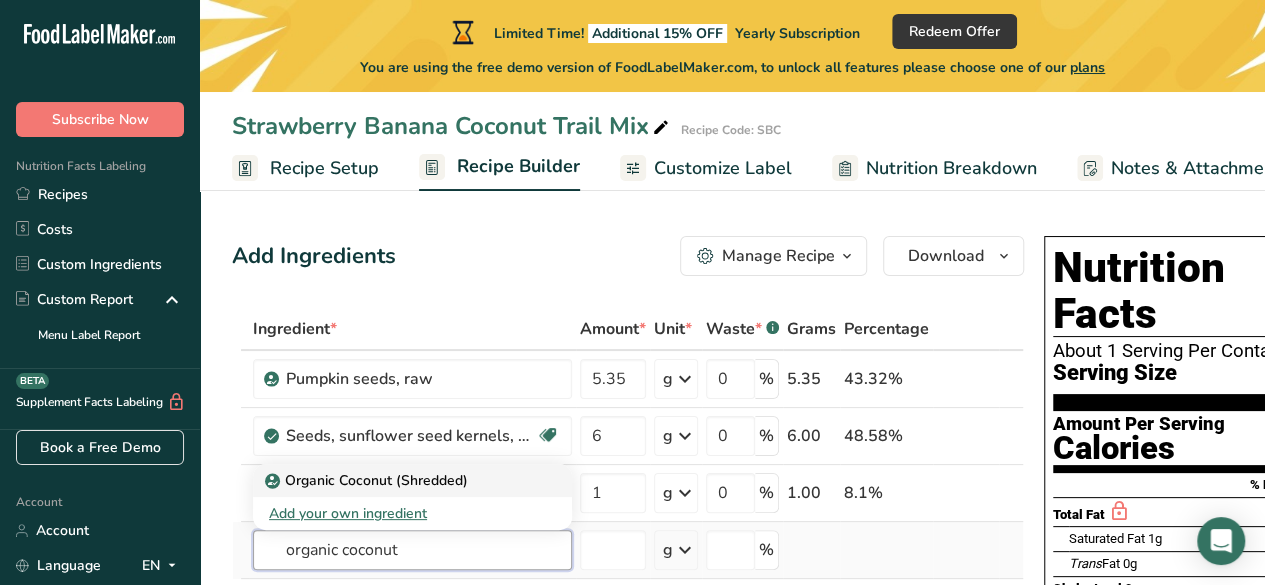 type on "organic coconut" 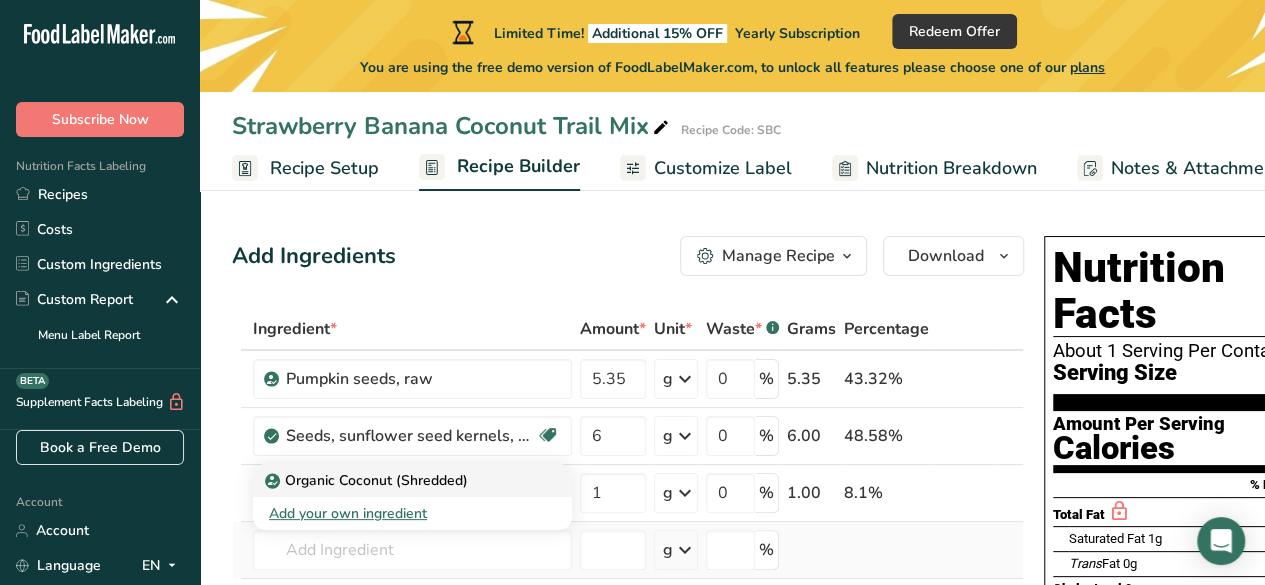 click on "Organic Coconut (Shredded)" at bounding box center (368, 480) 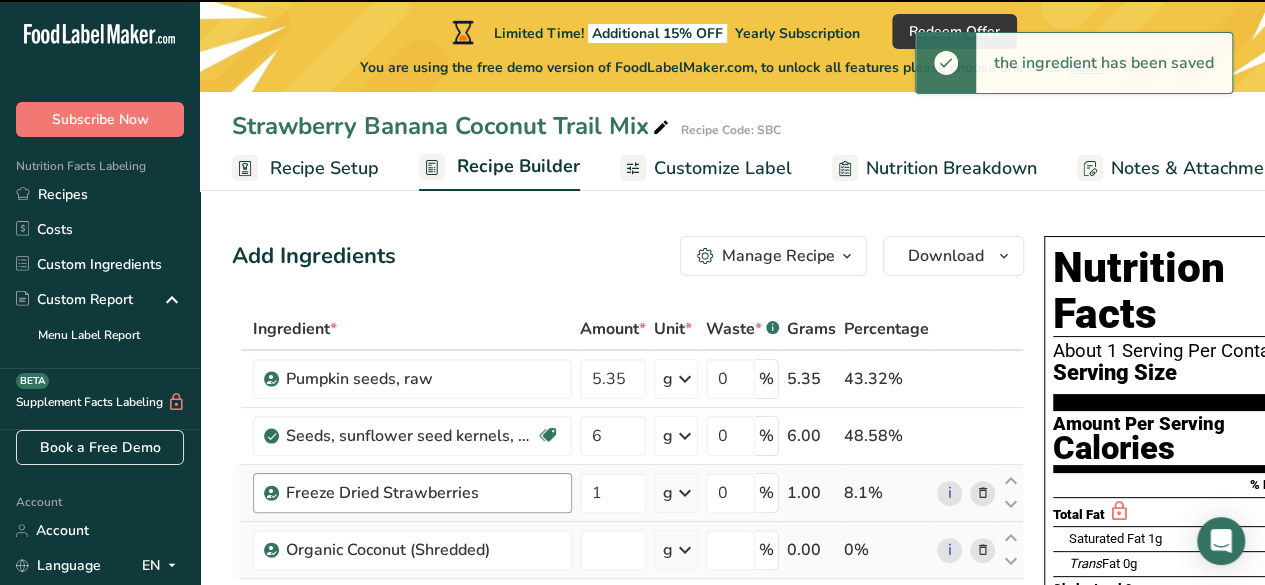 type on "0" 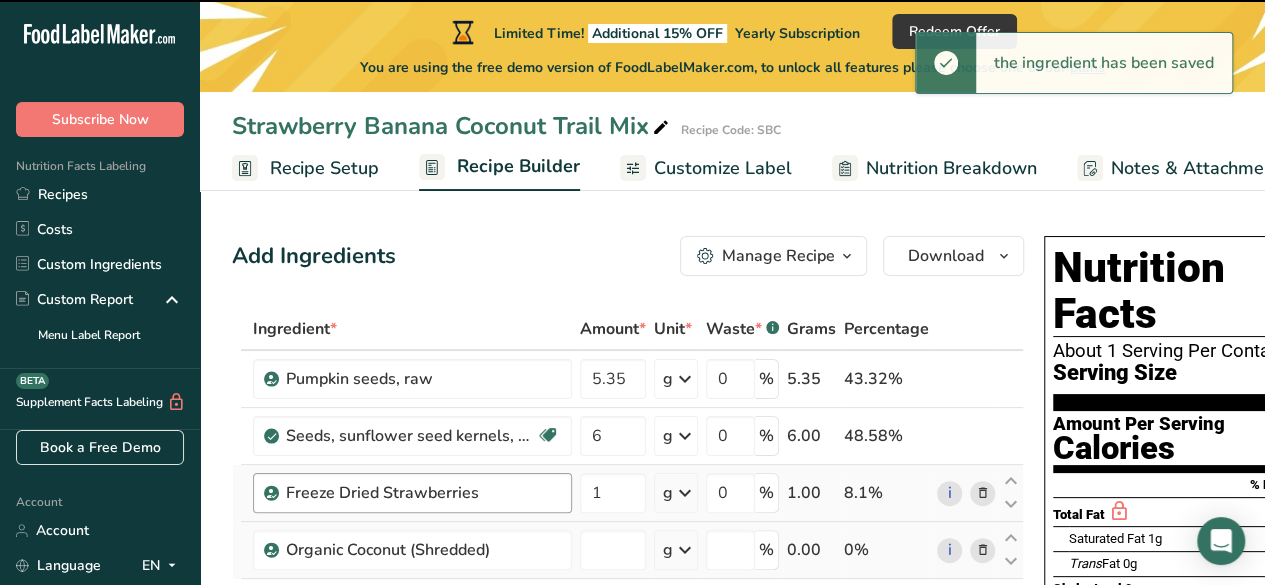 type on "0" 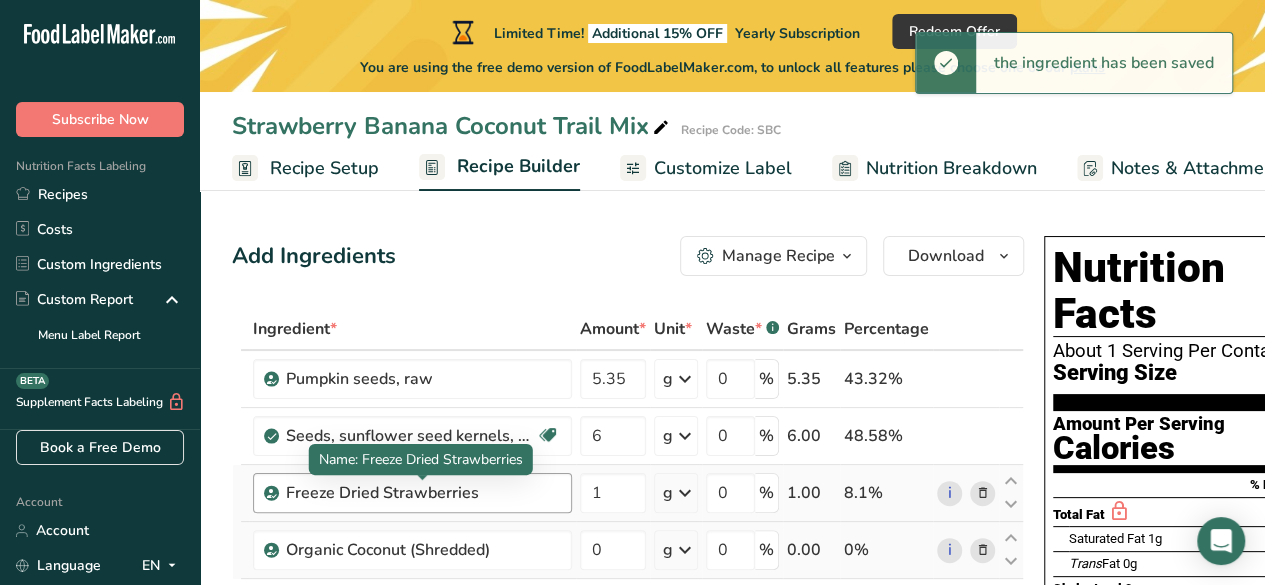 click on "Freeze Dried Strawberries" at bounding box center (411, 493) 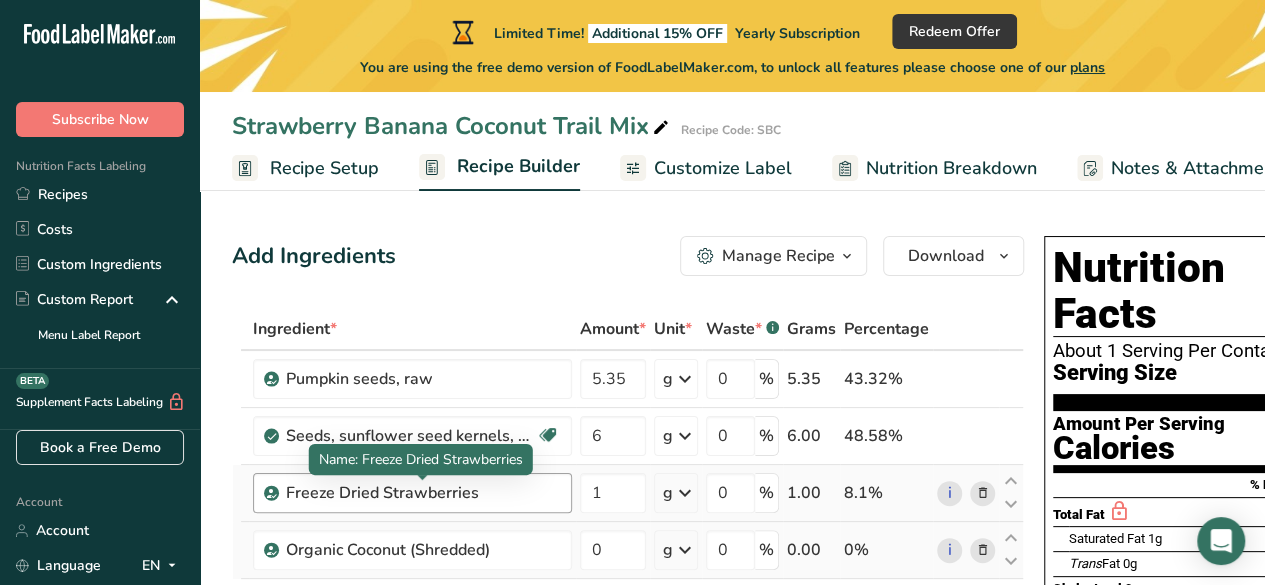 click on "Freeze Dried Strawberries" at bounding box center [411, 493] 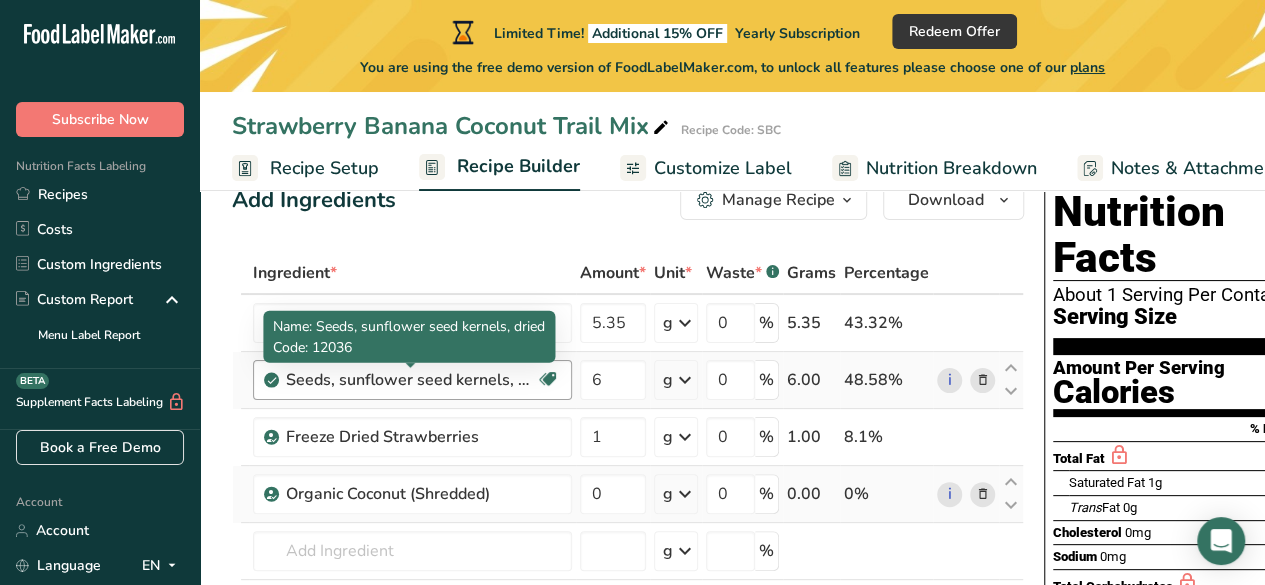 scroll, scrollTop: 100, scrollLeft: 0, axis: vertical 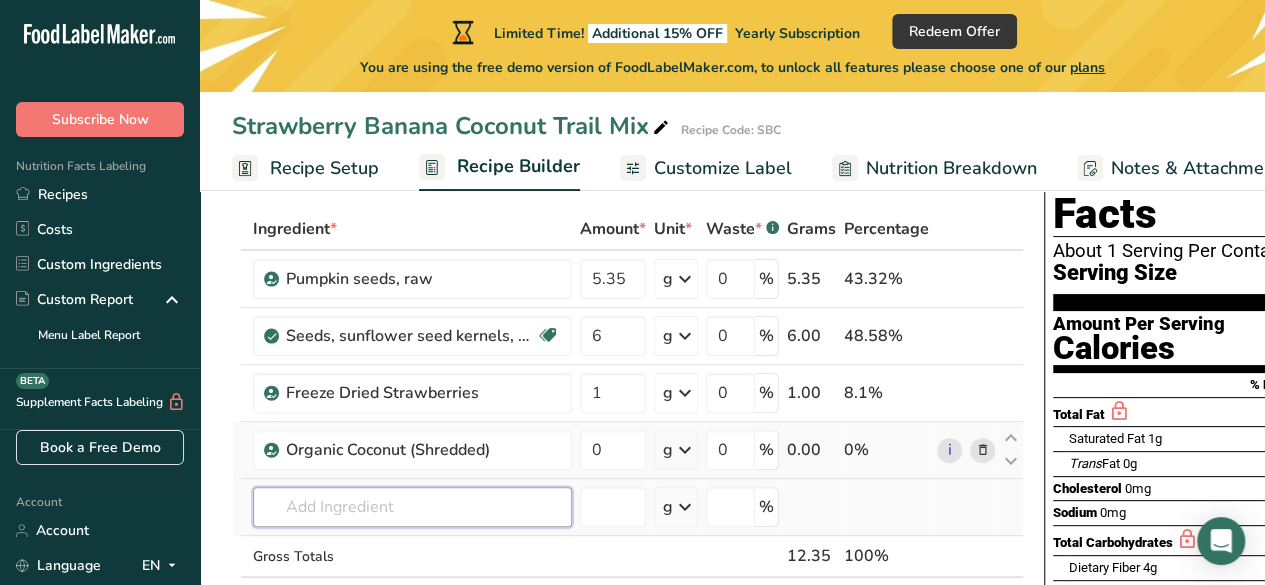 click at bounding box center (412, 507) 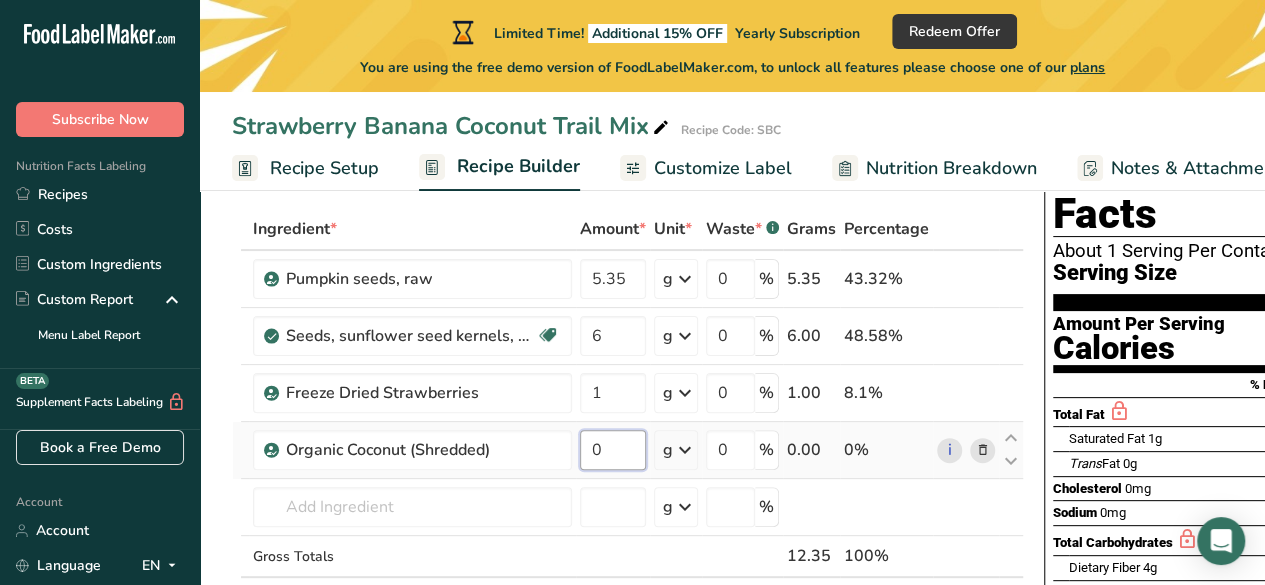 click on "0" at bounding box center (613, 450) 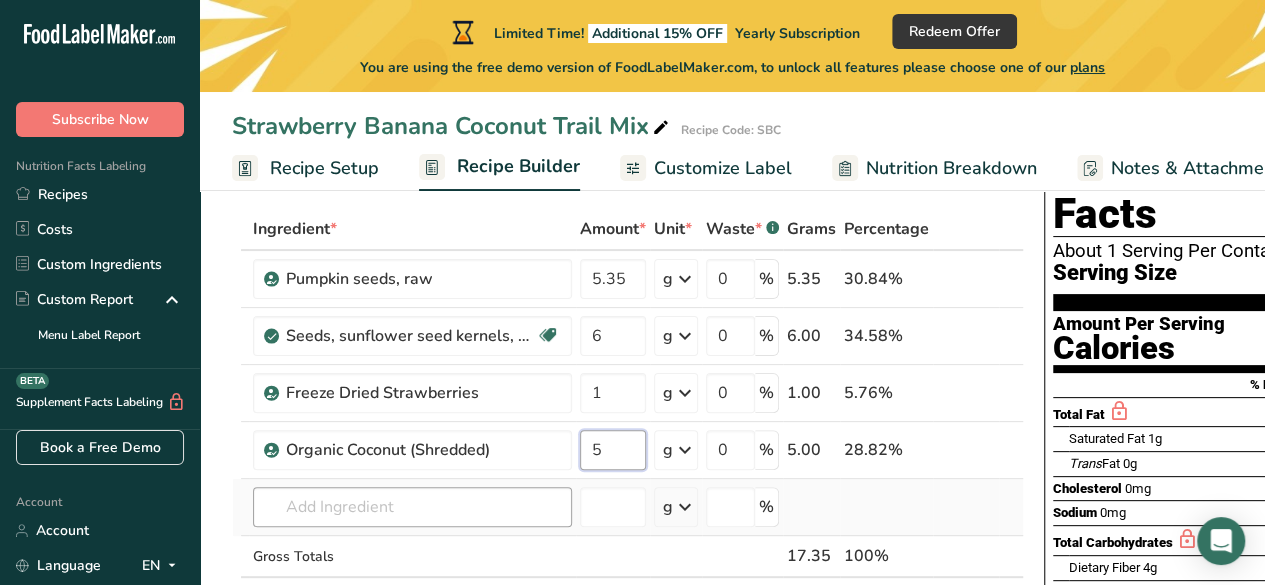 type on "5" 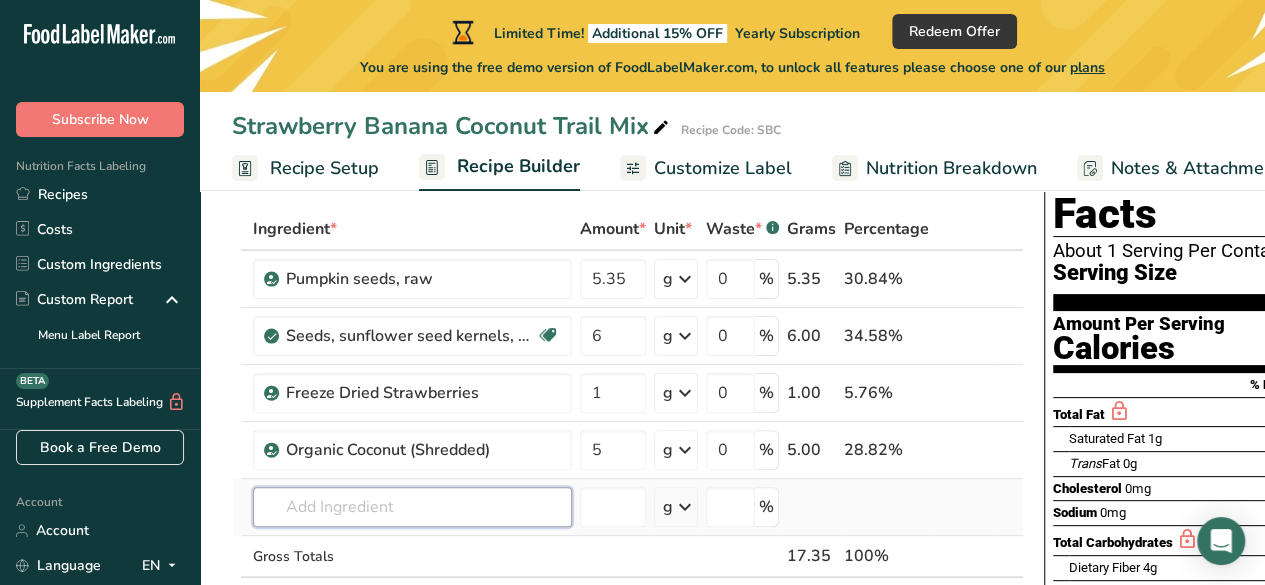 click on "Ingredient *
Amount *
Unit *
Waste *   .a-a{fill:#347362;}.b-a{fill:#fff;}          Grams
Percentage
Pumpkin seeds, raw
5.35
g
Portions
1 Pumpkin Seeds
Weight Units
g
kg
mg
See more
Volume Units
l
Volume units require a density conversion. If you know your ingredient's density enter it below. Otherwise, click on "RIA" our AI Regulatory bot - she will be able to help you
lb/ft3
g/cm3
Confirm
mL
Volume units require a density conversion. If you know your ingredient's density enter it below. Otherwise, click on "RIA" our AI Regulatory bot - she will be able to help you" at bounding box center (628, 434) 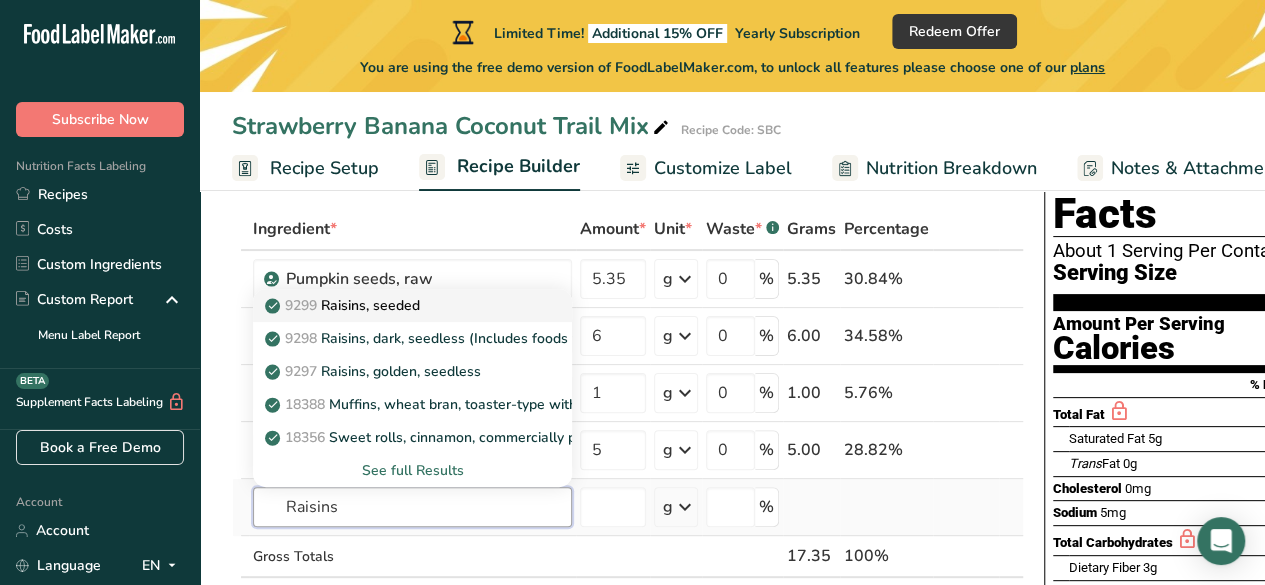 type on "Raisins" 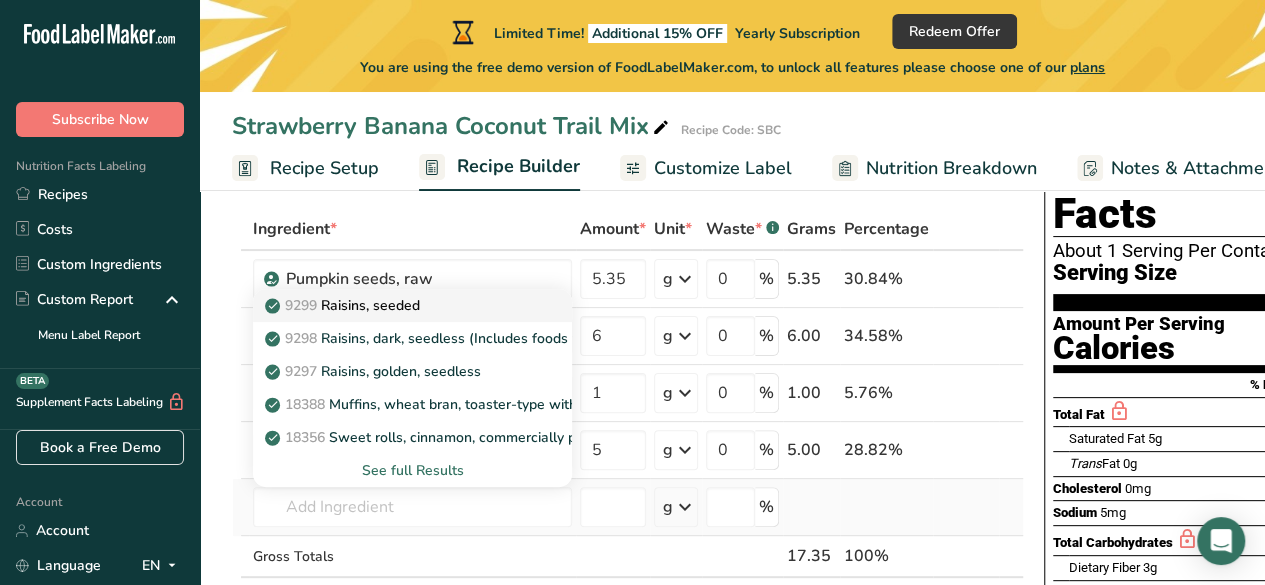 click on "9299
Raisins, seeded" at bounding box center (344, 305) 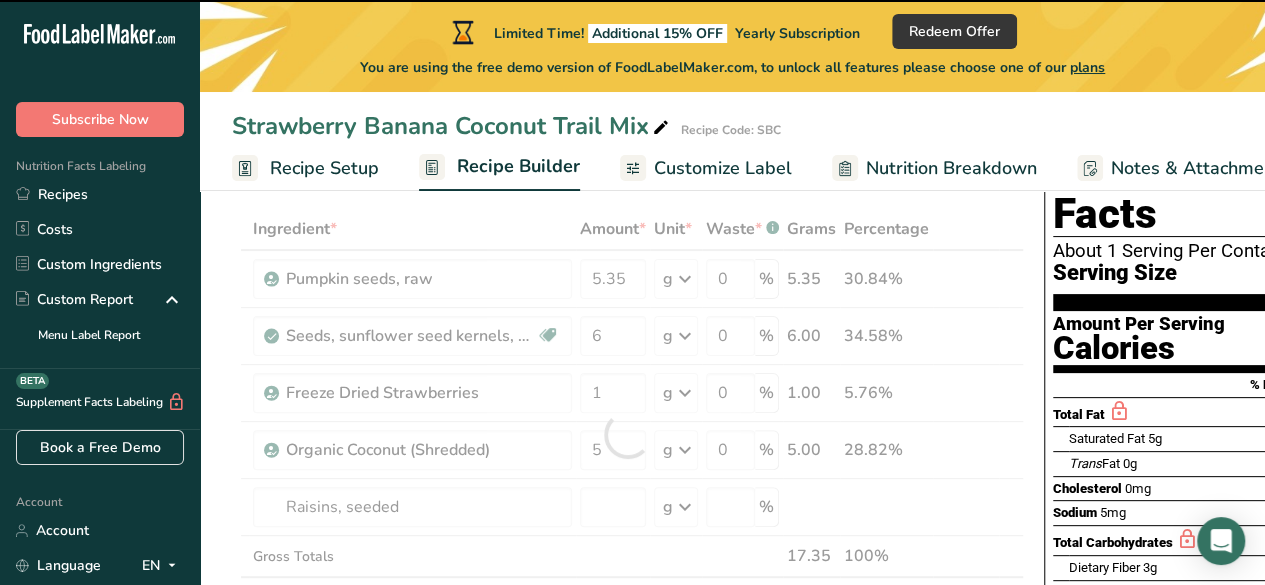 type on "0" 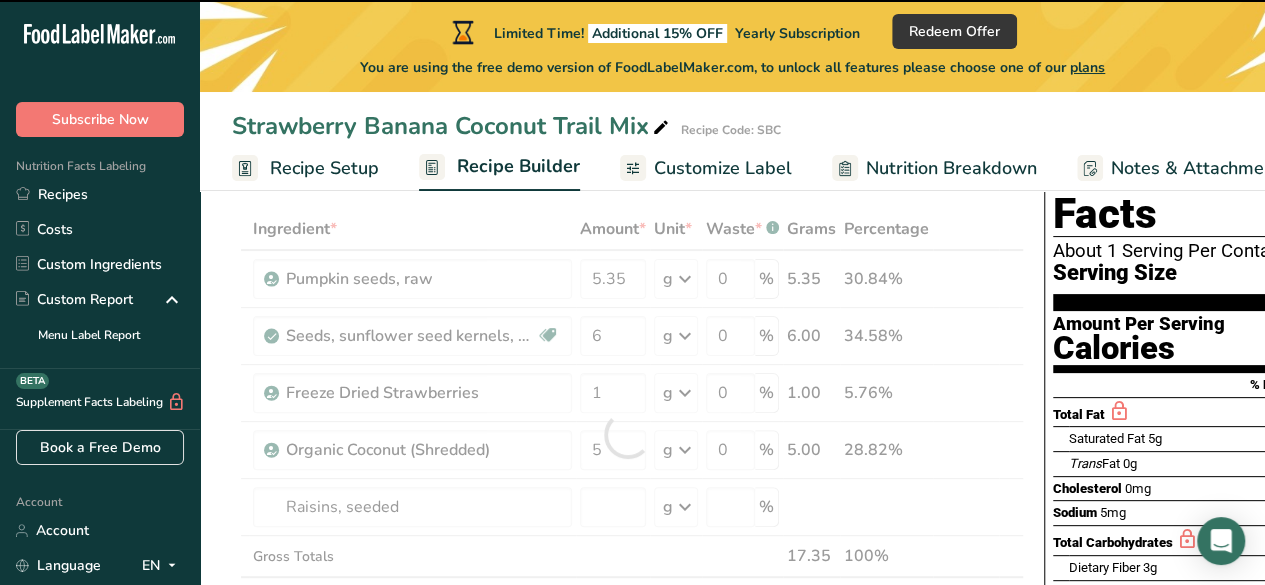type on "0" 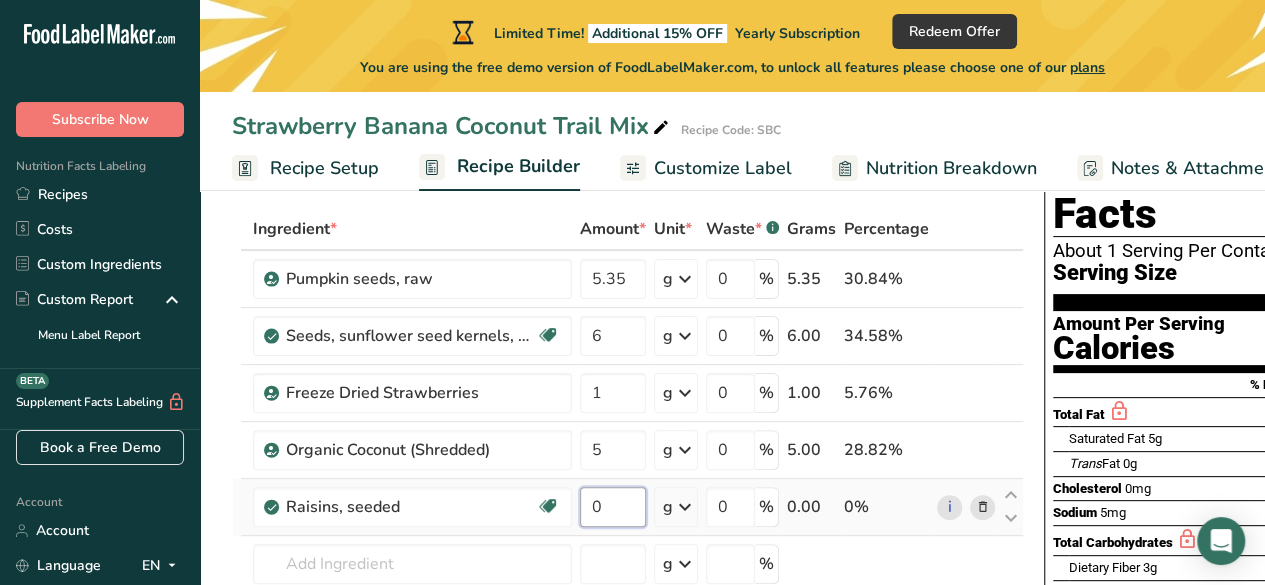 click on "0" at bounding box center (613, 507) 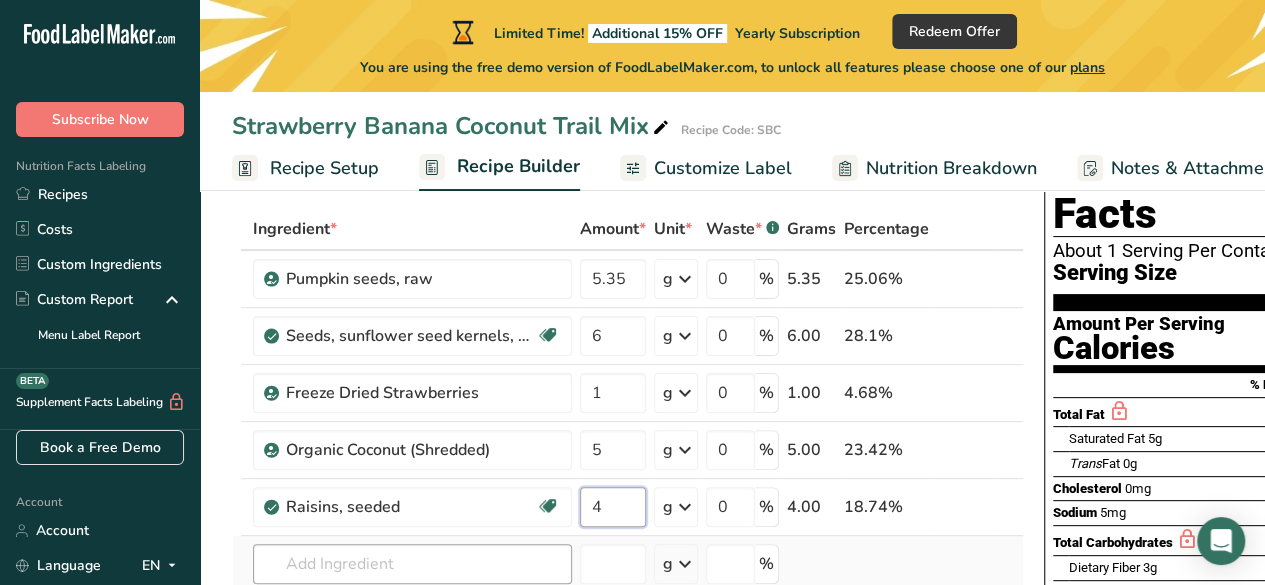 type on "4" 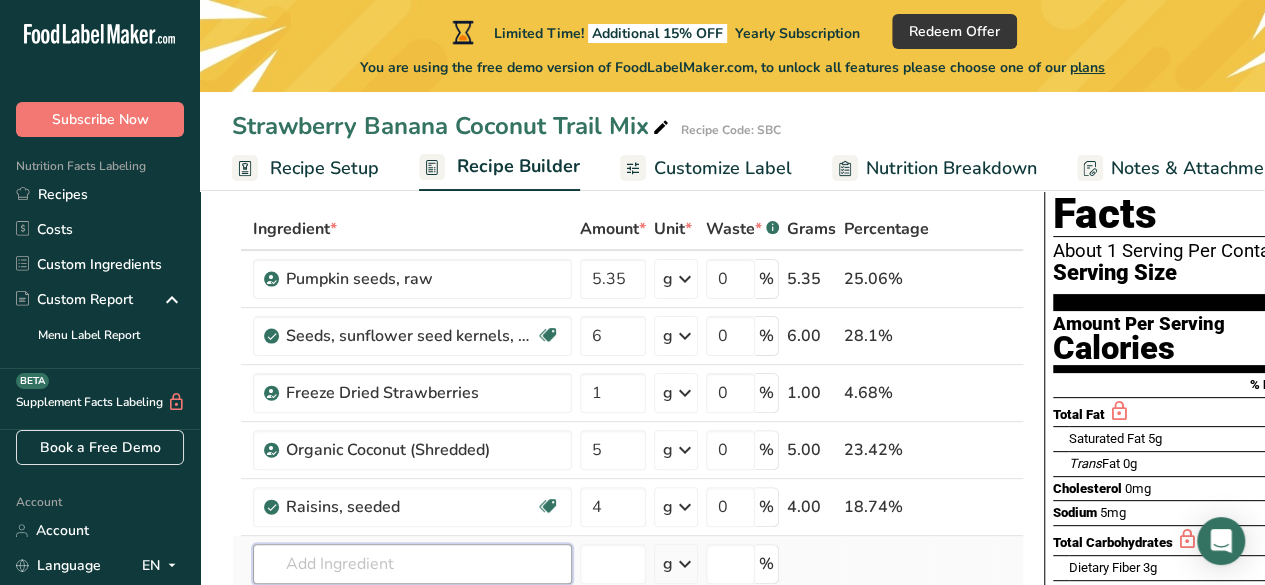 click on "Ingredient *
Amount *
Unit *
Waste *   .a-a{fill:#347362;}.b-a{fill:#fff;}          Grams
Percentage
Pumpkin seeds, raw
5.35
g
Portions
1 Pumpkin Seeds
Weight Units
g
kg
mg
See more
Volume Units
l
Volume units require a density conversion. If you know your ingredient's density enter it below. Otherwise, click on "RIA" our AI Regulatory bot - she will be able to help you
lb/ft3
g/cm3
Confirm
mL
Volume units require a density conversion. If you know your ingredient's density enter it below. Otherwise, click on "RIA" our AI Regulatory bot - she will be able to help you" at bounding box center [628, 463] 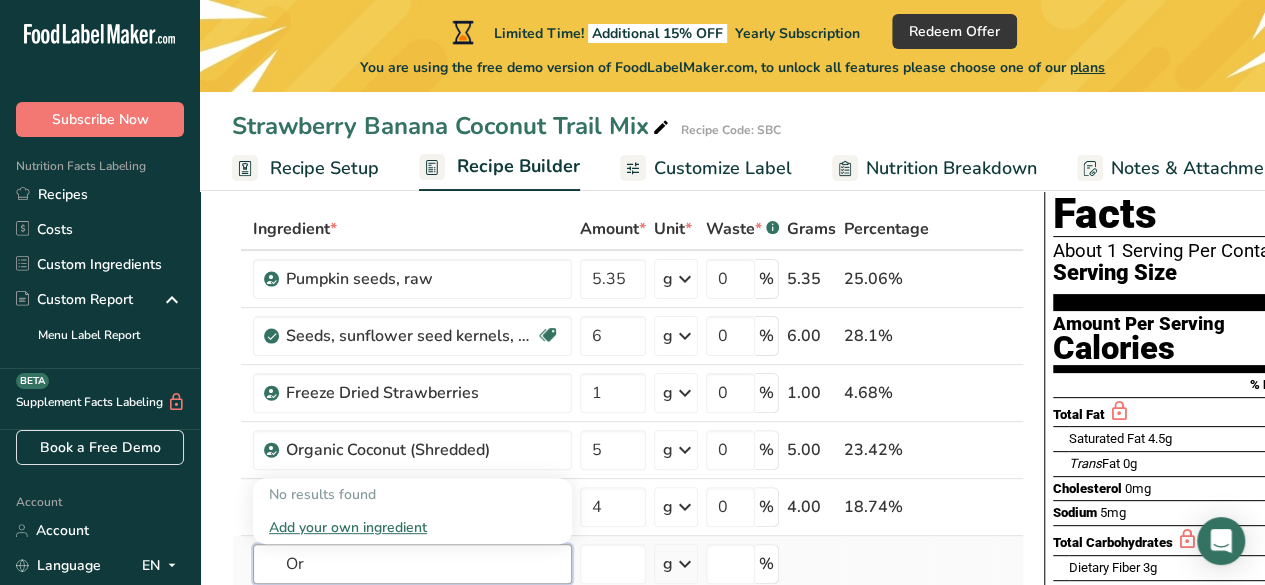 type on "O" 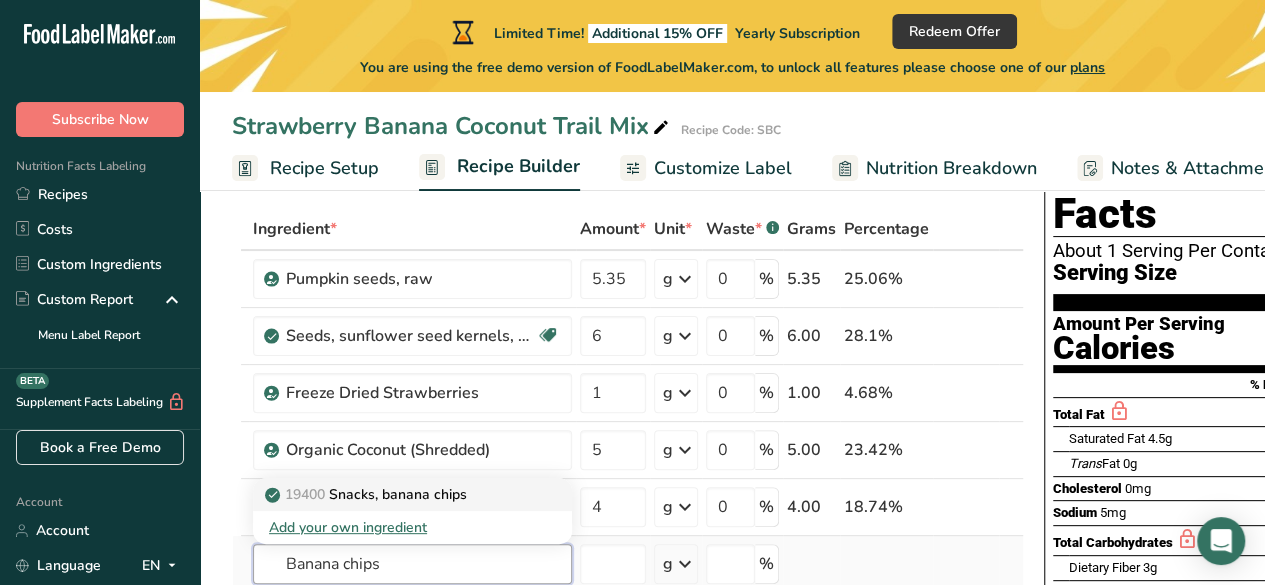 type on "Banana chips" 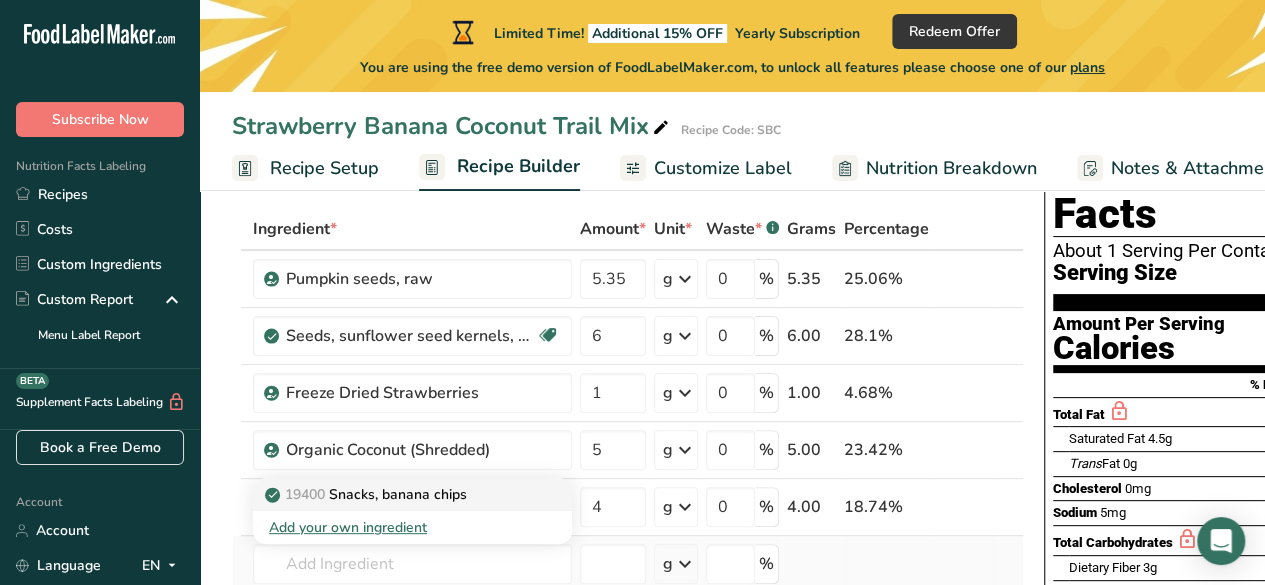 click on "19400
Snacks, banana chips" at bounding box center [368, 494] 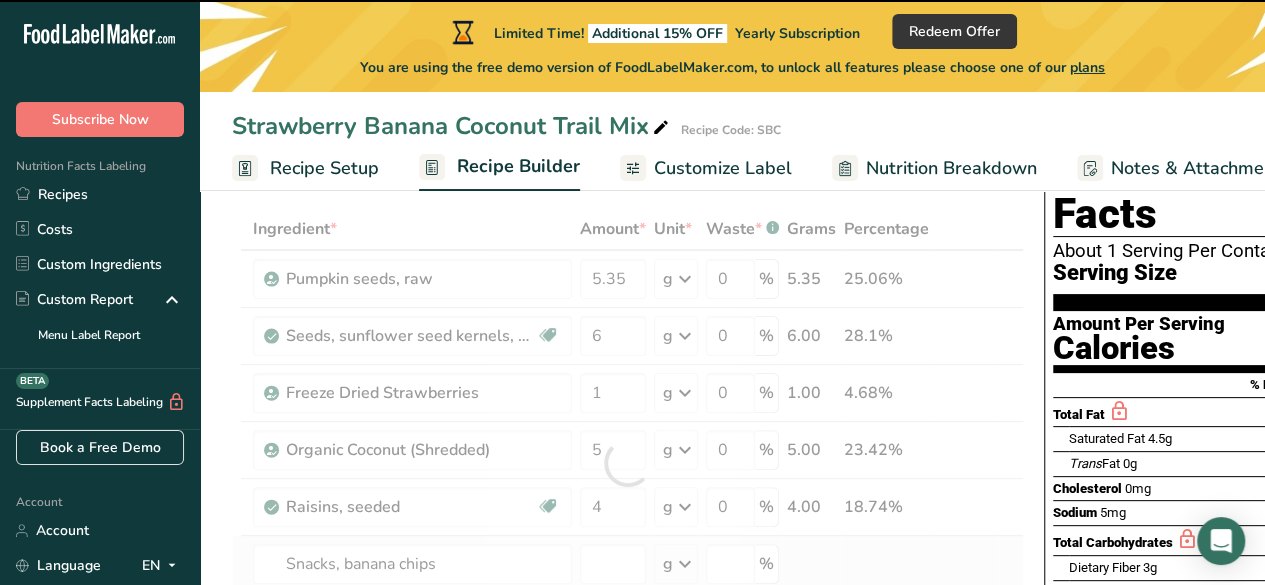 type on "0" 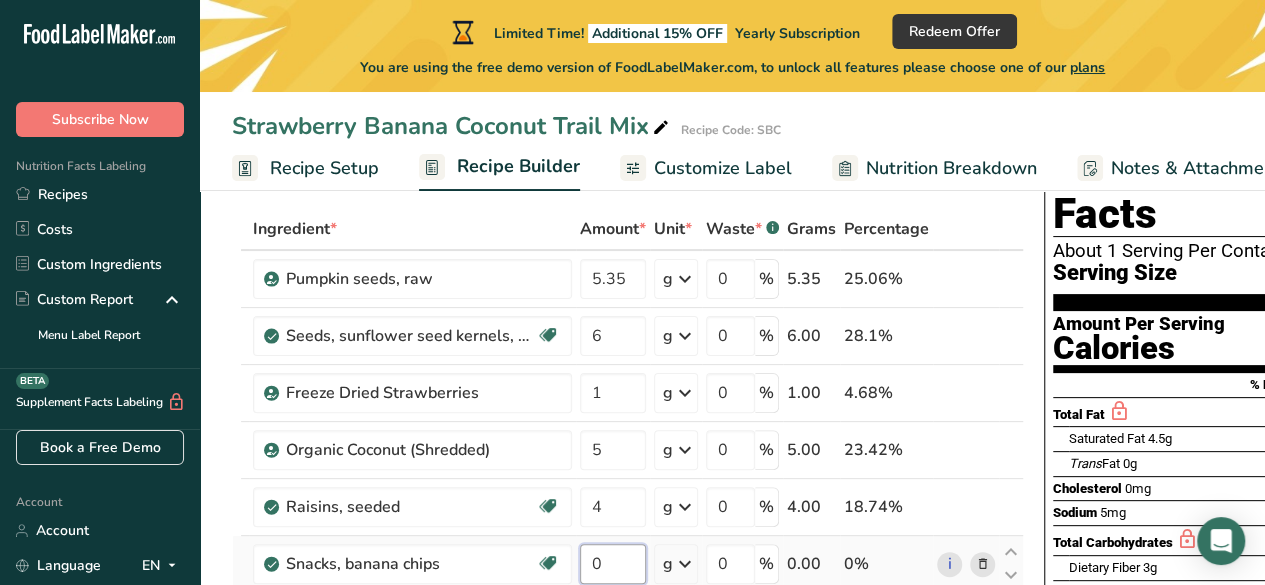 drag, startPoint x: 597, startPoint y: 559, endPoint x: 584, endPoint y: 563, distance: 13.601471 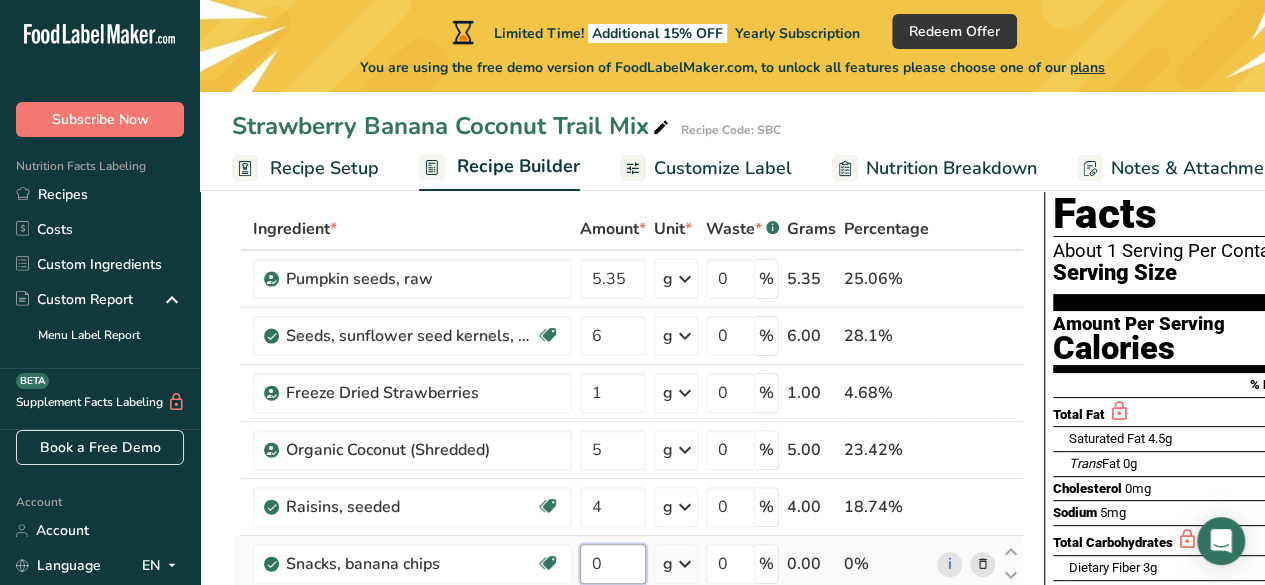 click on "0" at bounding box center [613, 564] 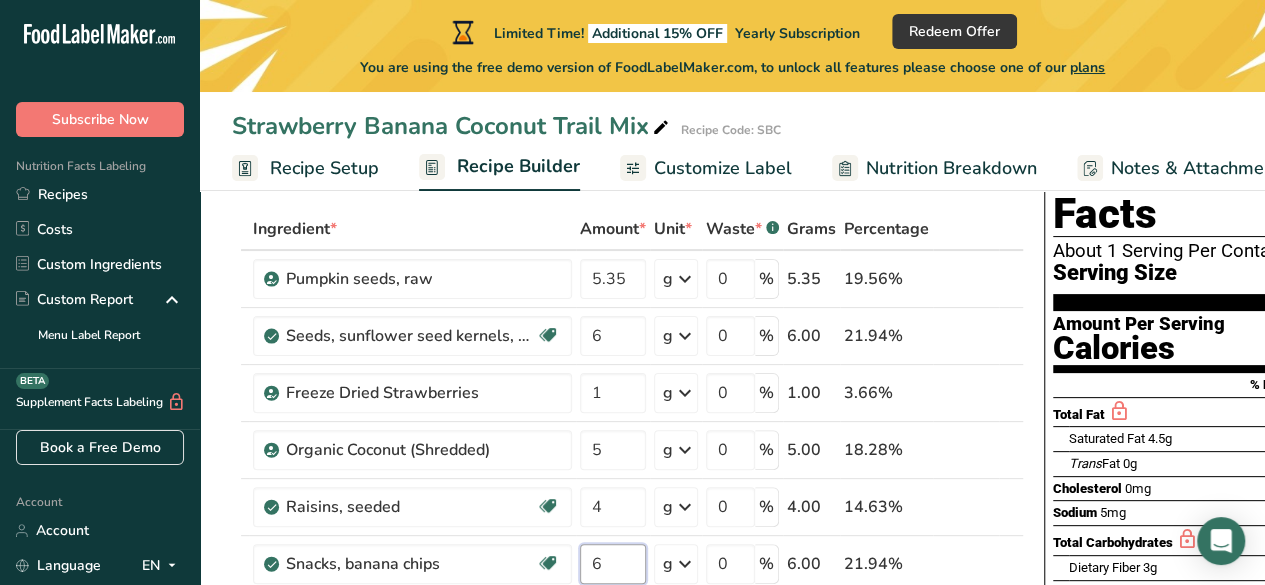 type on "6" 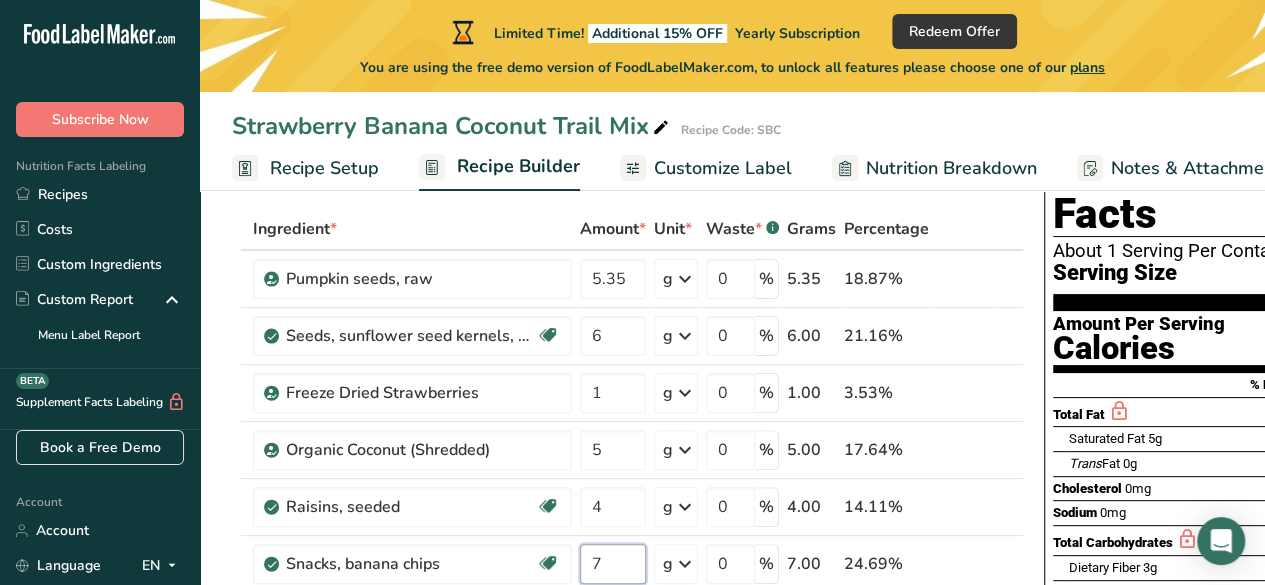 type on "7" 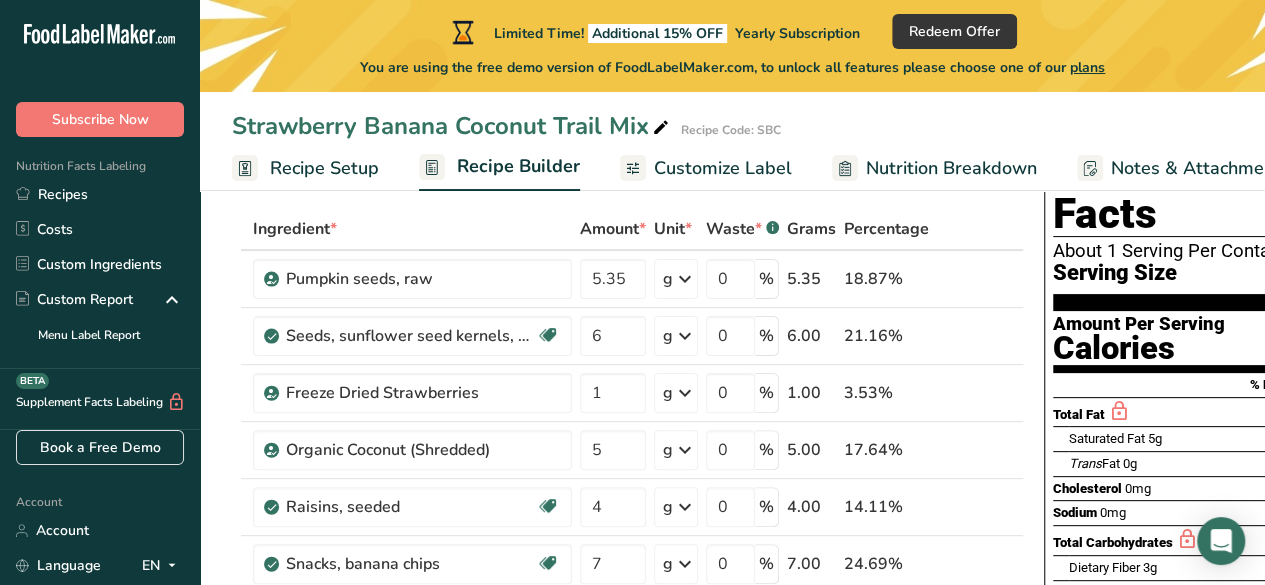 click on "Strawberry Banana Coconut Trail Mix
Recipe Code: SBC" at bounding box center (732, 126) 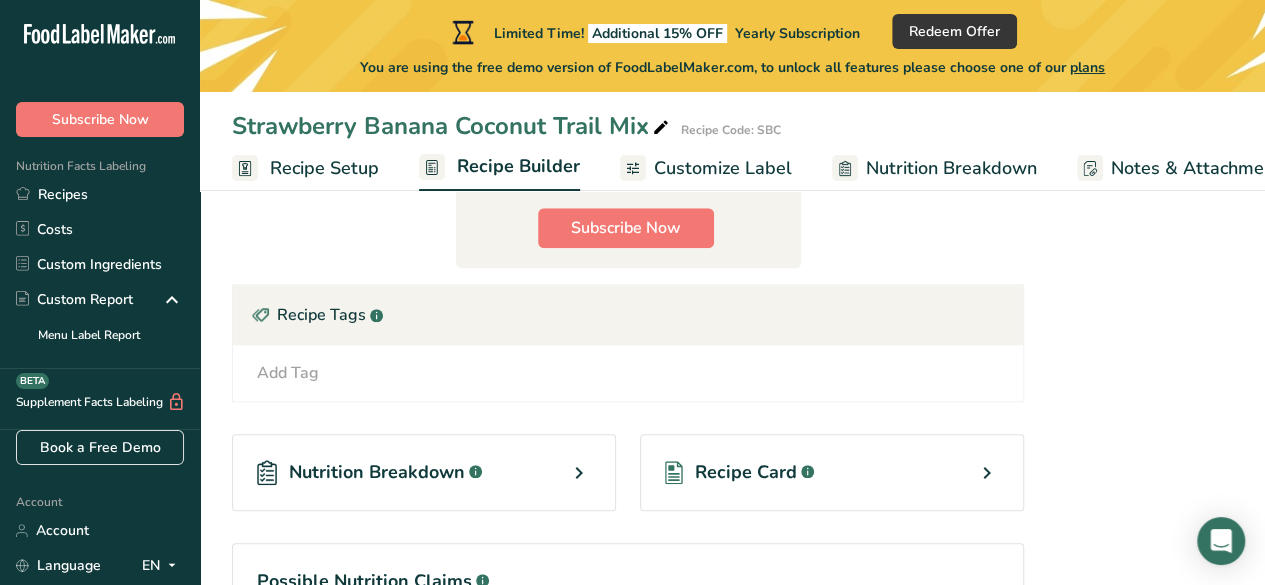 scroll, scrollTop: 821, scrollLeft: 0, axis: vertical 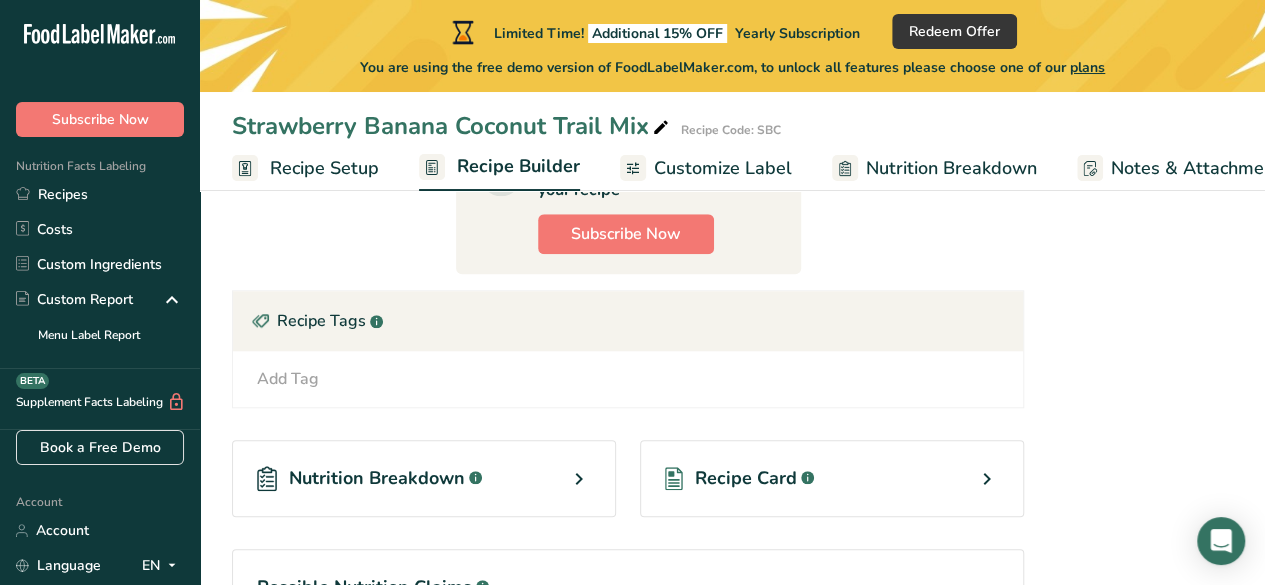click at bounding box center [579, 479] 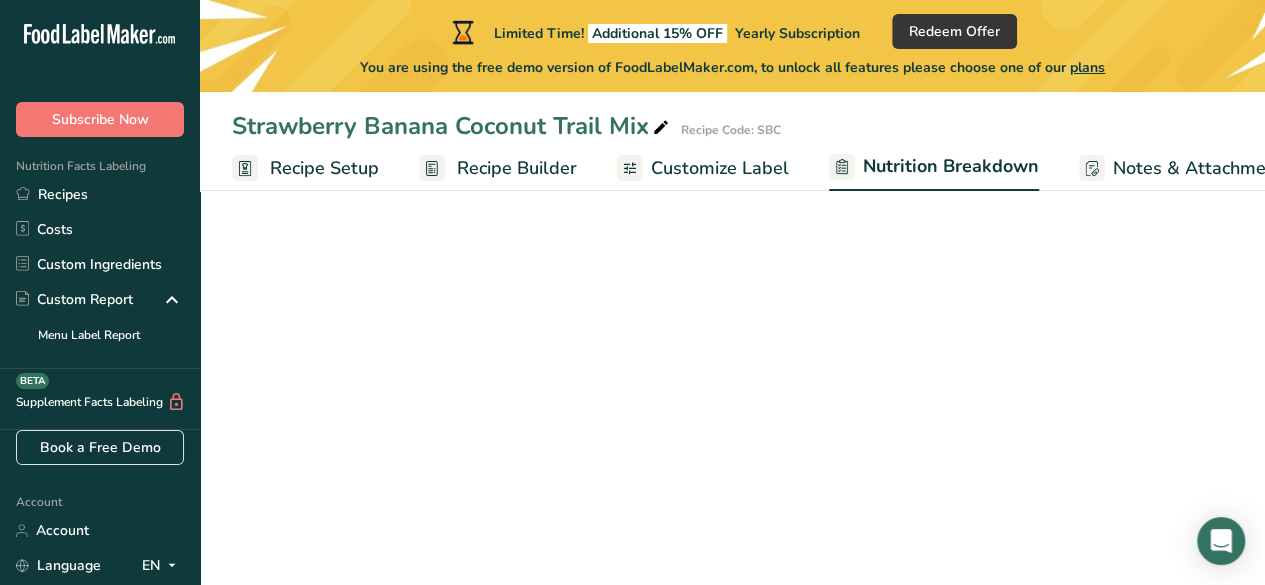 select on "Calories" 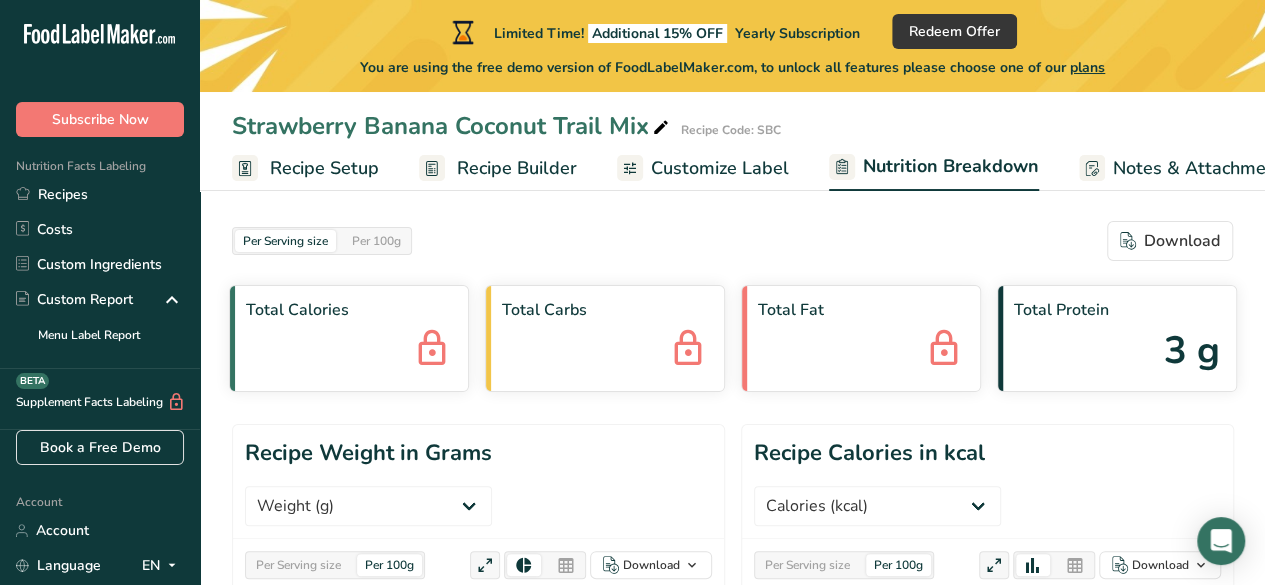 scroll, scrollTop: 0, scrollLeft: 0, axis: both 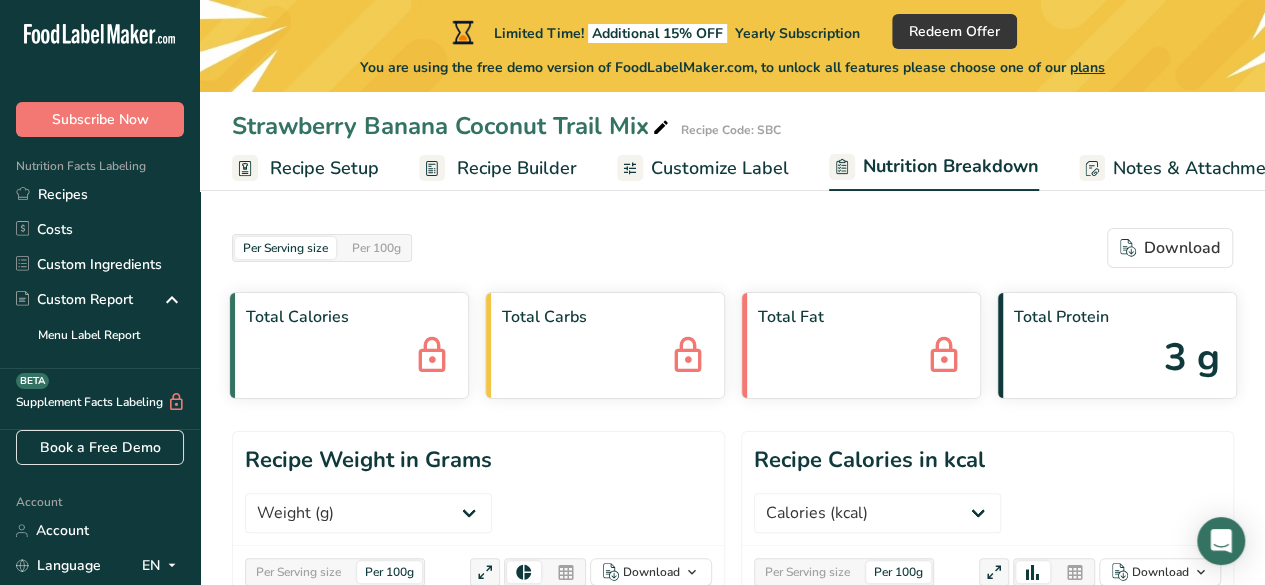 click on "Customize Label" at bounding box center (720, 168) 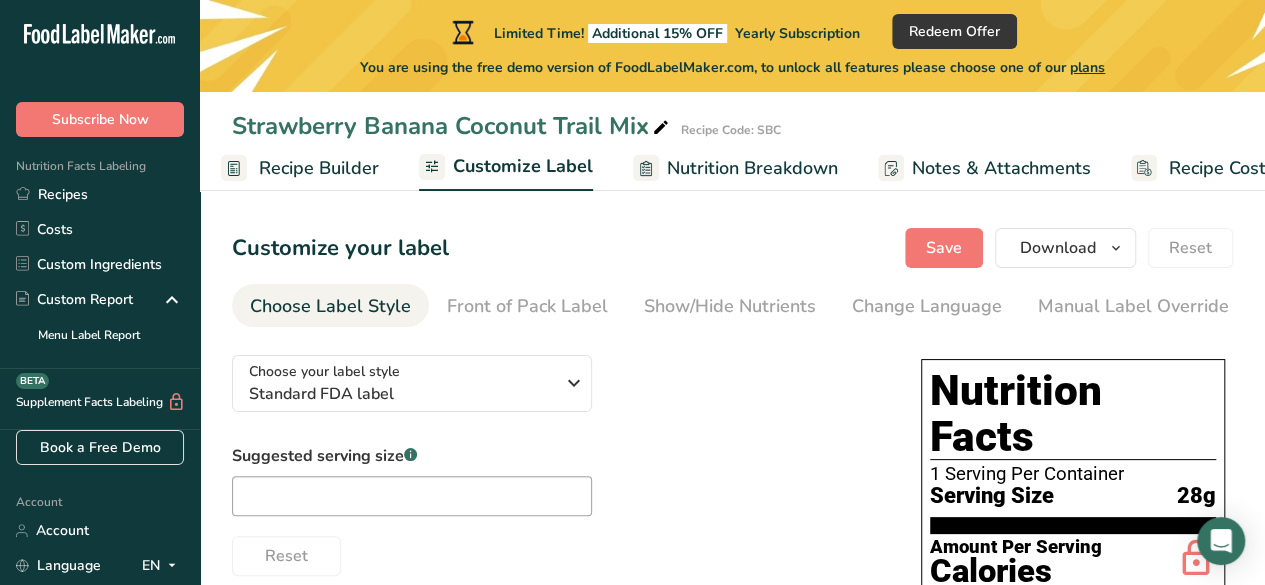 scroll, scrollTop: 0, scrollLeft: 256, axis: horizontal 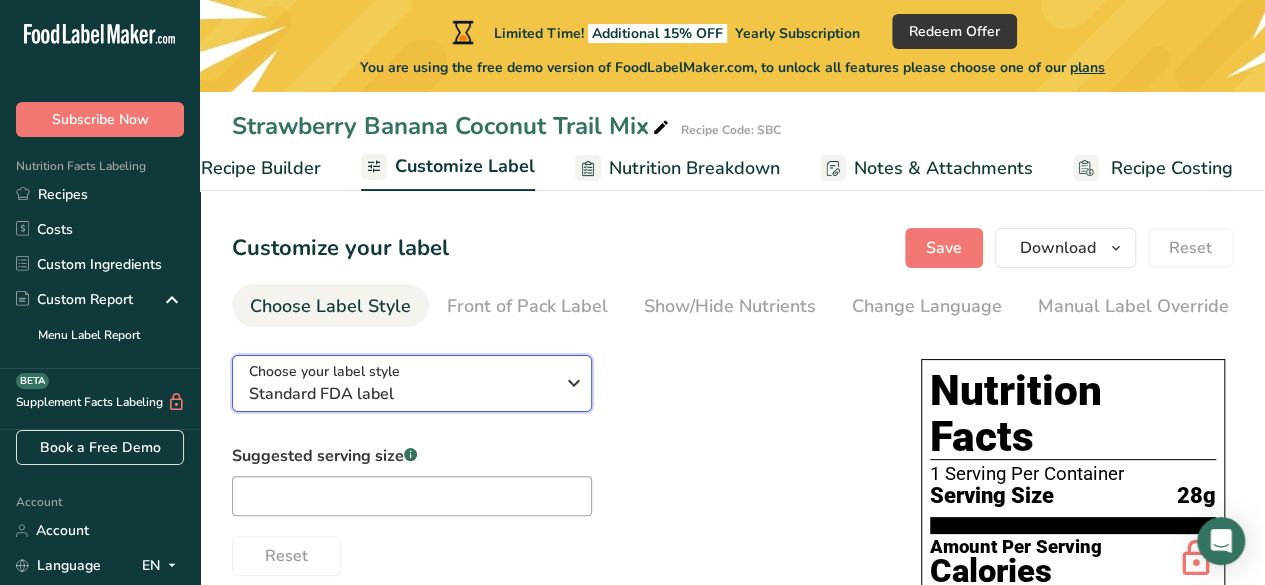click on "Standard FDA label" at bounding box center (401, 394) 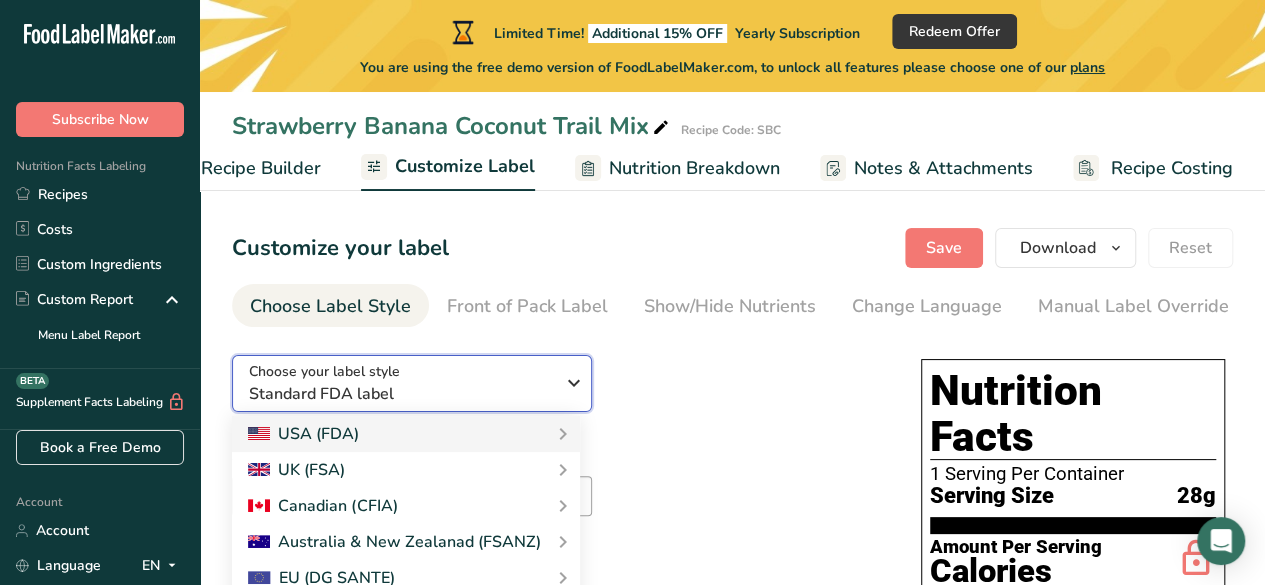 click on "Standard FDA label" at bounding box center [401, 394] 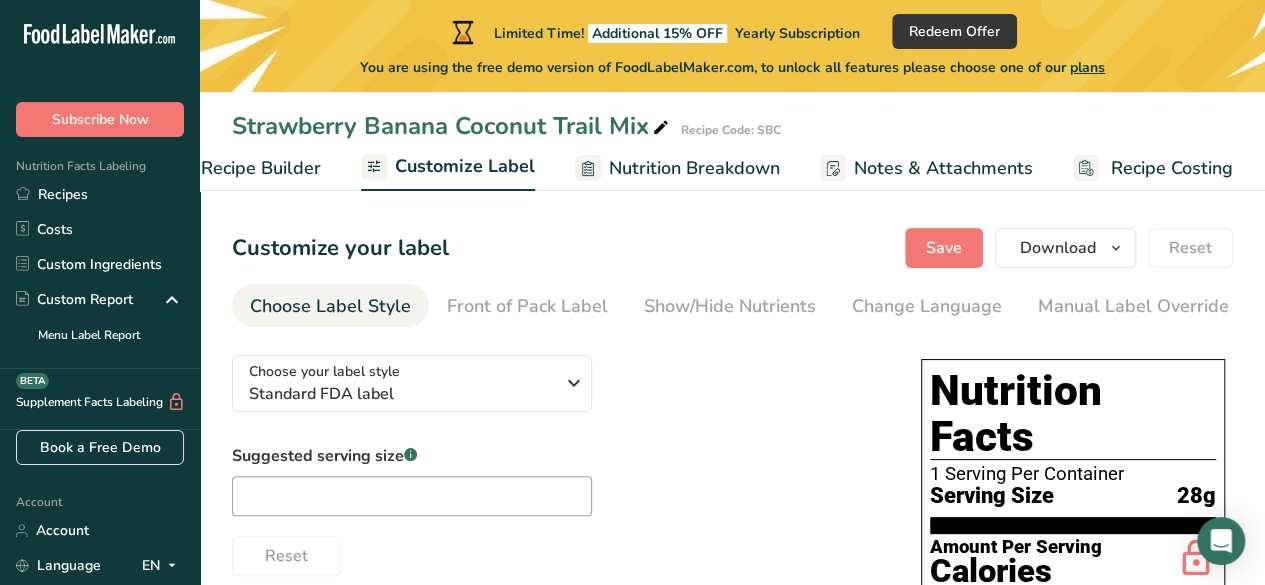 click on "Recipe Builder" at bounding box center (261, 168) 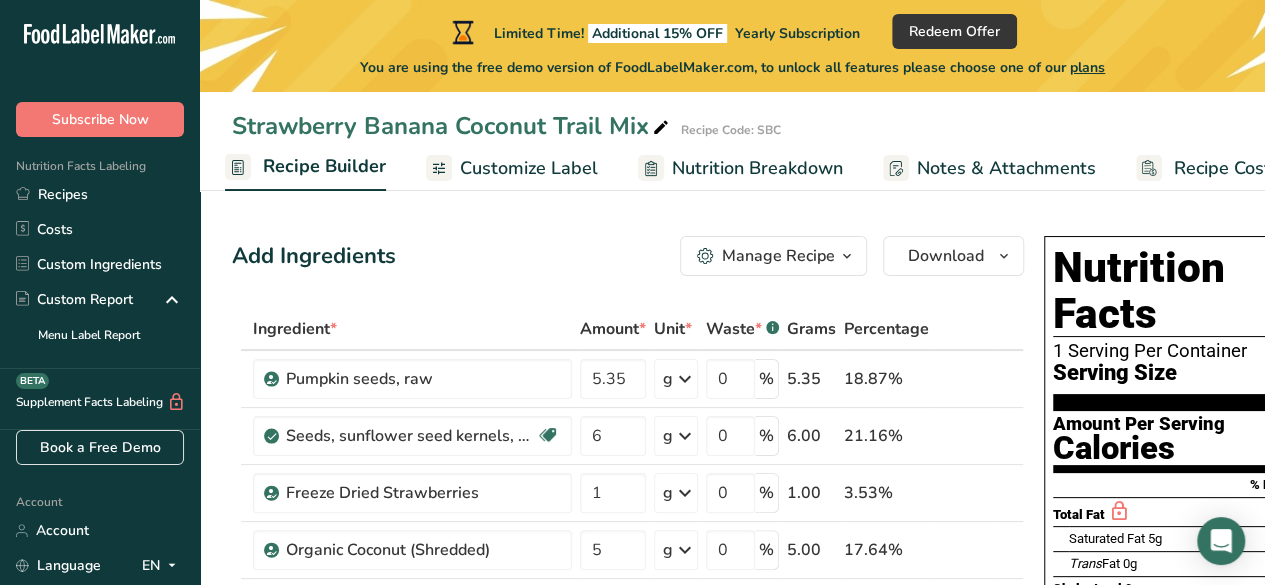 scroll, scrollTop: 0, scrollLeft: 193, axis: horizontal 